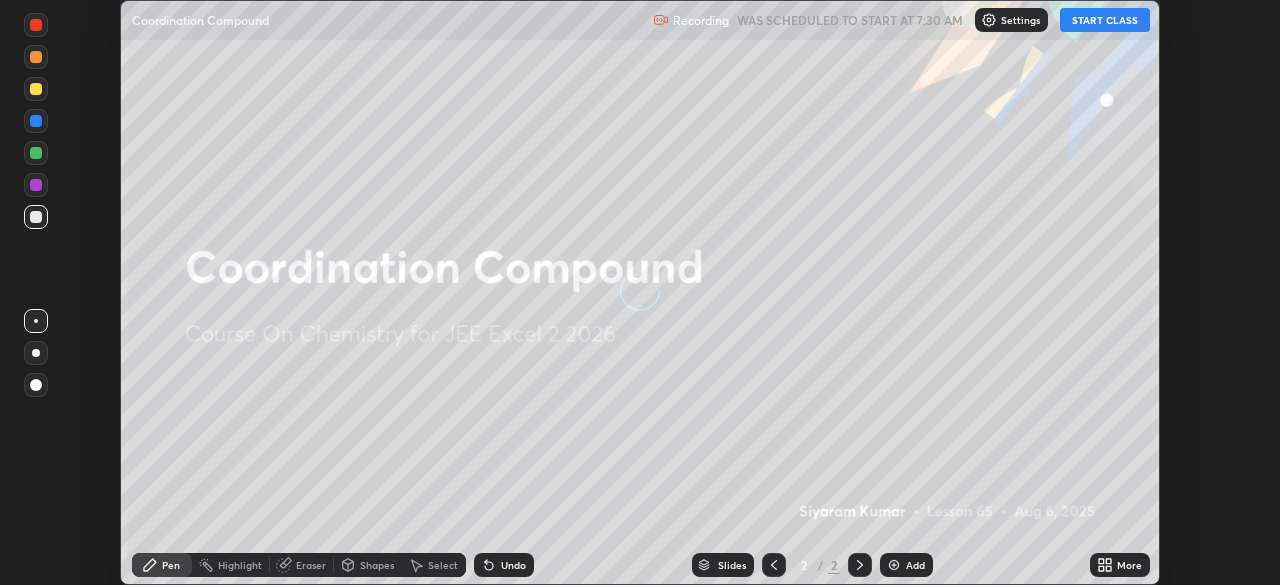 scroll, scrollTop: 0, scrollLeft: 0, axis: both 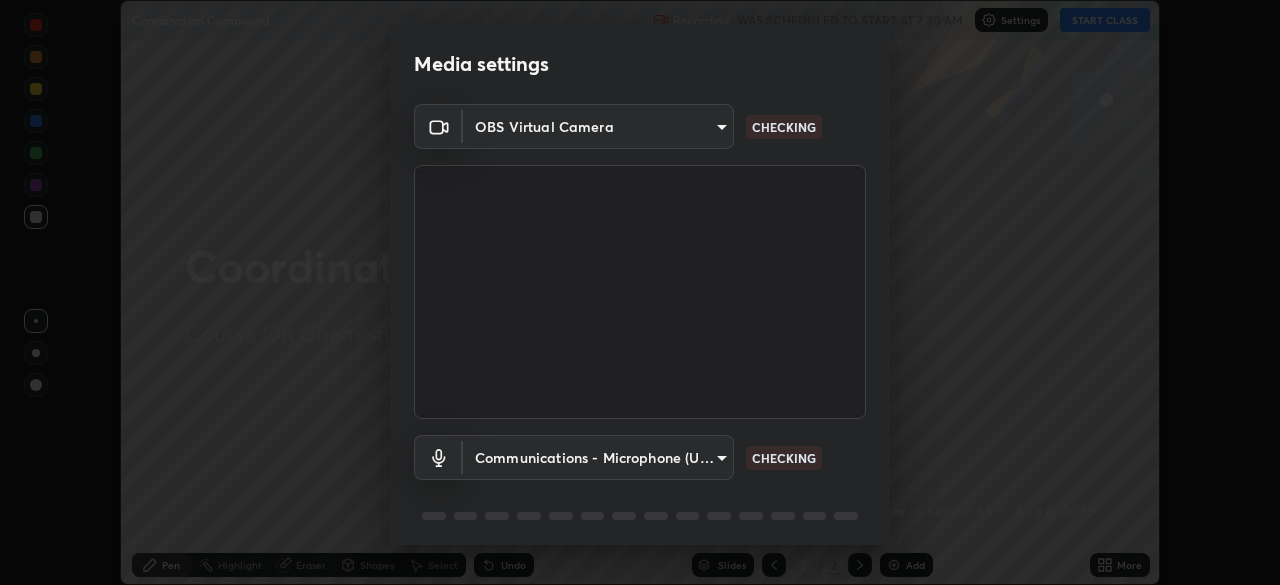 type on "b0dbb3b92abe51c0a200421dabcc31d5eeb9cbda50854e8bbcee9f88c8f391b2" 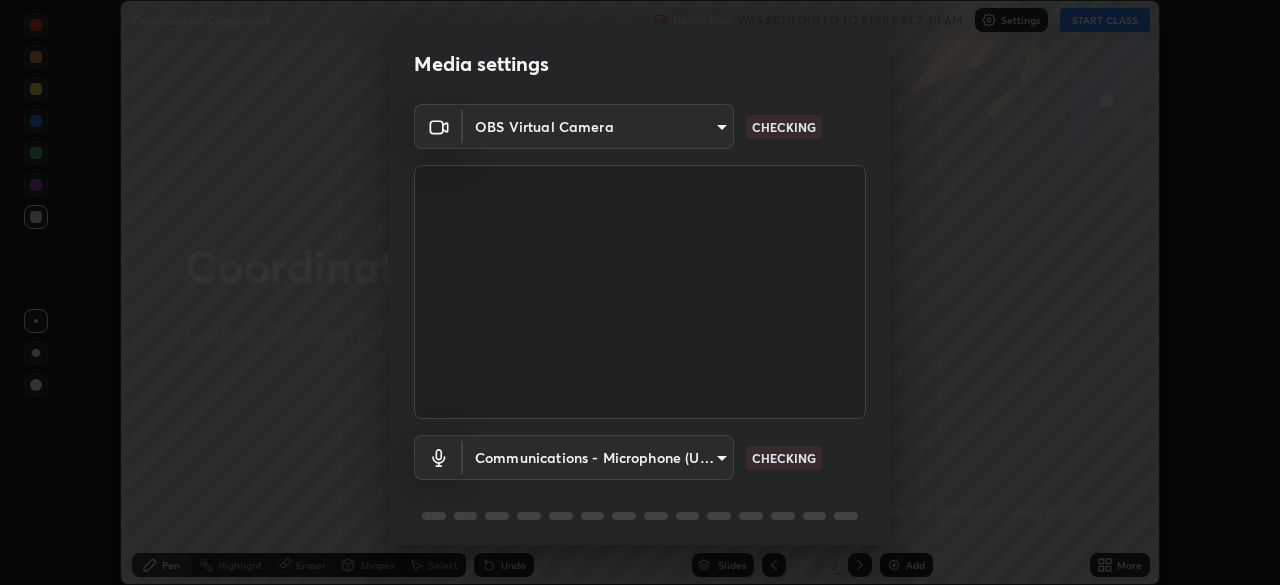 click on "Erase all Coordination Compound Recording WAS SCHEDULED TO START AT  7:30 AM Settings START CLASS Setting up your live class Coordination Compound • L65 of Course On Chemistry for JEE Excel 2 2026 [FIRST] [LAST] Pen Highlight Eraser Shapes Select Undo Slides 2 / 2 Add More No doubts shared Encourage your learners to ask a doubt for better clarity Report an issue Reason for reporting Buffering Chat not working Audio - Video sync issue Educator video quality low ​ Attach an image Report Media settings OBS Virtual Camera [HASH] CHECKING Communications - Microphone (USB PnP Sound Device) communications CHECKING 1 / 5 Next" at bounding box center [640, 292] 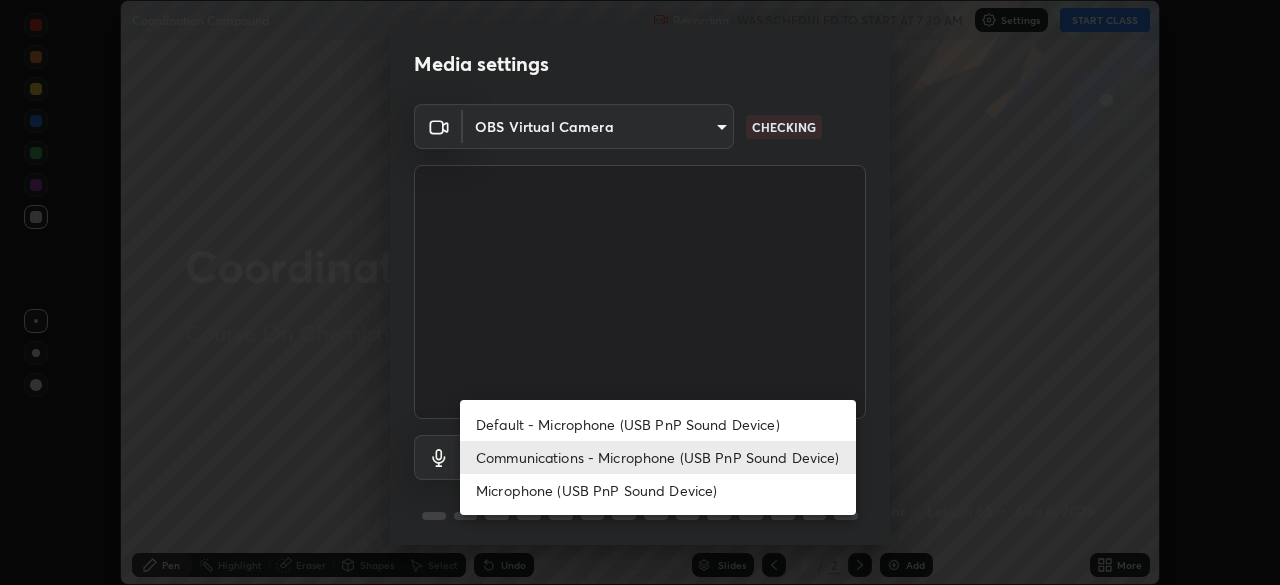 click on "Default - Microphone (USB PnP Sound Device)" at bounding box center (658, 424) 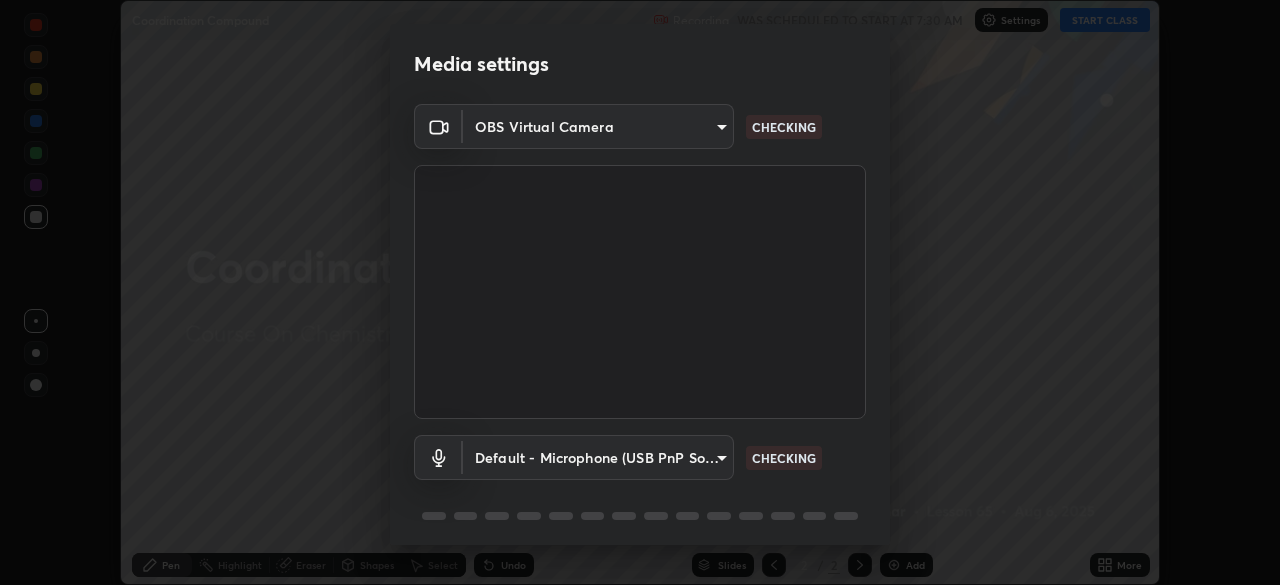 click on "Erase all Coordination Compound Recording WAS SCHEDULED TO START AT  7:30 AM Settings START CLASS Setting up your live class Coordination Compound • L65 of Course On Chemistry for JEE Excel 2 2026 [FIRST] [LAST] Pen Highlight Eraser Shapes Select Undo Slides 2 / 2 Add More No doubts shared Encourage your learners to ask a doubt for better clarity Report an issue Reason for reporting Buffering Chat not working Audio - Video sync issue Educator video quality low ​ Attach an image Report Media settings OBS Virtual Camera [HASH] CHECKING Default - Microphone (USB PnP Sound Device) default CHECKING 1 / 5 Next" at bounding box center [640, 292] 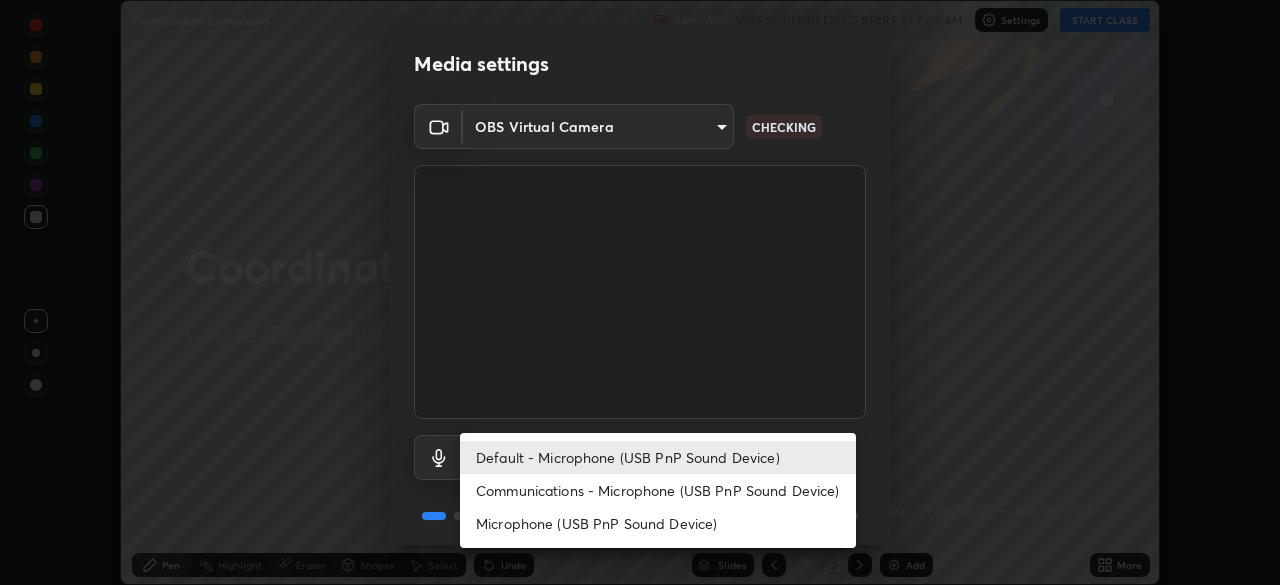 click on "Communications - Microphone (USB PnP Sound Device)" at bounding box center [658, 490] 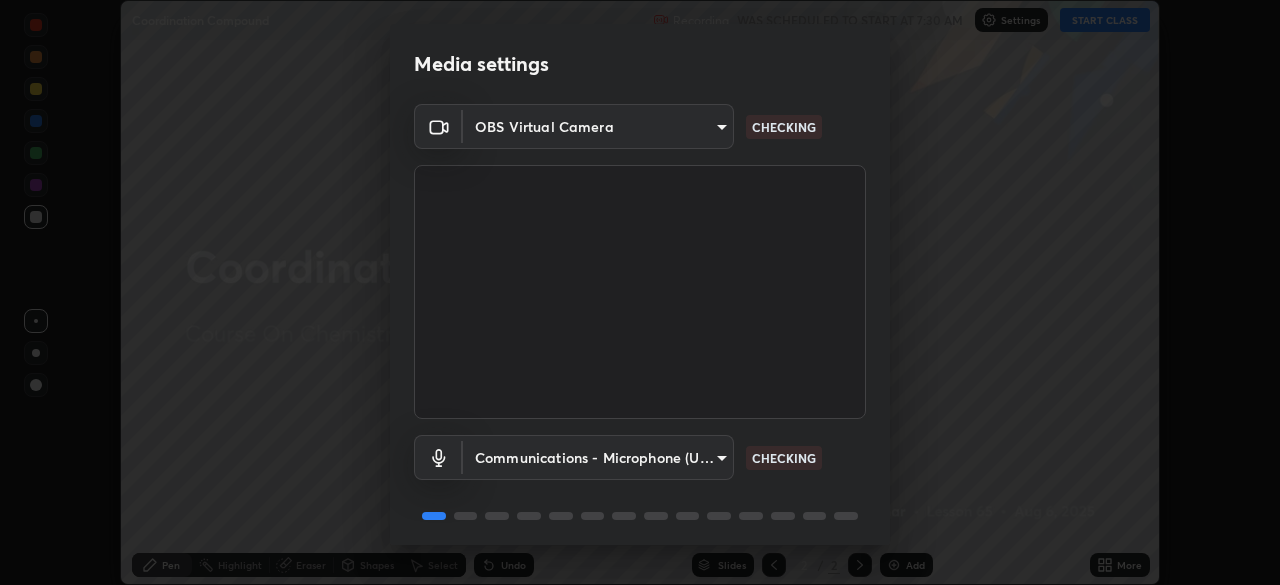 click at bounding box center [640, 292] 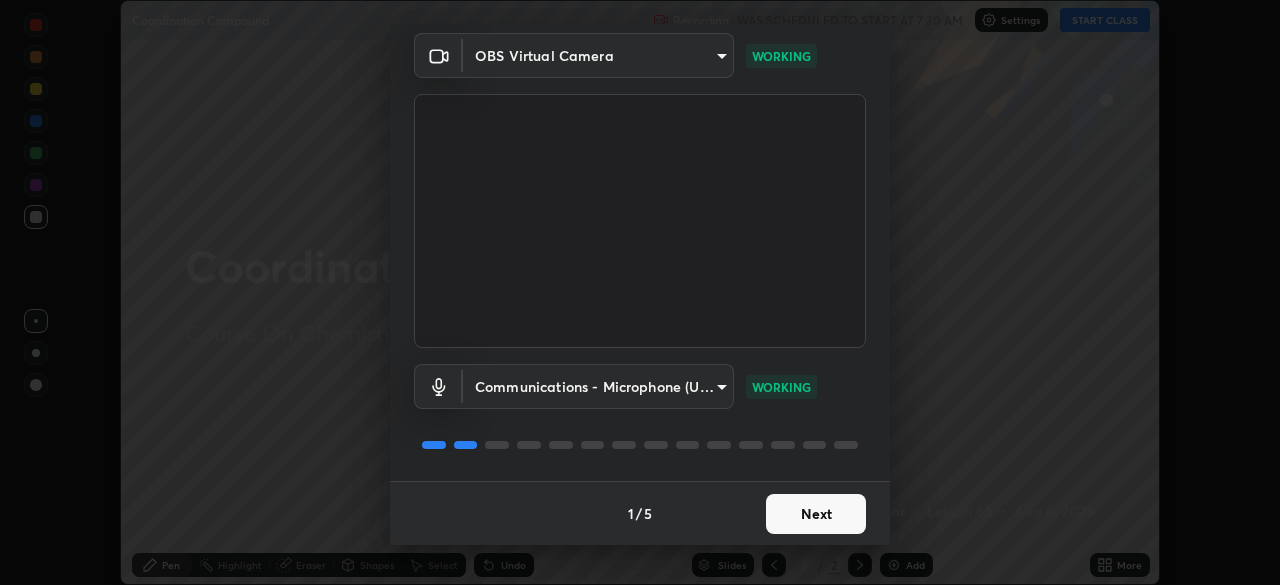 click on "Next" at bounding box center [816, 514] 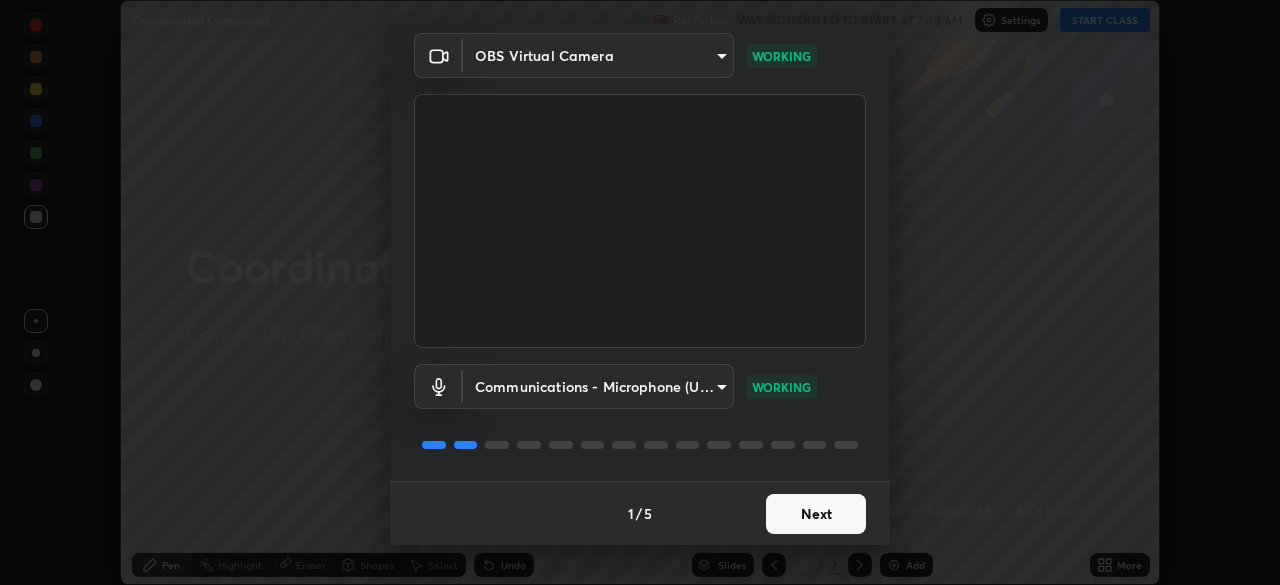 scroll, scrollTop: 0, scrollLeft: 0, axis: both 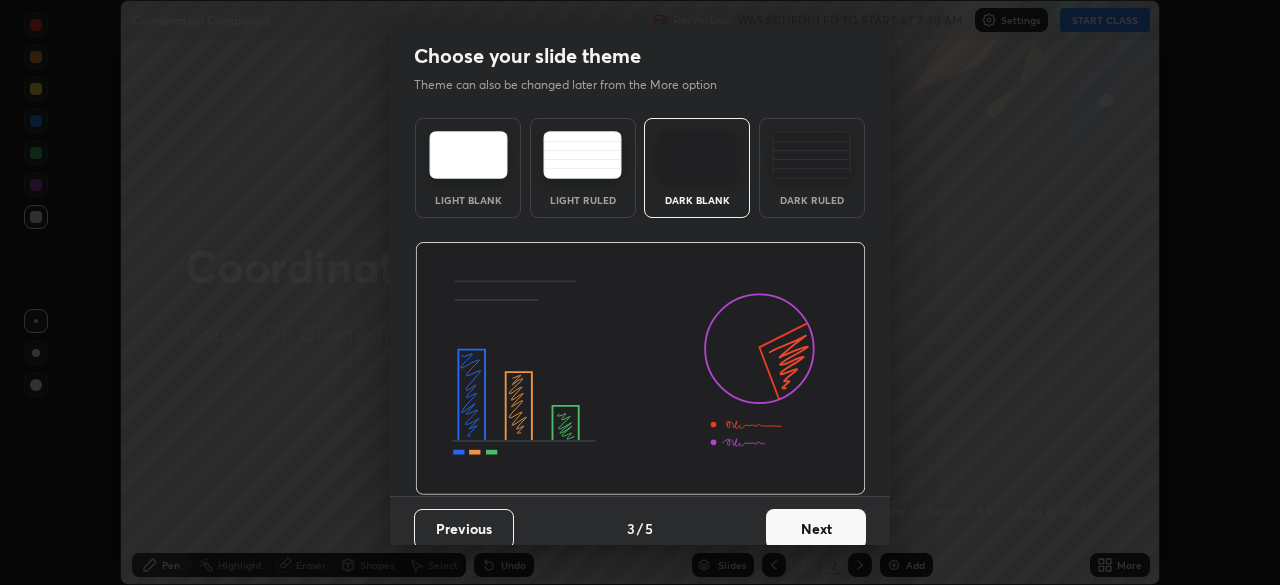 click on "Next" at bounding box center (816, 529) 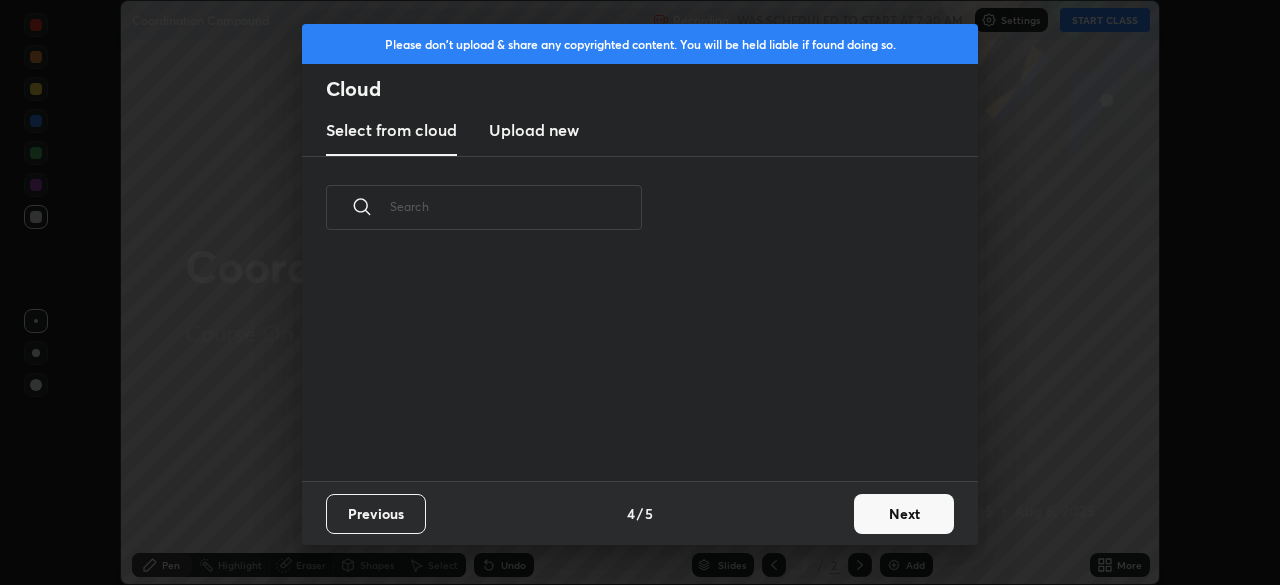 scroll, scrollTop: 7, scrollLeft: 11, axis: both 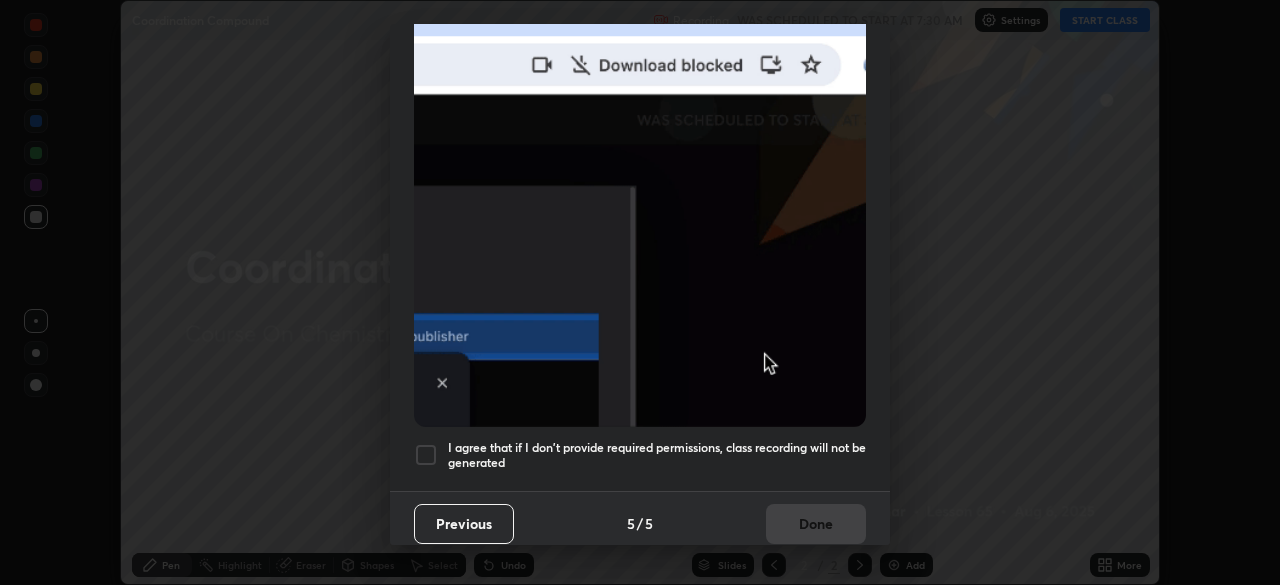 click at bounding box center (426, 455) 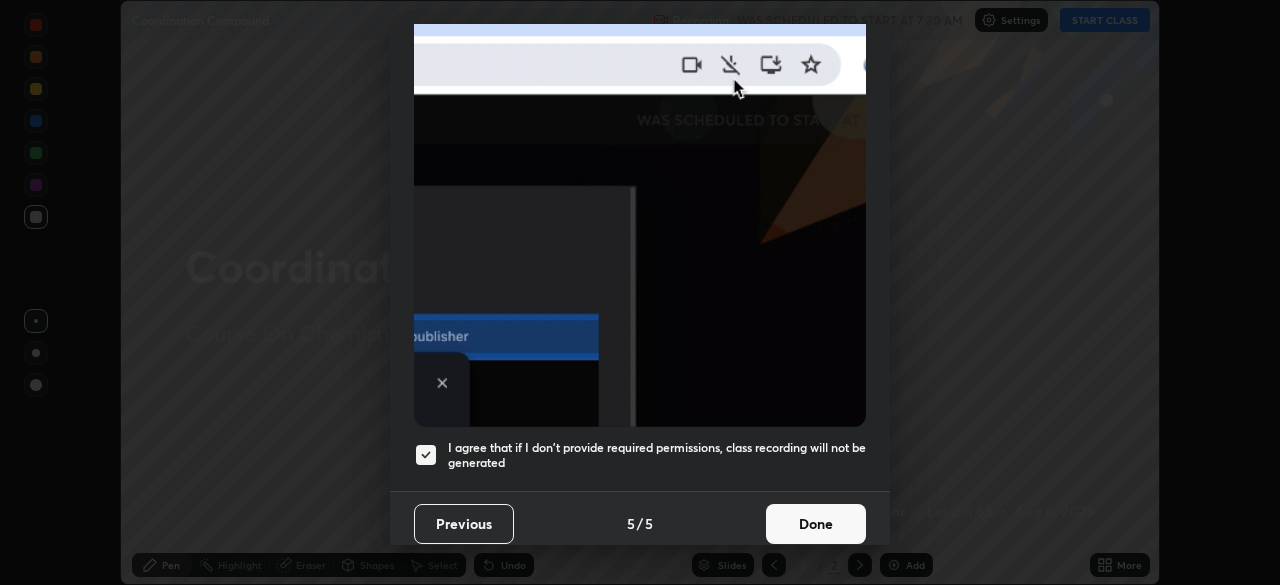 click on "Done" at bounding box center (816, 524) 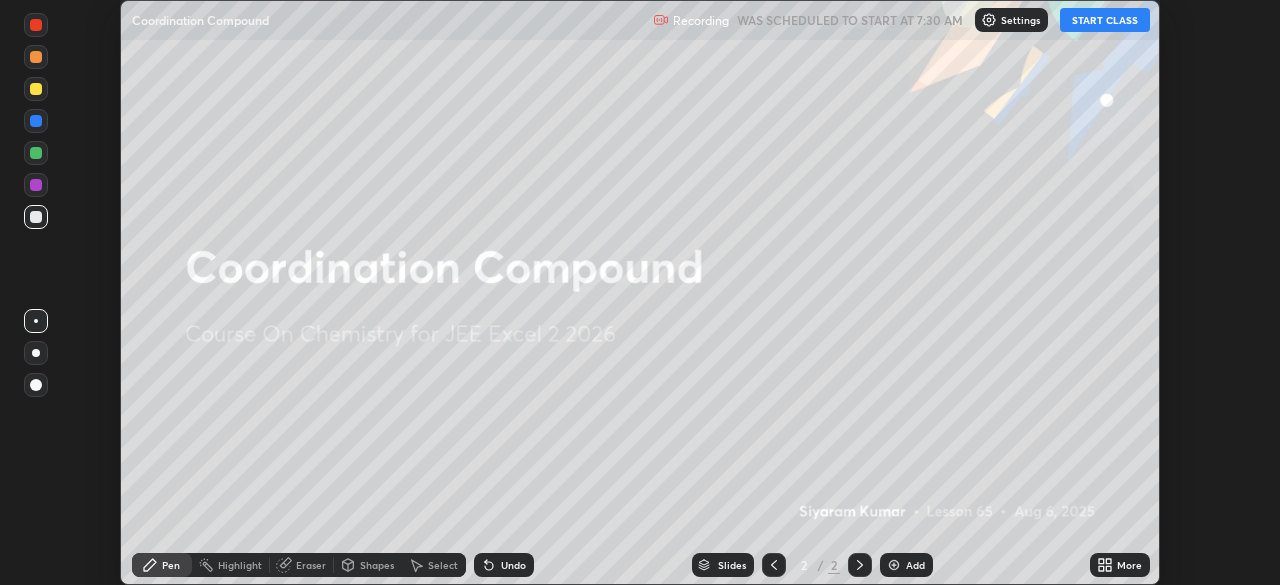 click on "START CLASS" at bounding box center [1105, 20] 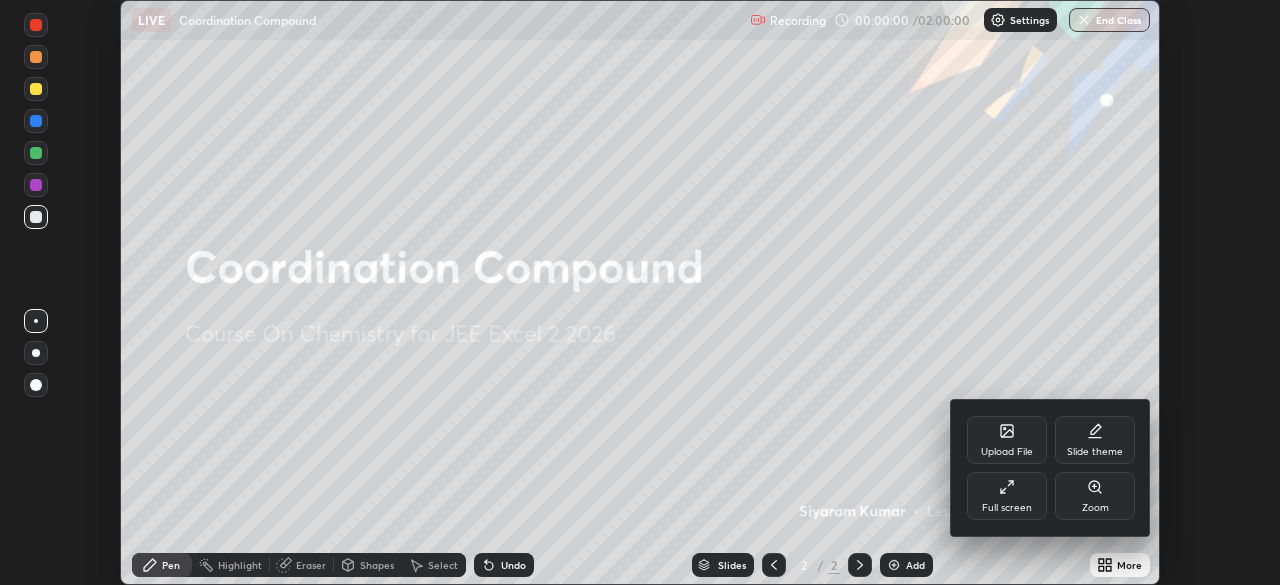 click at bounding box center [640, 292] 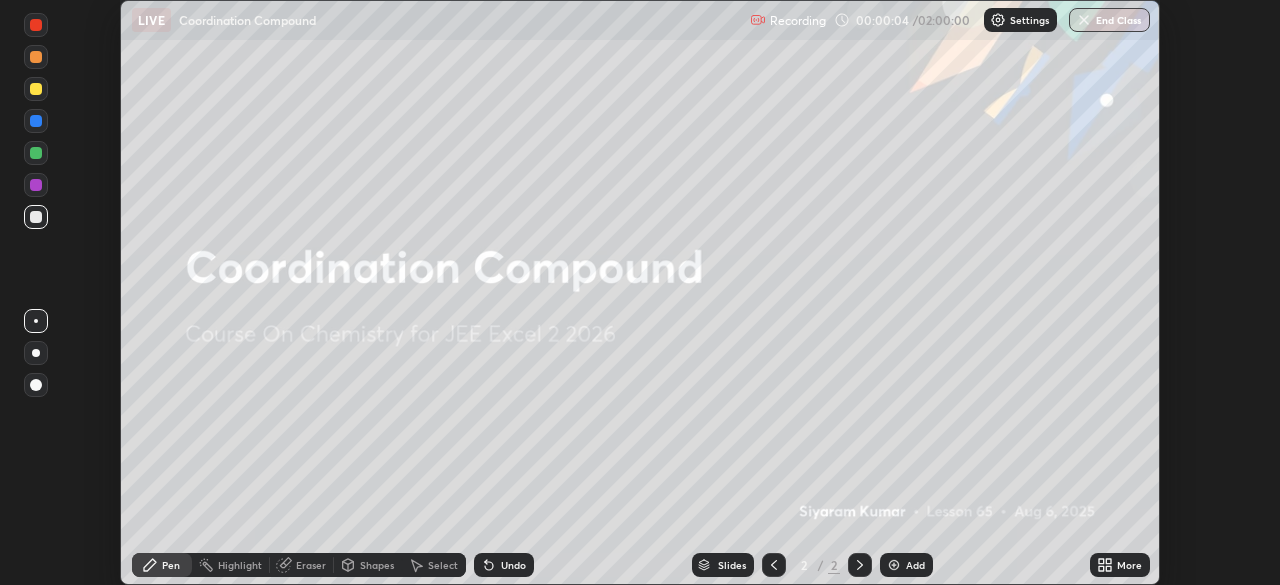 click on "Setting up your live class" at bounding box center (640, 292) 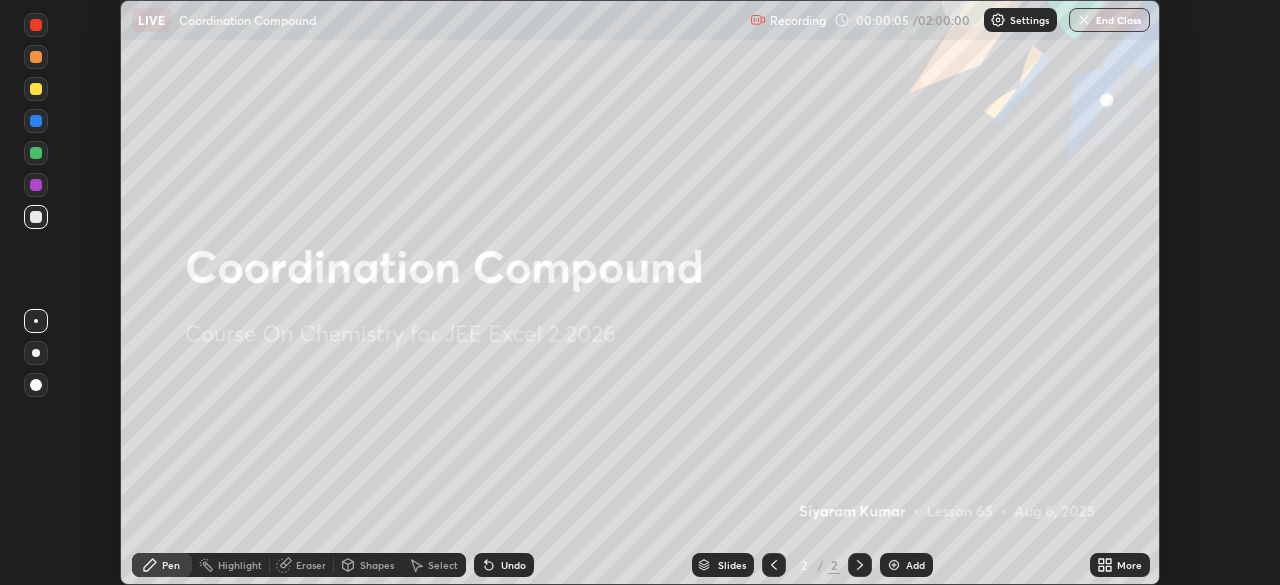 click 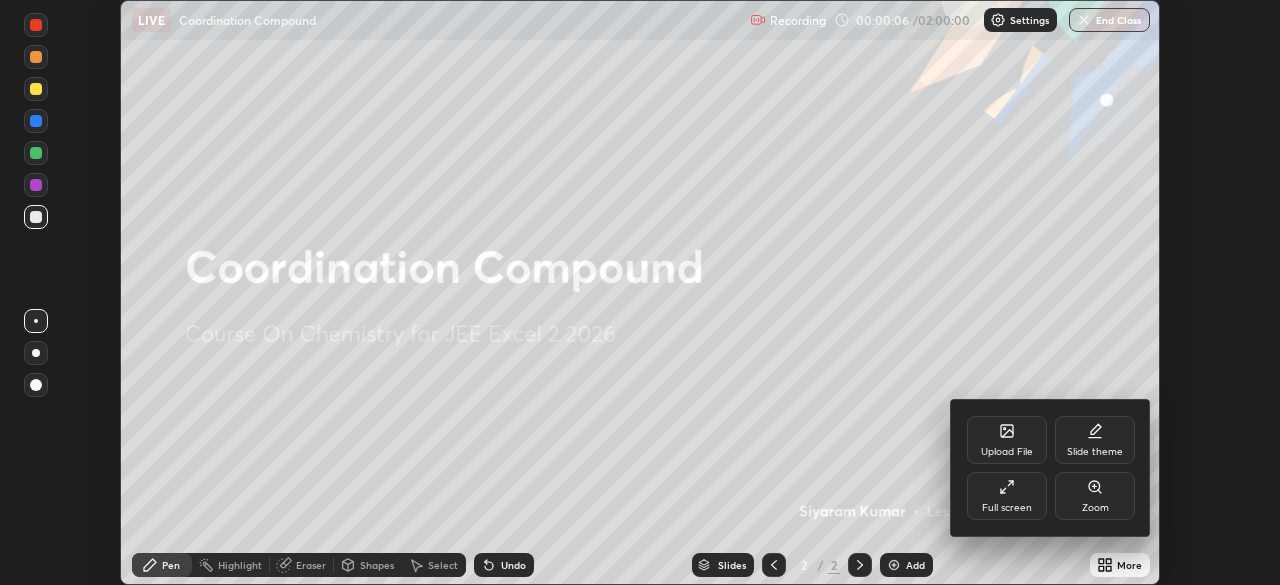 click on "Full screen" at bounding box center [1007, 496] 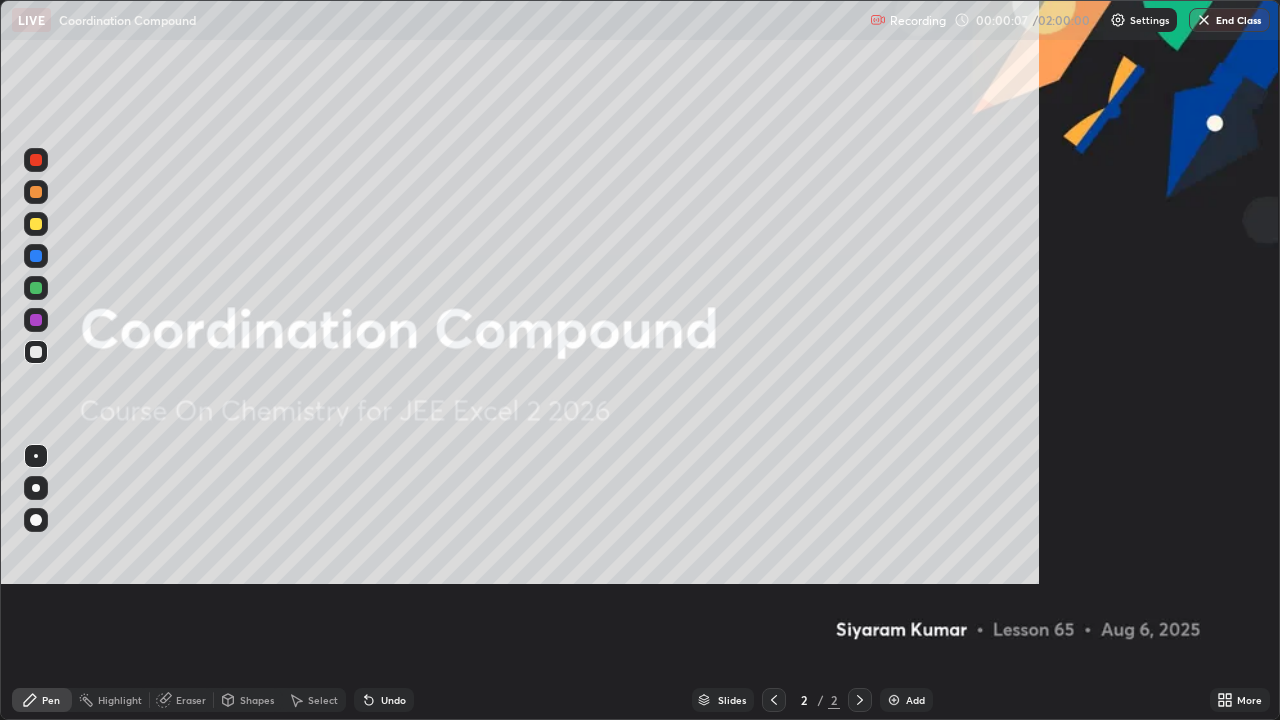 scroll, scrollTop: 99280, scrollLeft: 98720, axis: both 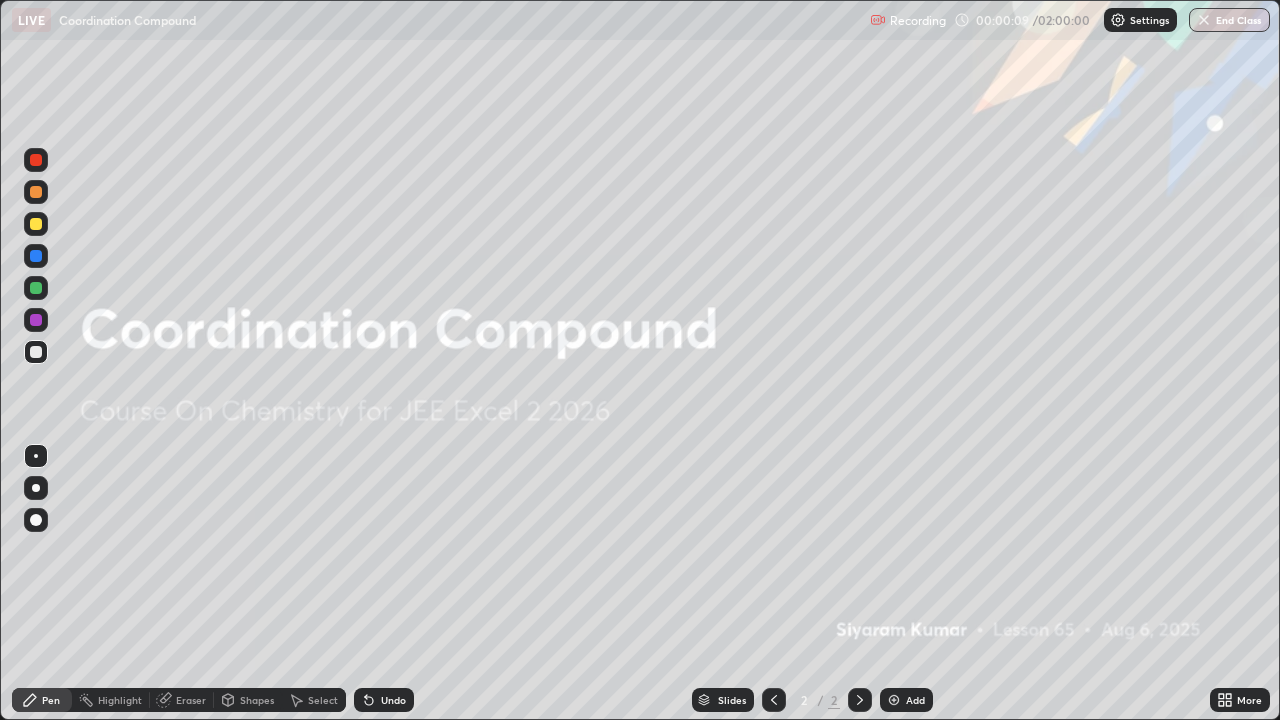 click at bounding box center (894, 700) 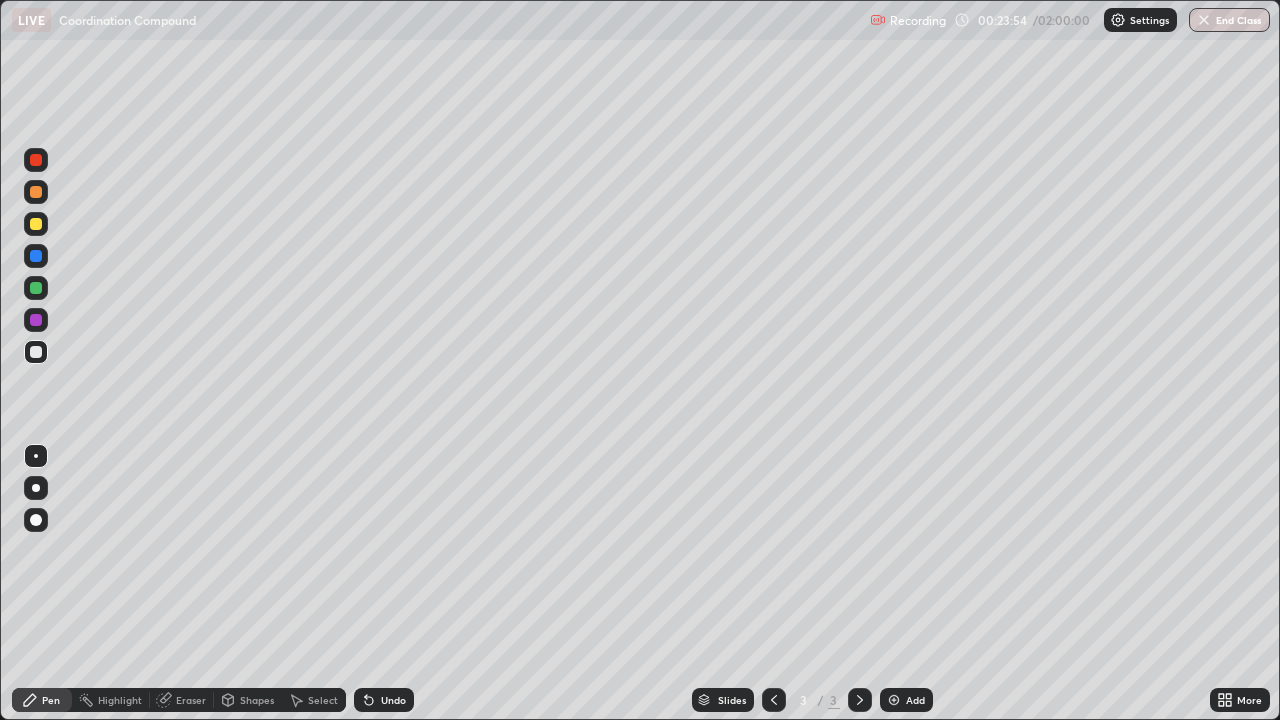 click on "Add" at bounding box center [906, 700] 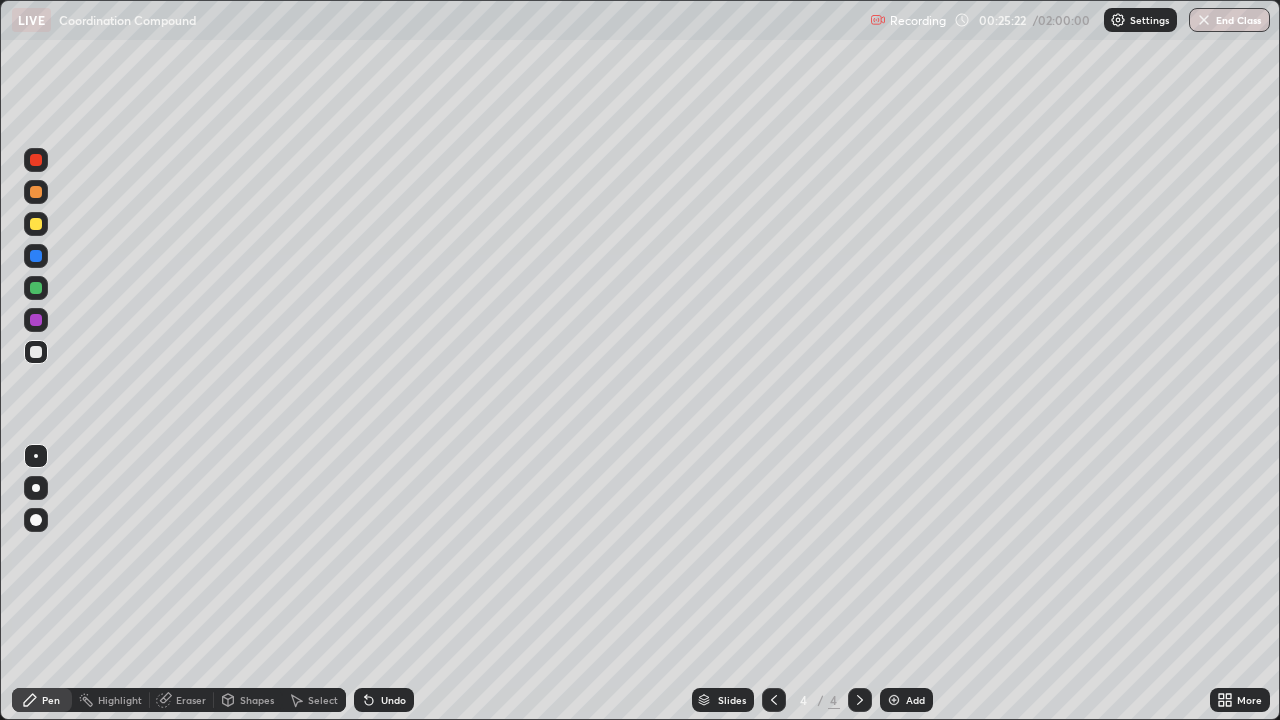 click on "Add" at bounding box center [915, 700] 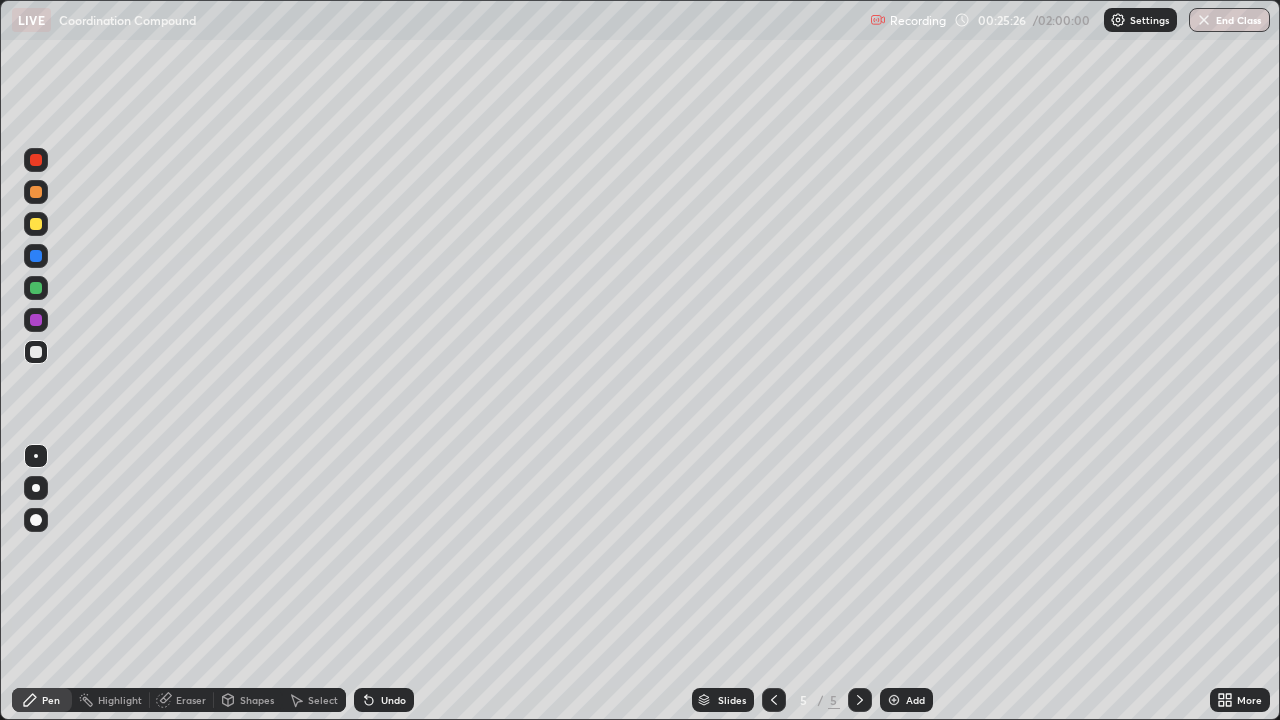 click at bounding box center (36, 224) 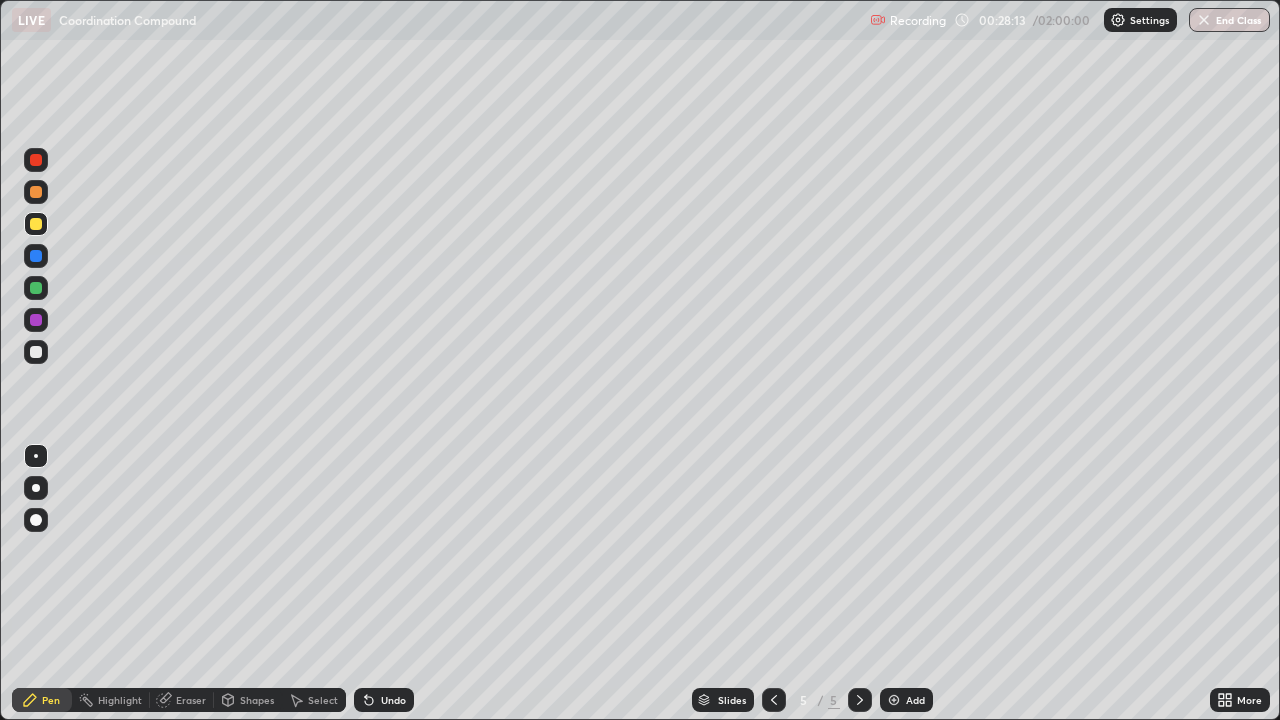 click on "Add" at bounding box center (906, 700) 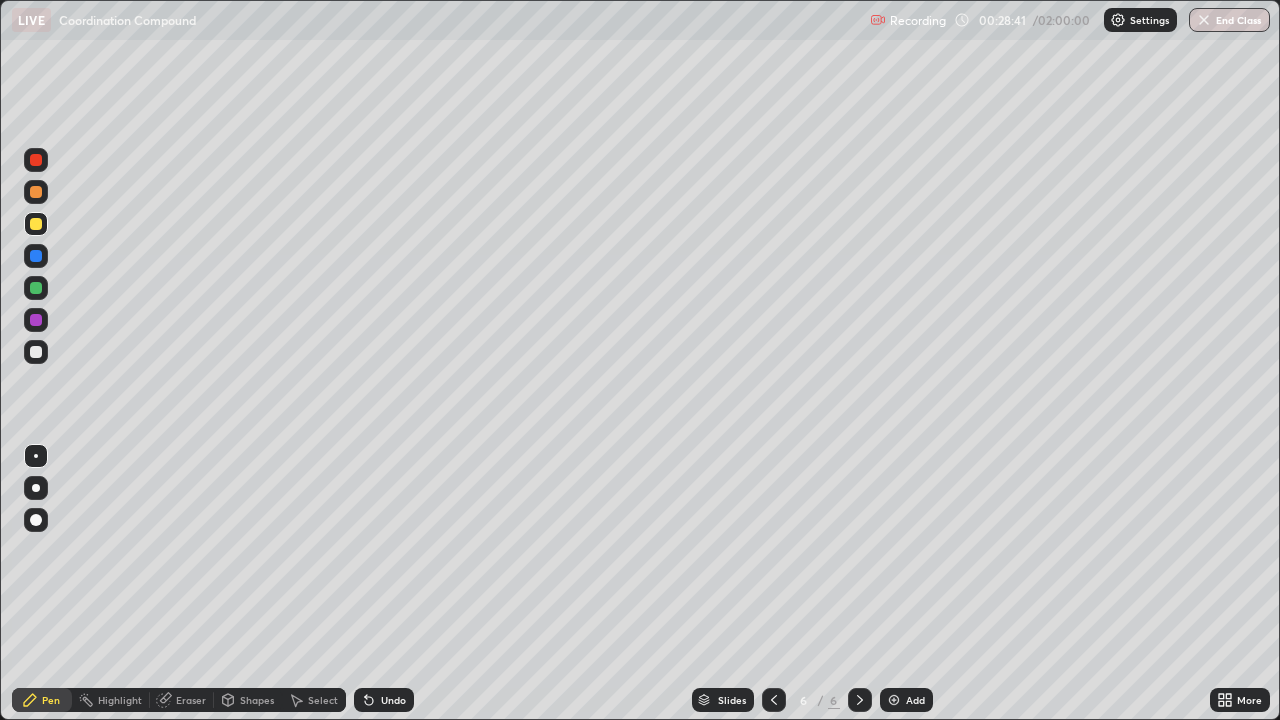 click on "Undo" at bounding box center (393, 700) 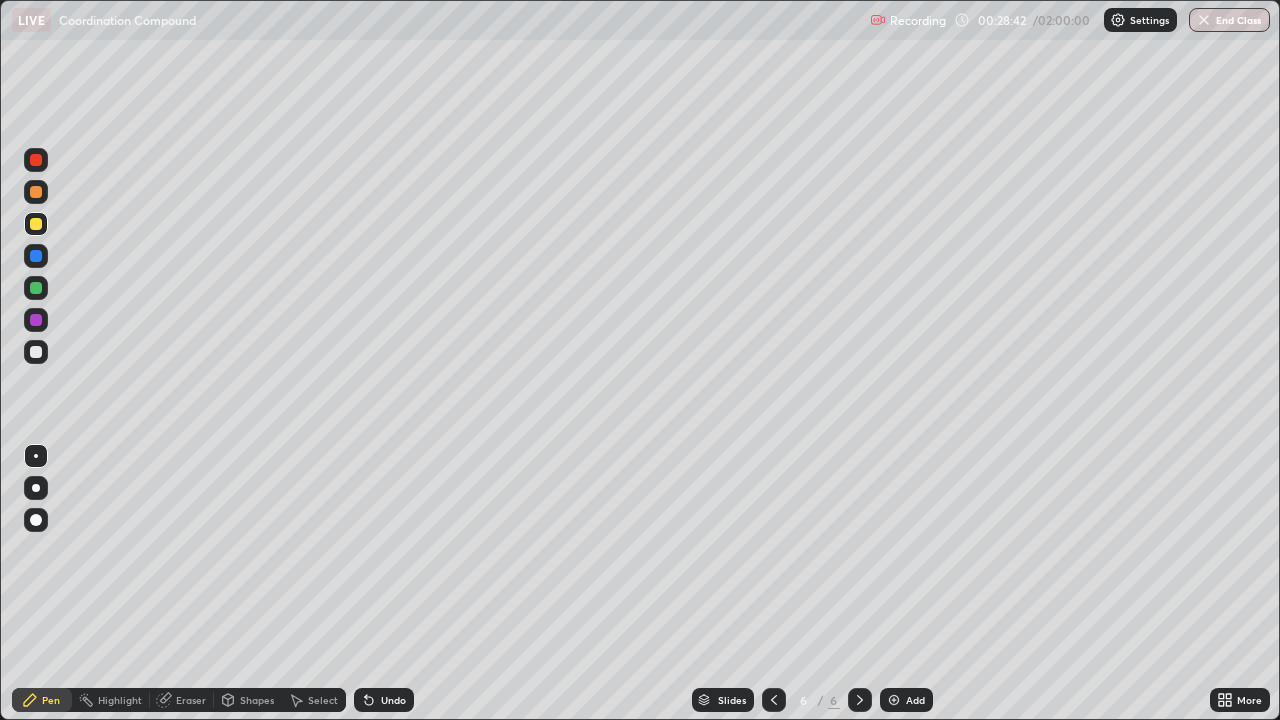 click on "Undo" at bounding box center (384, 700) 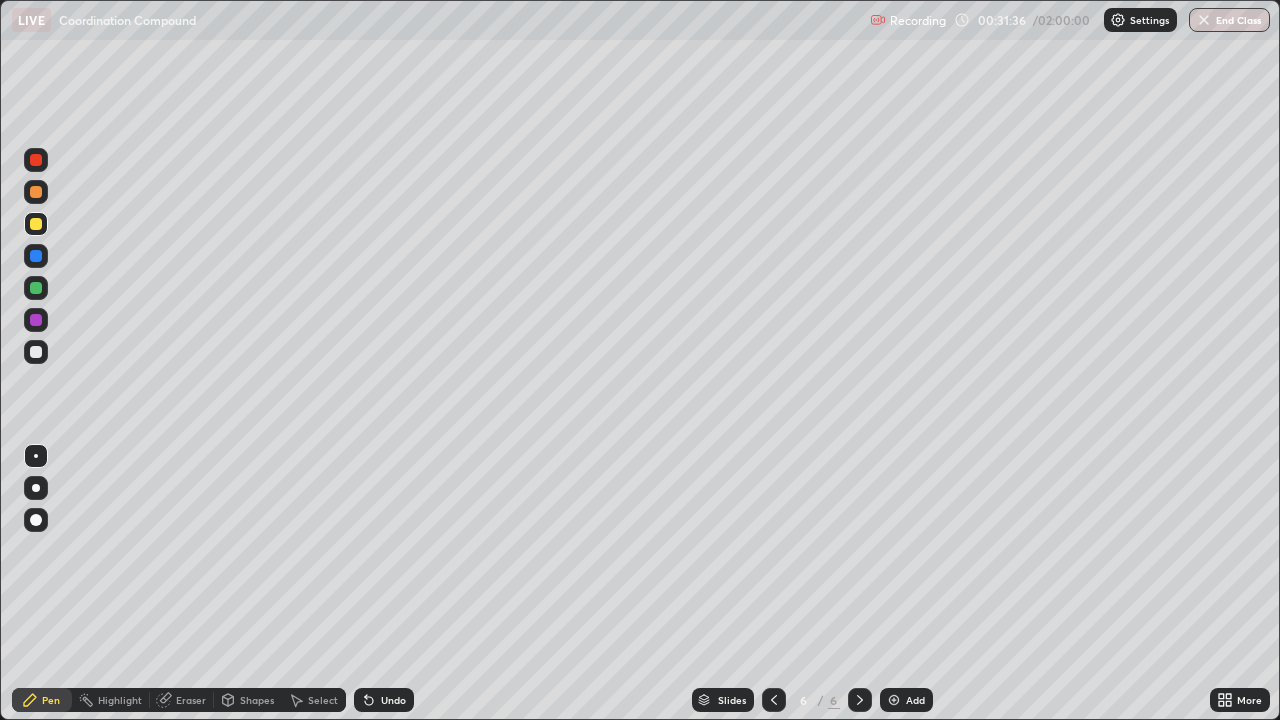 click on "Undo" at bounding box center (384, 700) 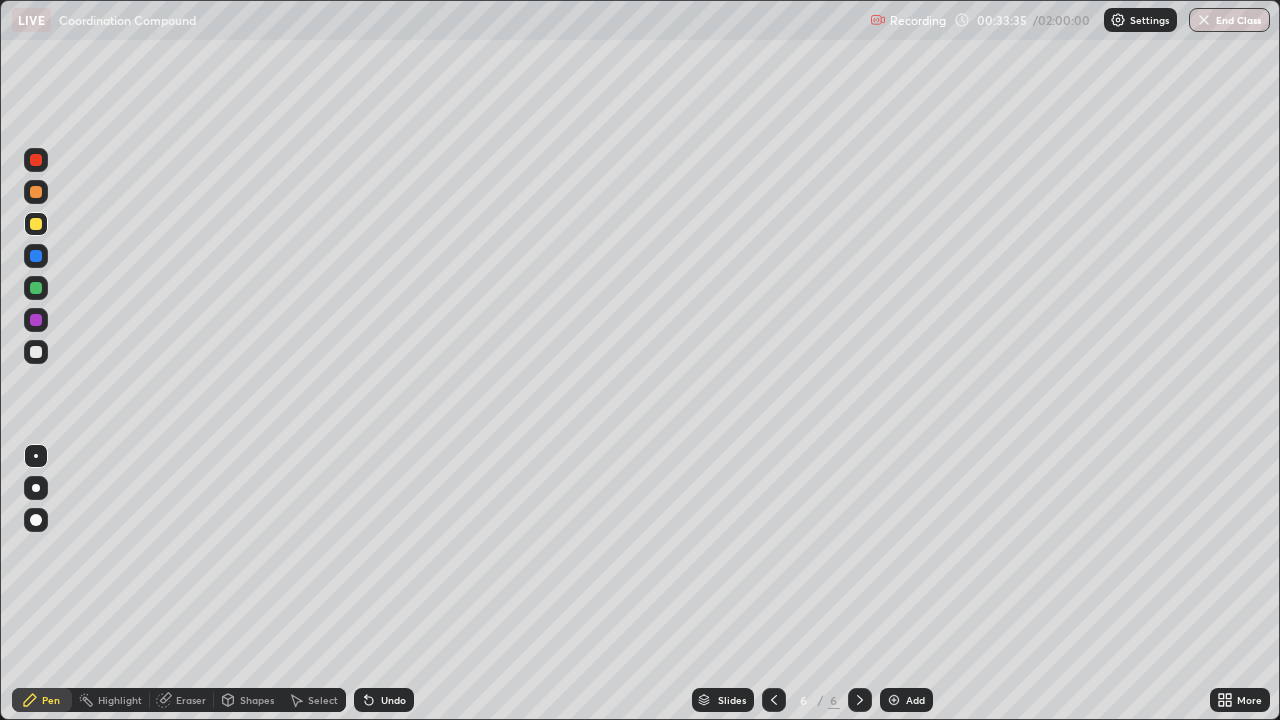 click at bounding box center [36, 352] 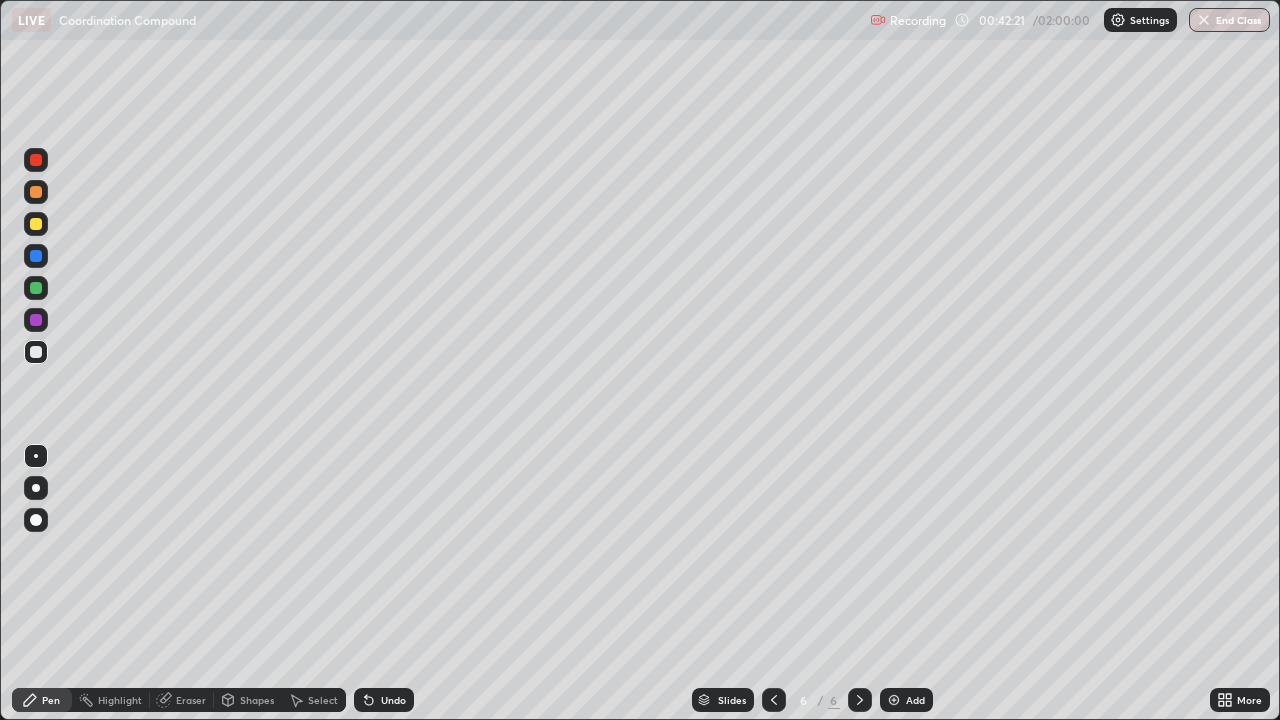 click 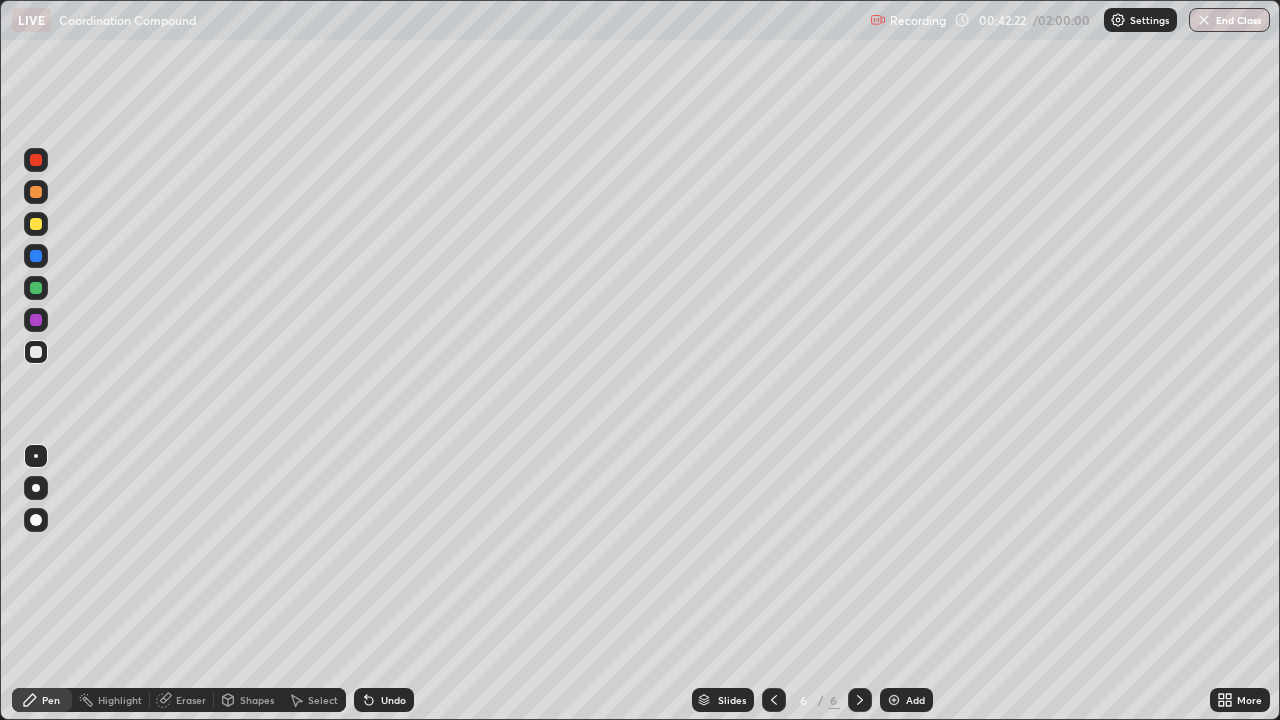 click on "Add" at bounding box center [915, 700] 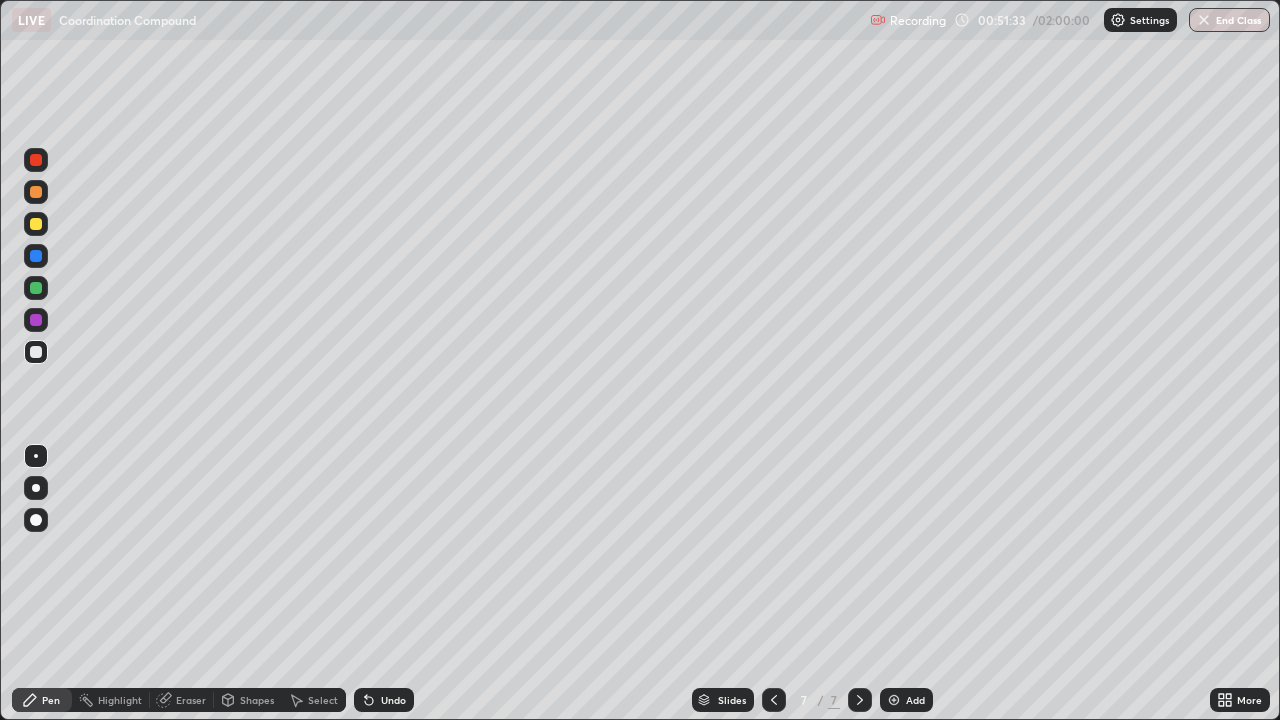 click on "Add" at bounding box center [915, 700] 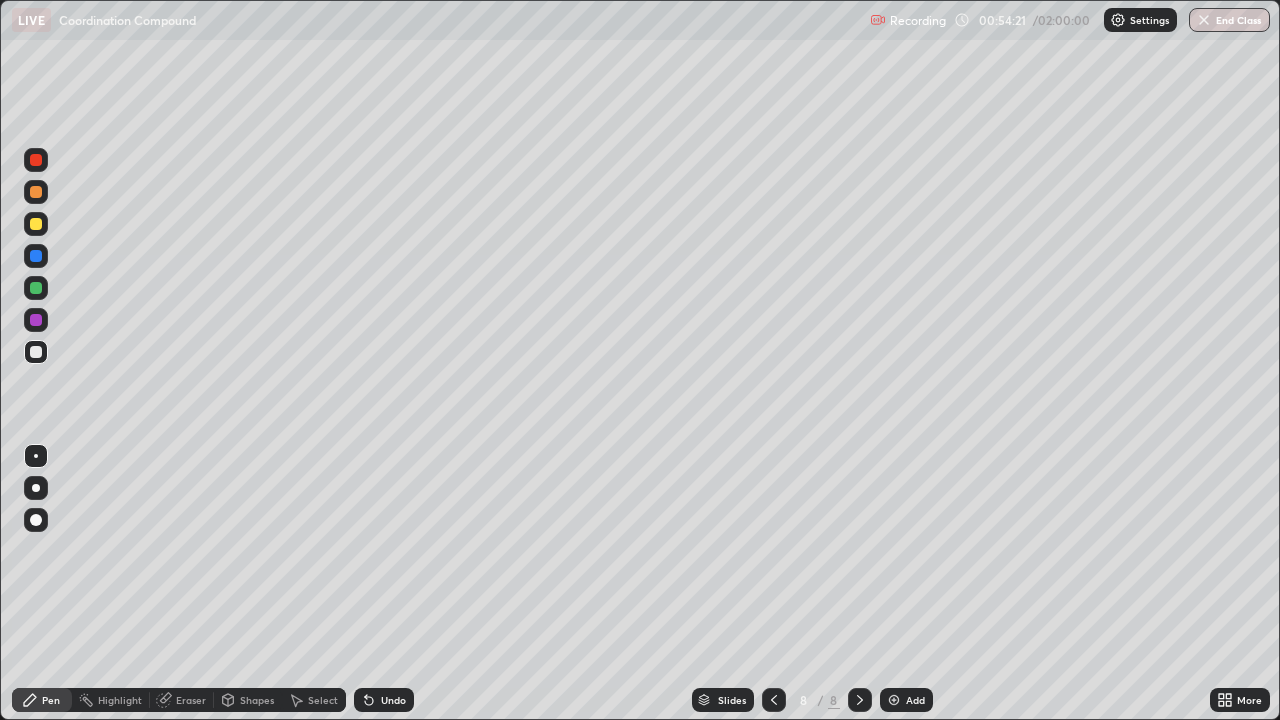 click on "Add" at bounding box center (915, 700) 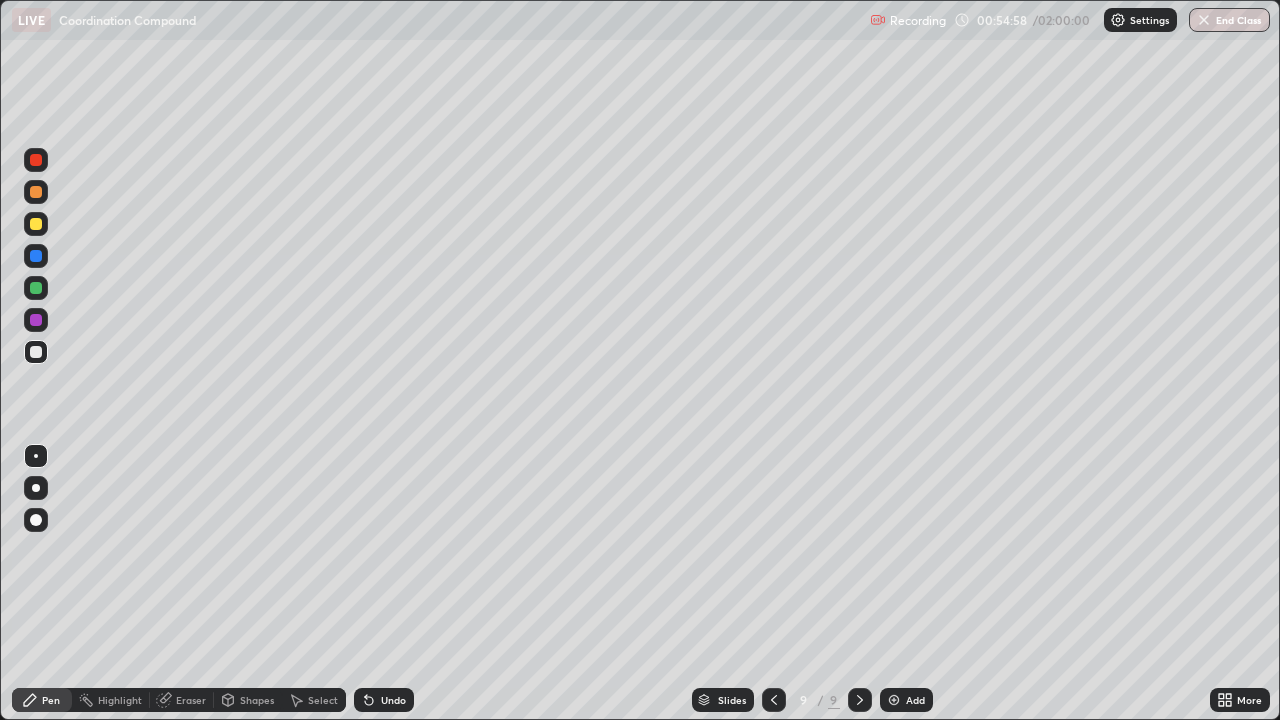 click on "Undo" at bounding box center (393, 700) 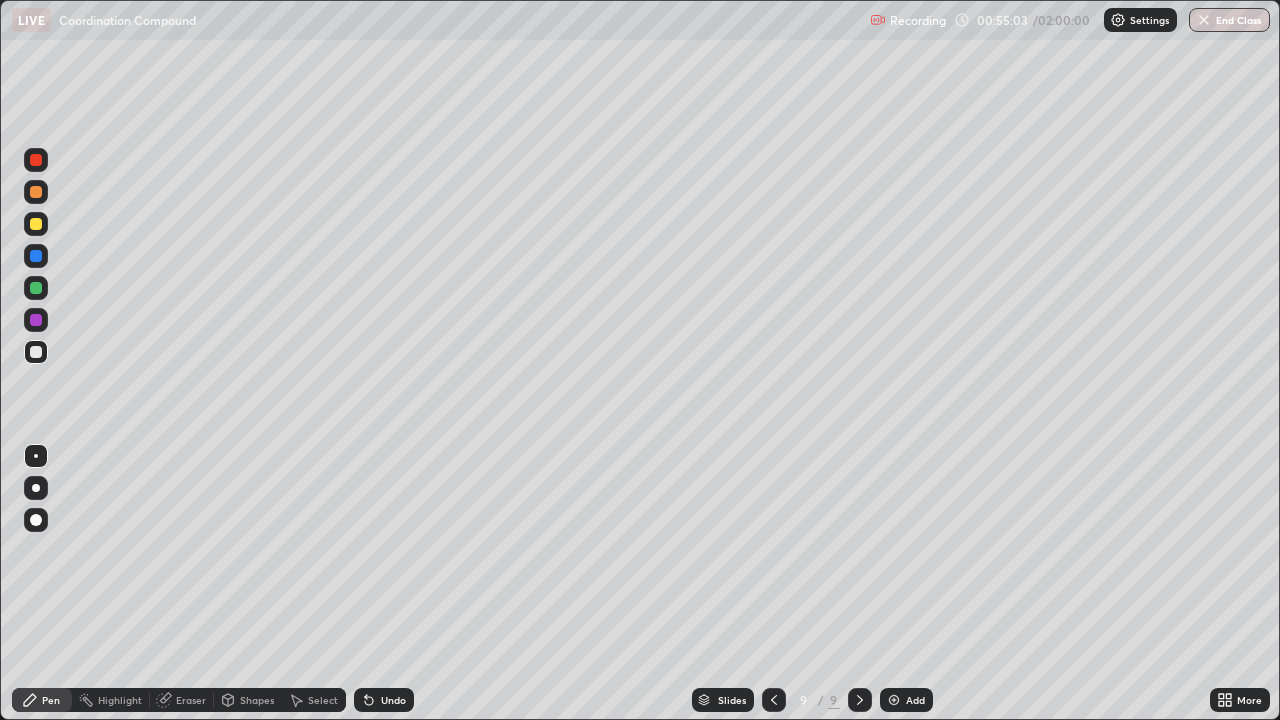 click on "Undo" at bounding box center [384, 700] 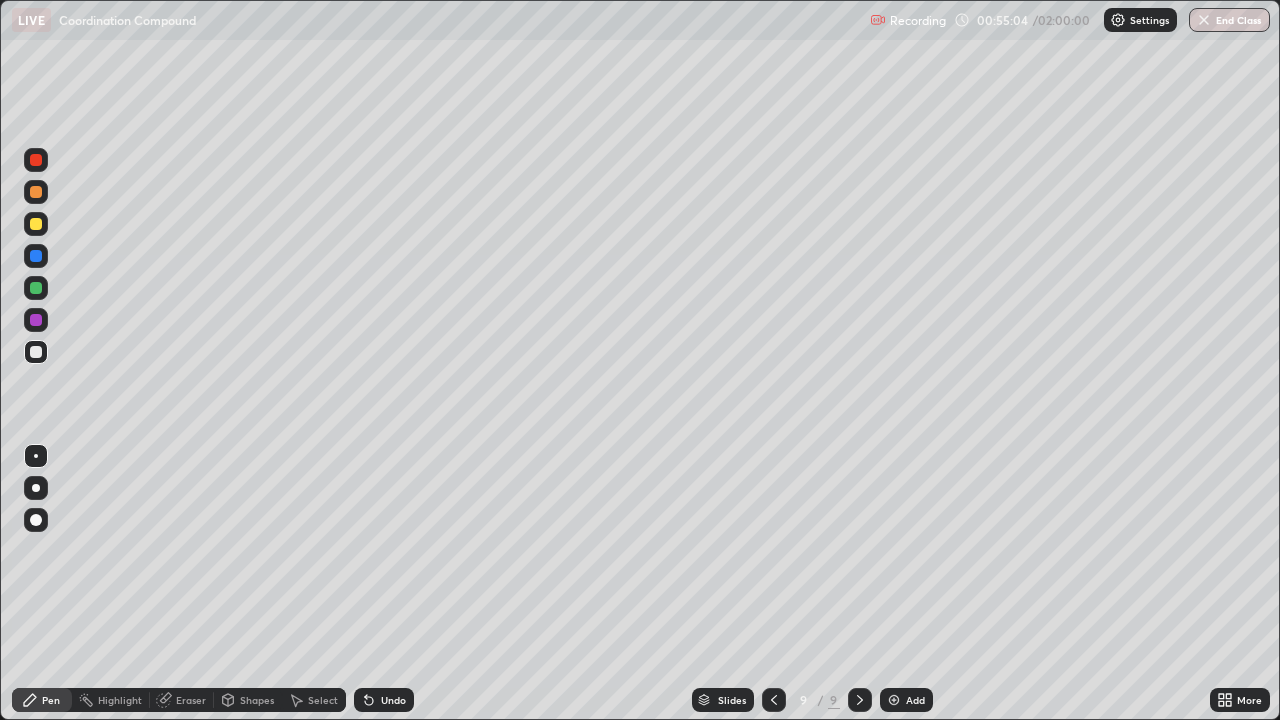 click on "Undo" at bounding box center [393, 700] 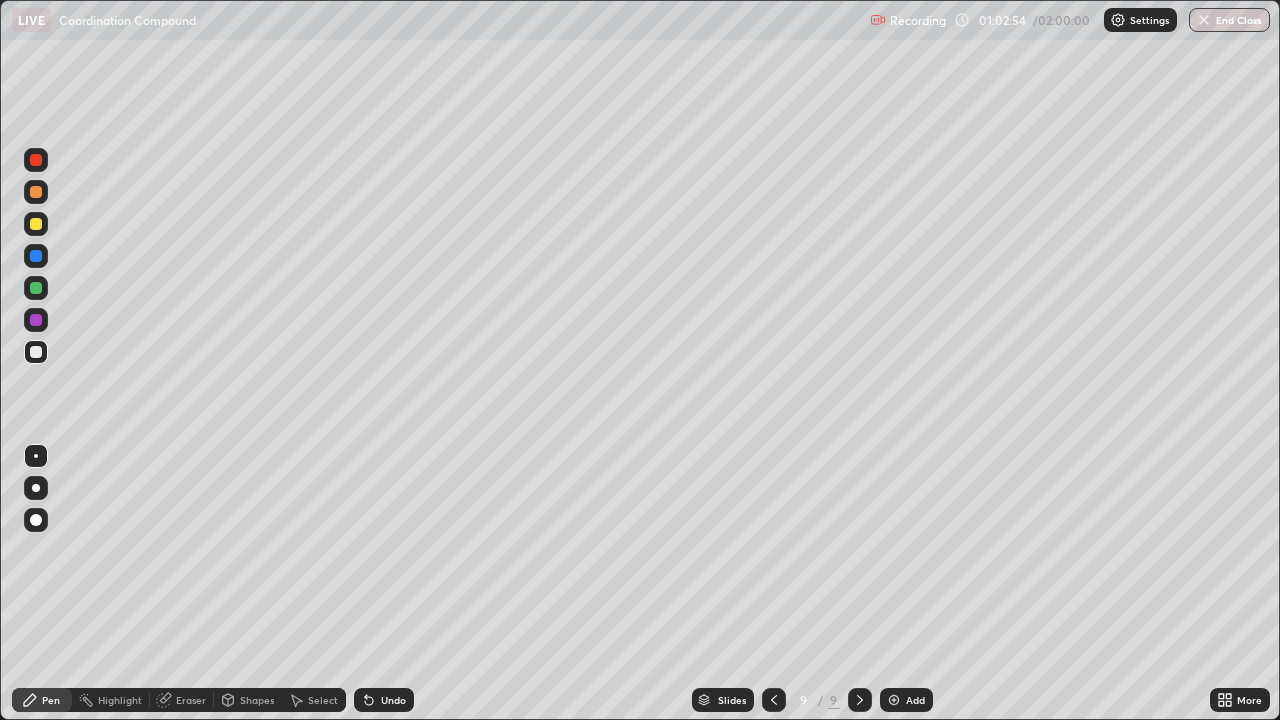 click on "Add" at bounding box center (915, 700) 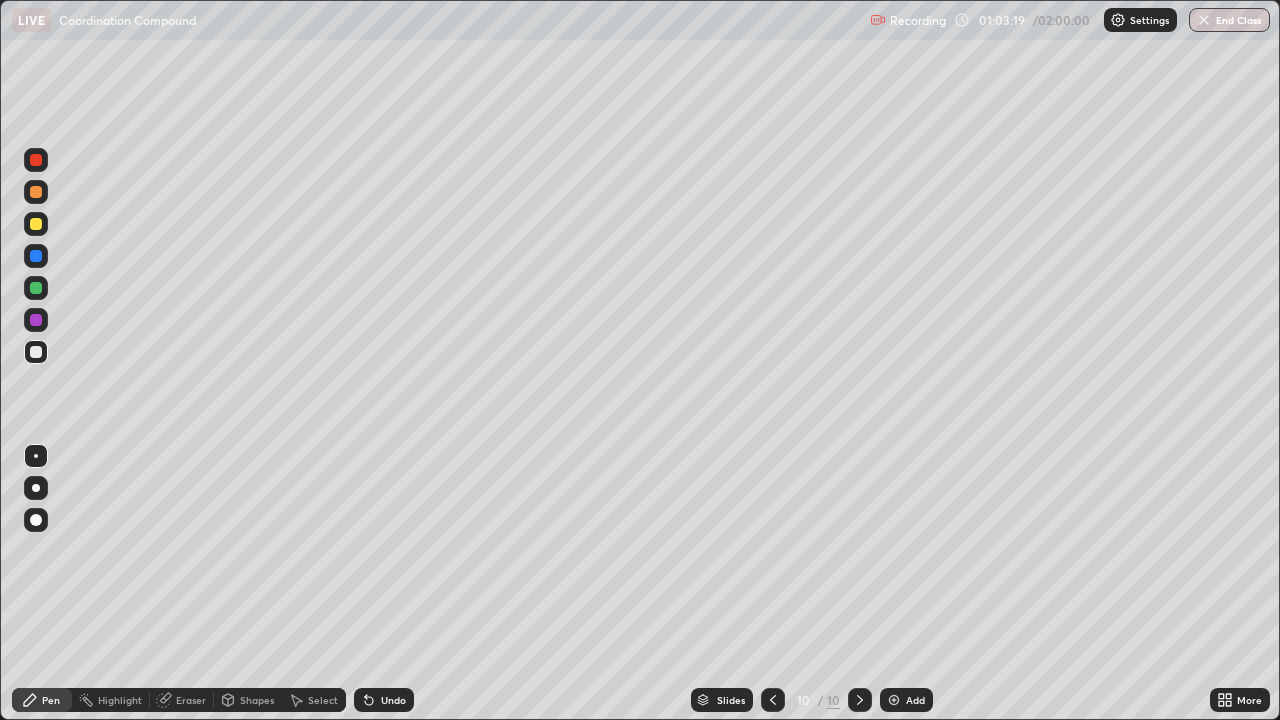 click at bounding box center [36, 160] 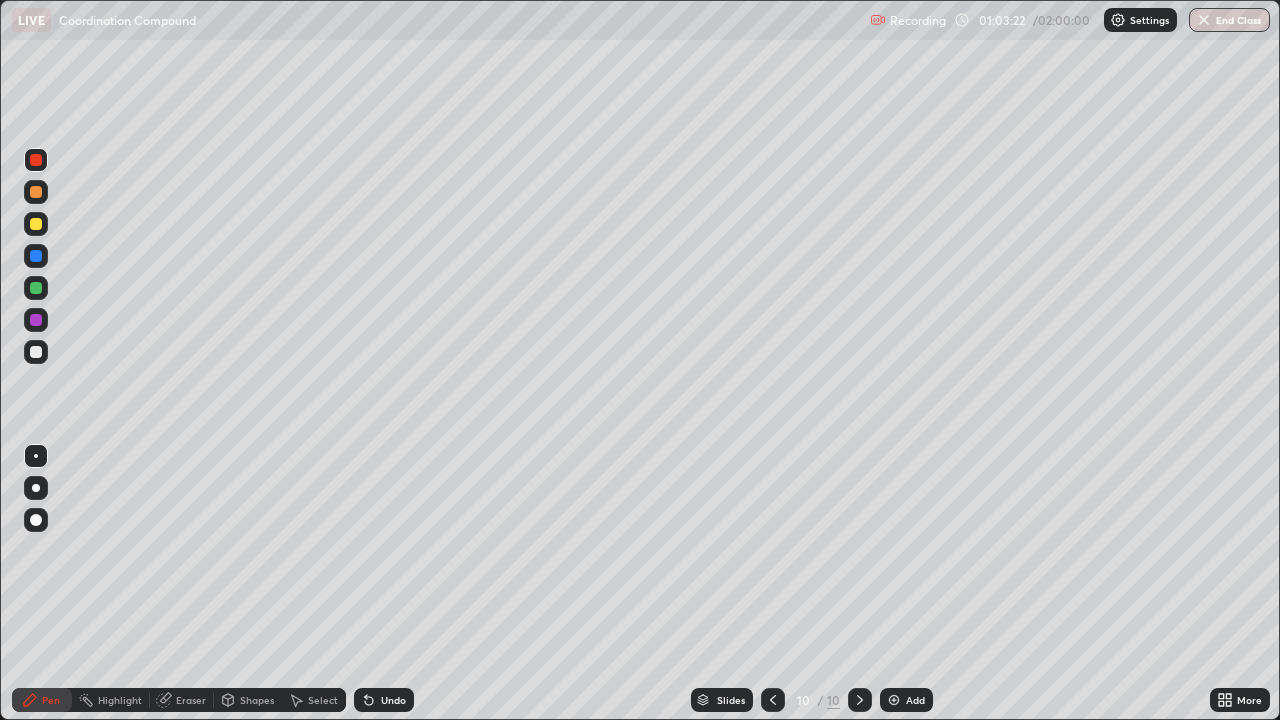 click at bounding box center [36, 224] 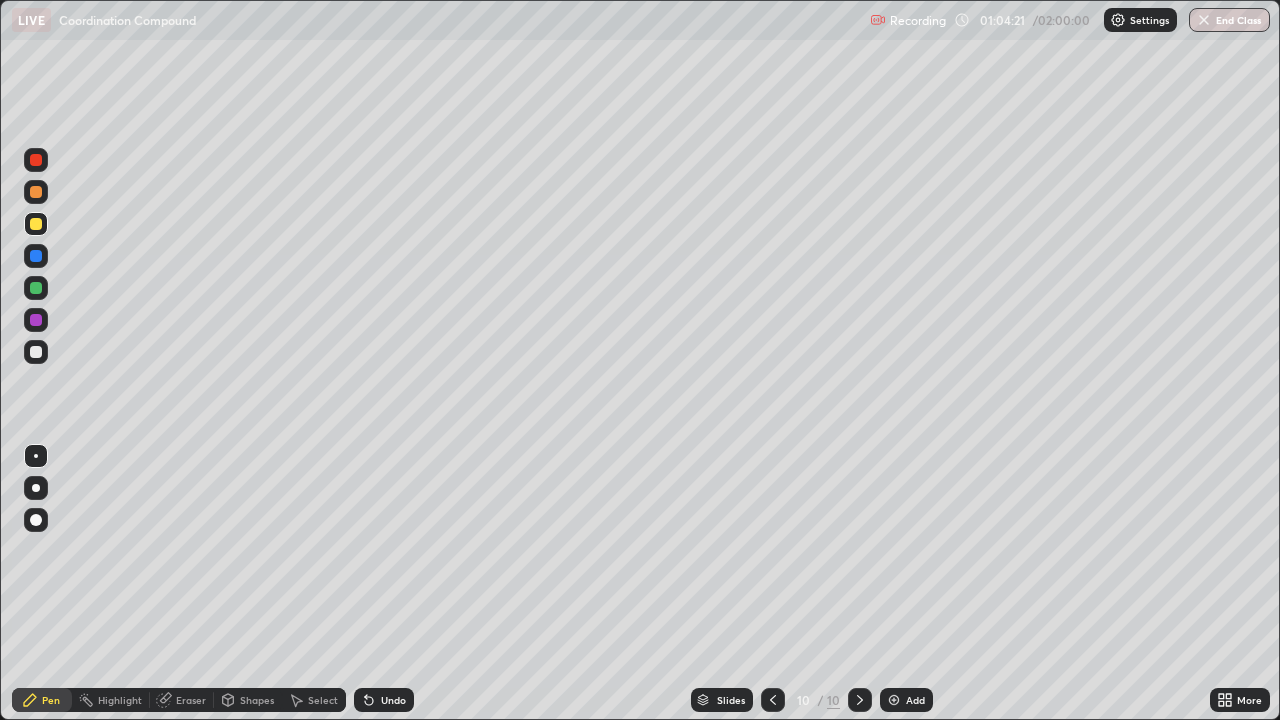 click at bounding box center (36, 160) 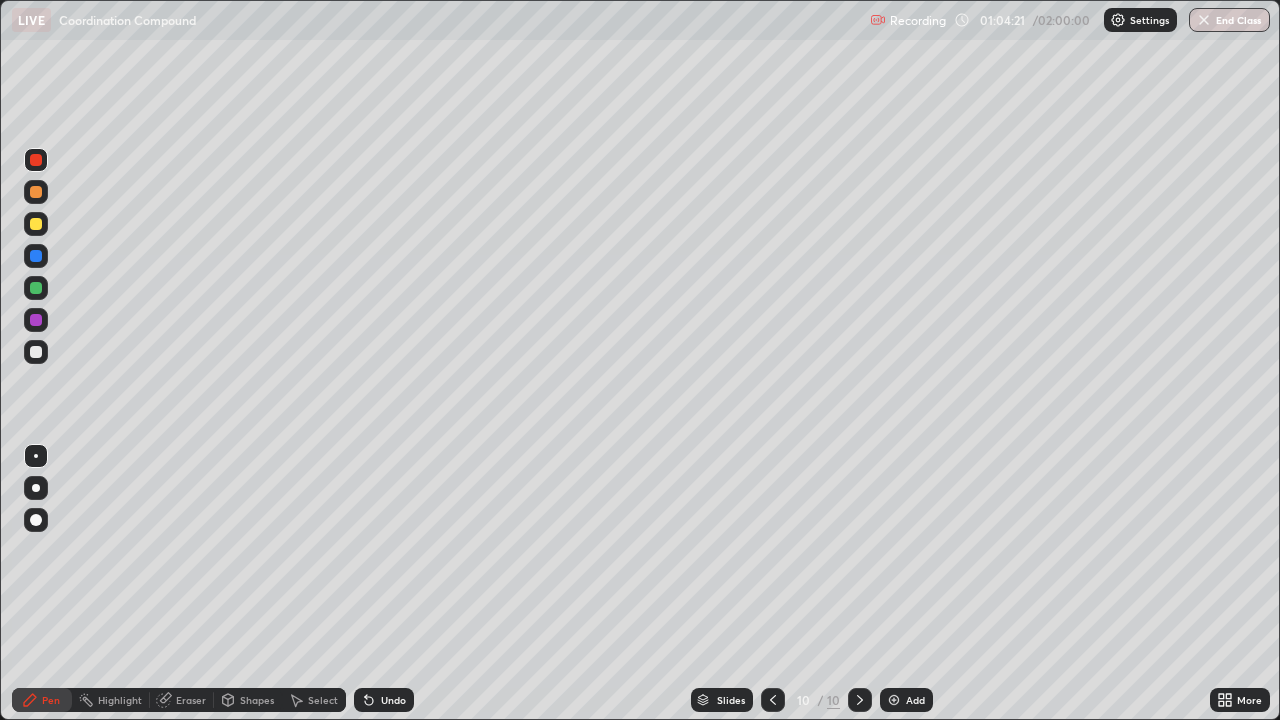 click at bounding box center [36, 160] 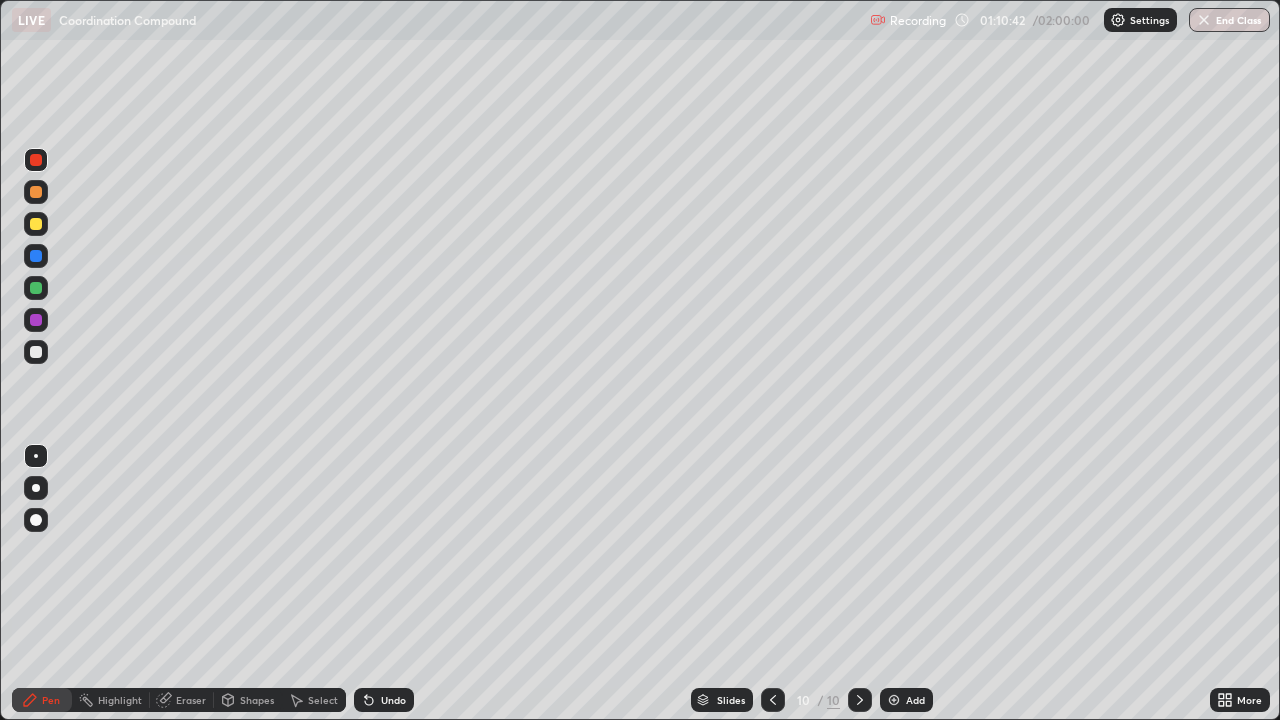 click 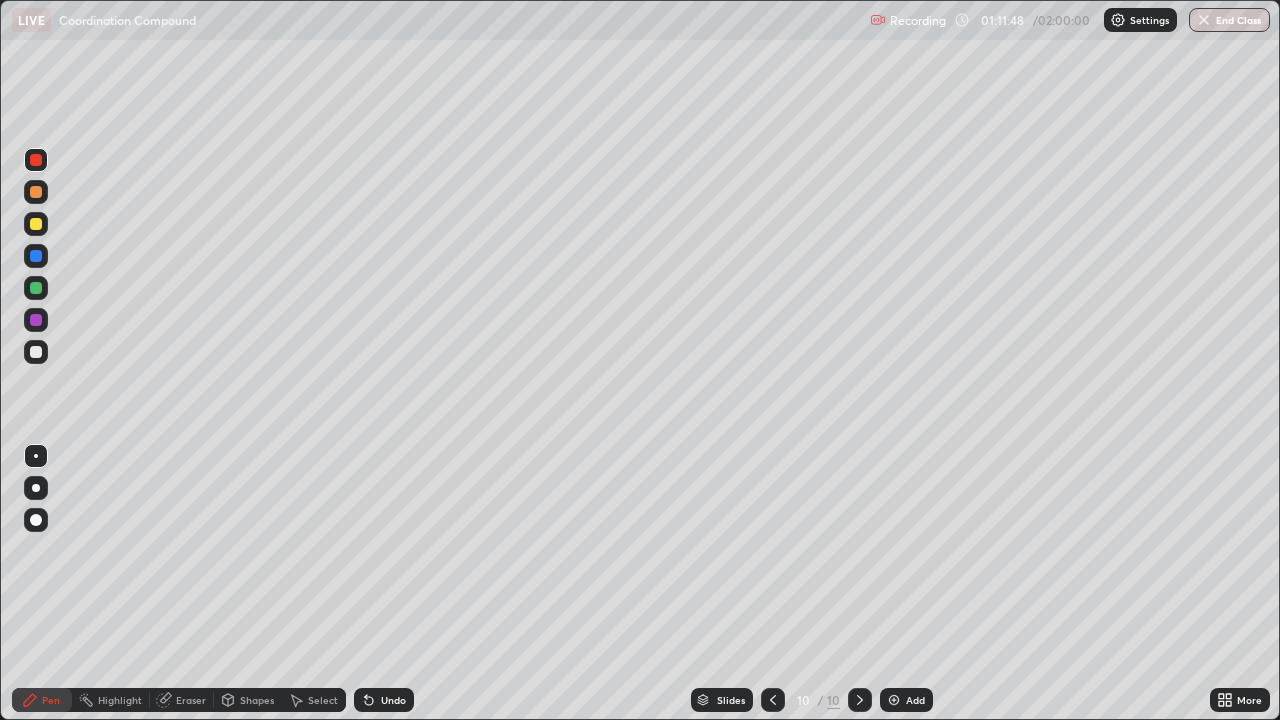 click 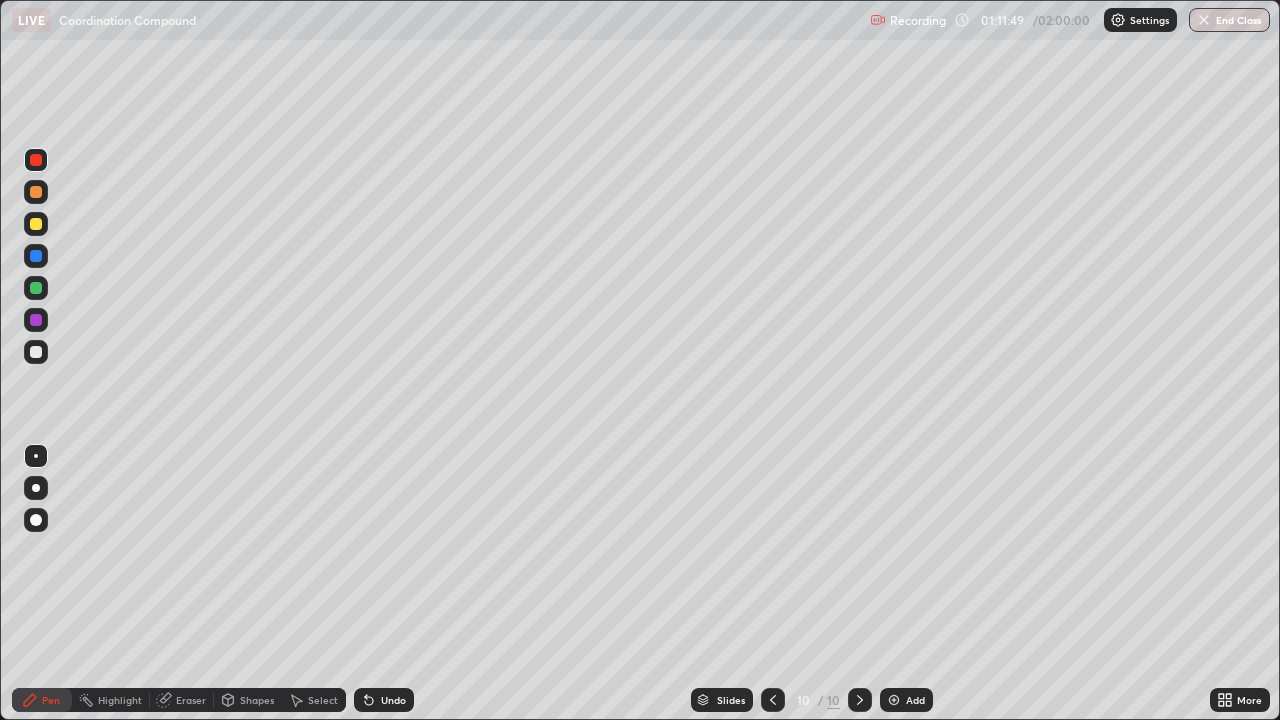 click on "Add" at bounding box center [915, 700] 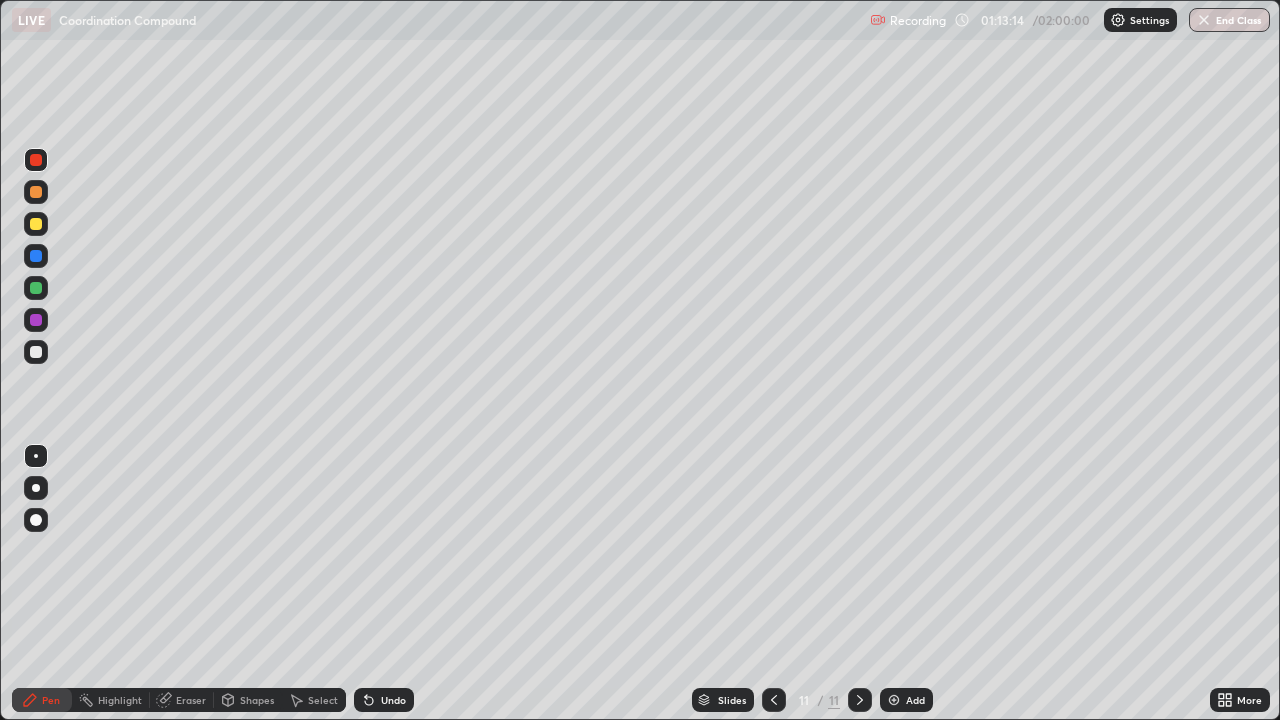 click at bounding box center [36, 224] 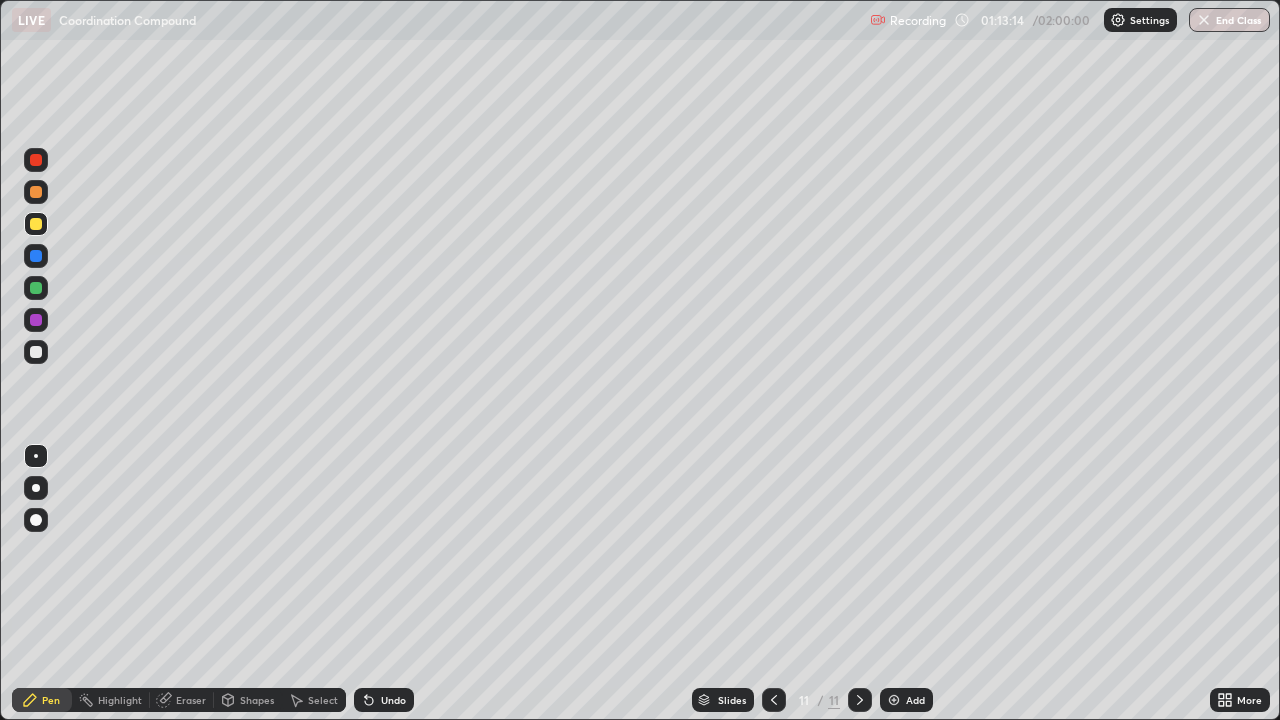 click at bounding box center [36, 224] 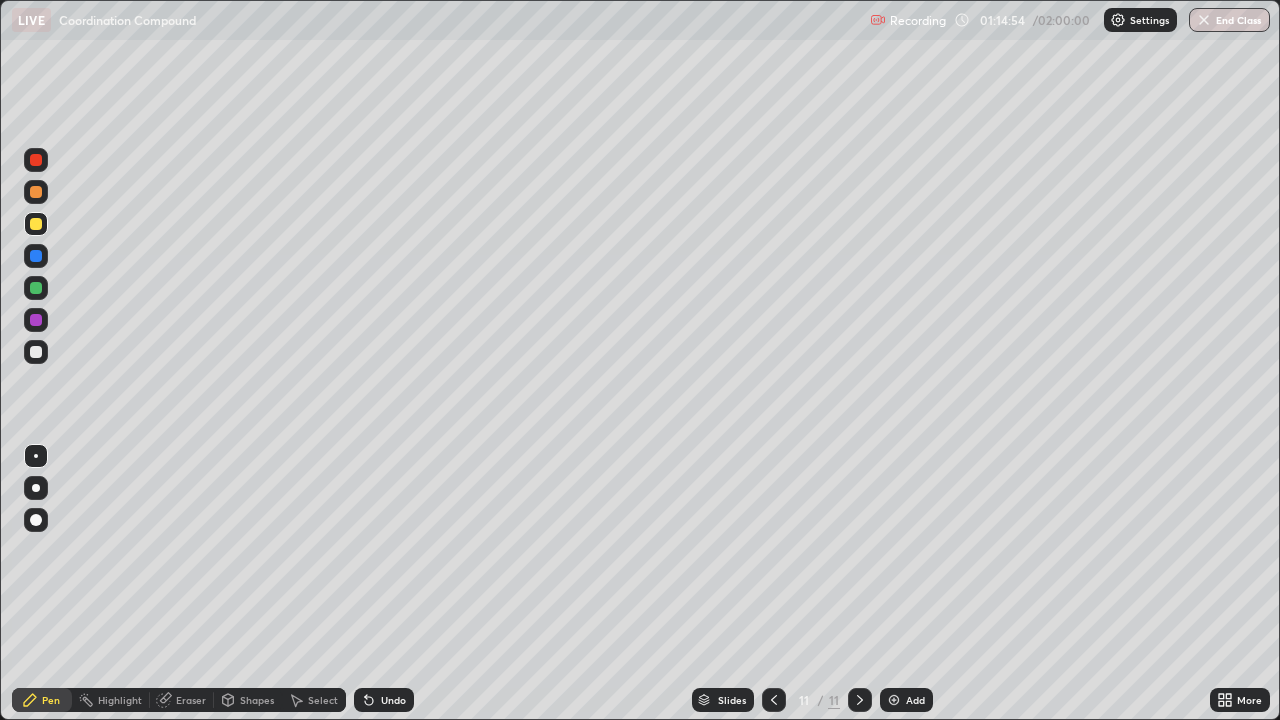 click at bounding box center (36, 352) 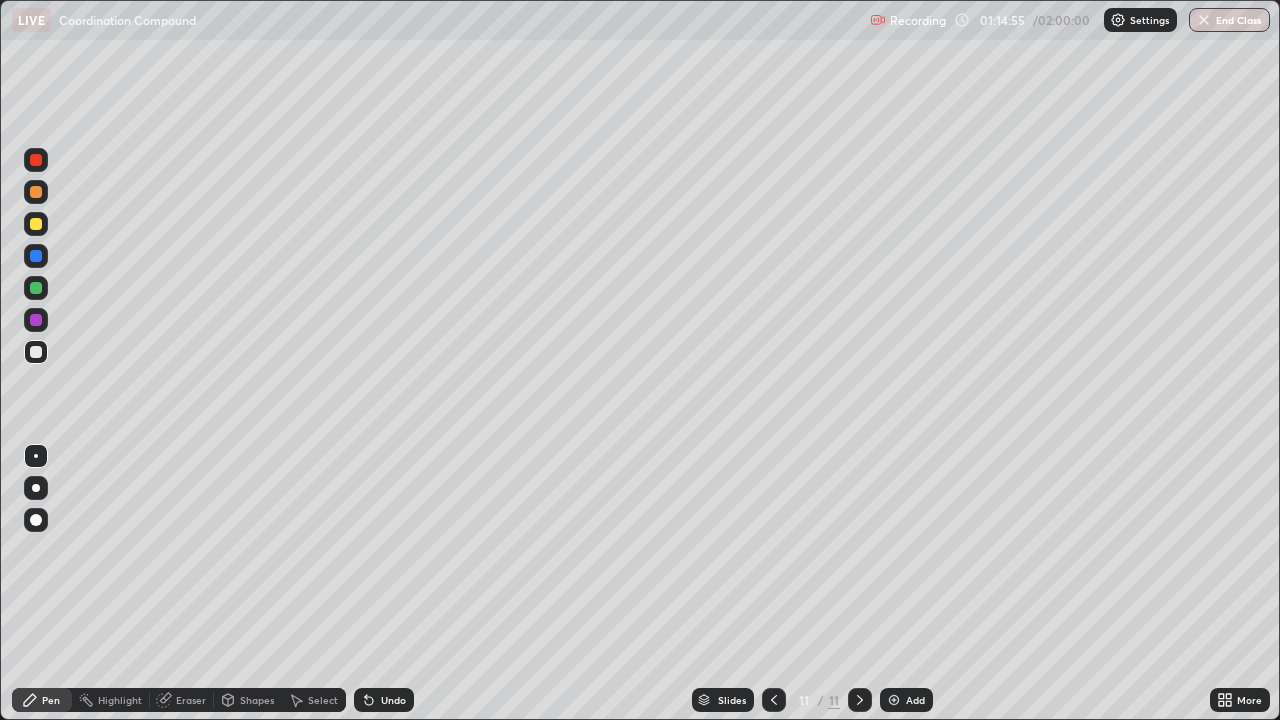 click at bounding box center [36, 352] 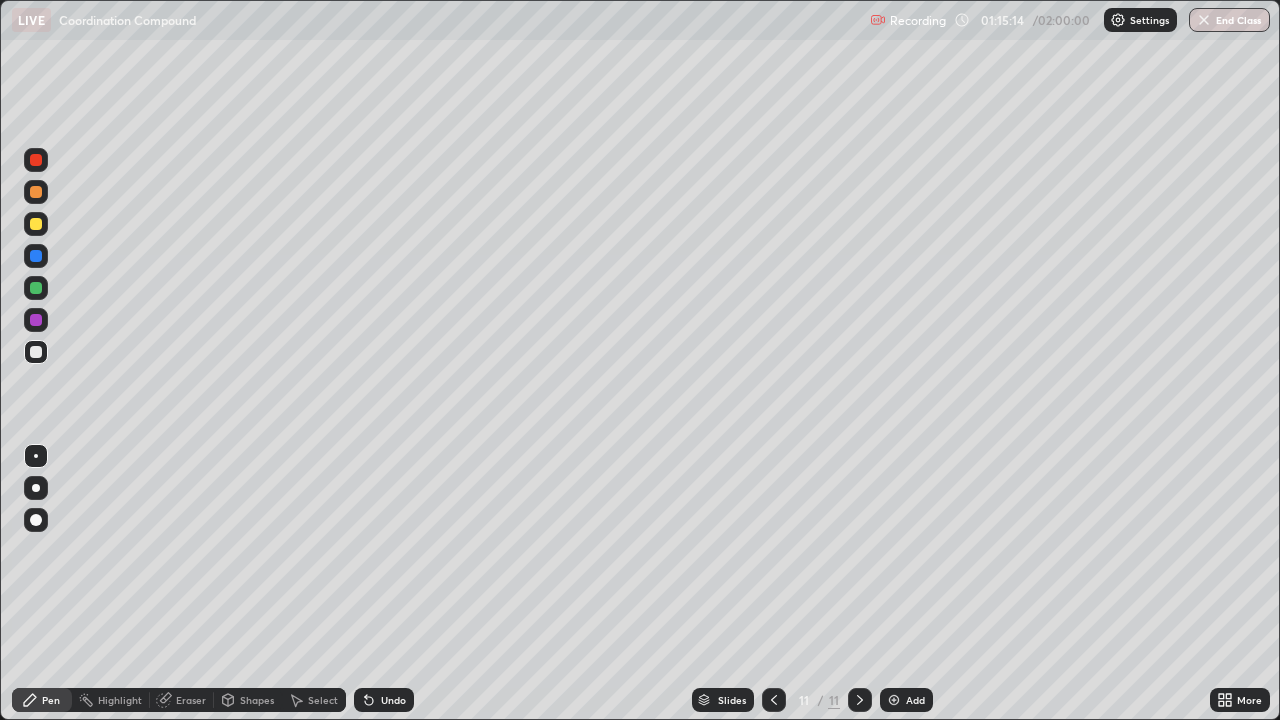 click at bounding box center (36, 224) 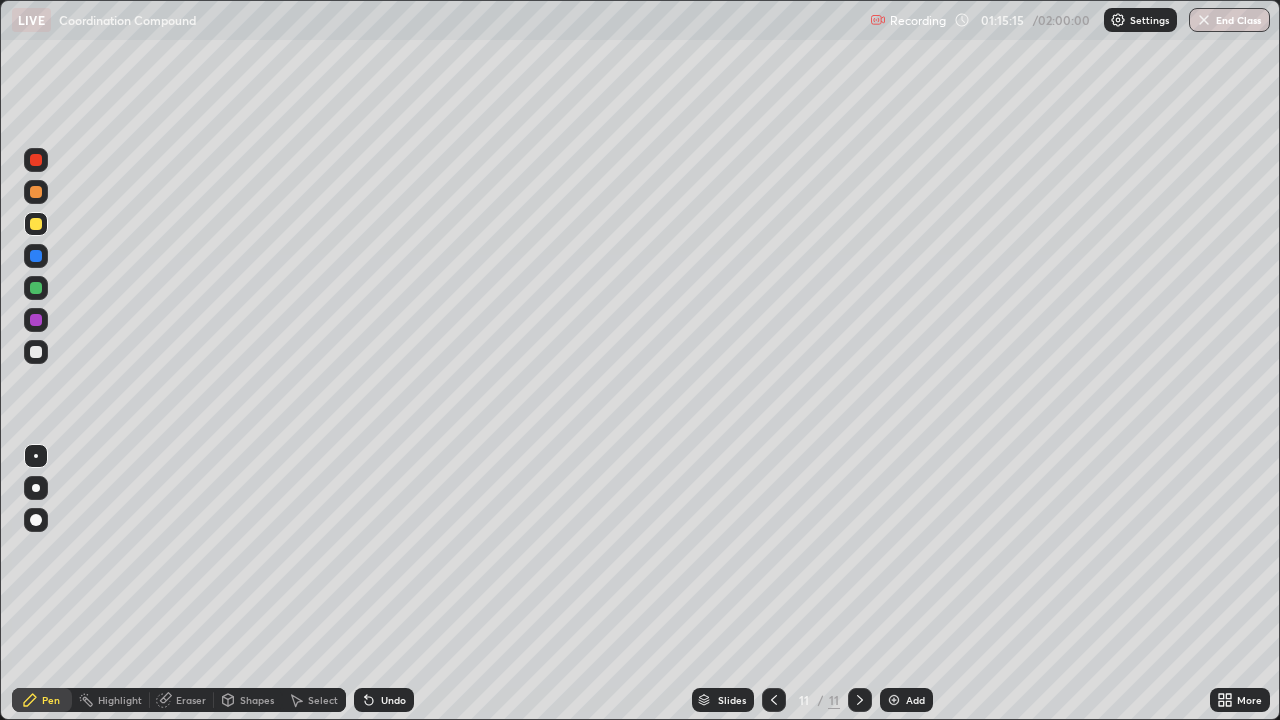 click at bounding box center [36, 224] 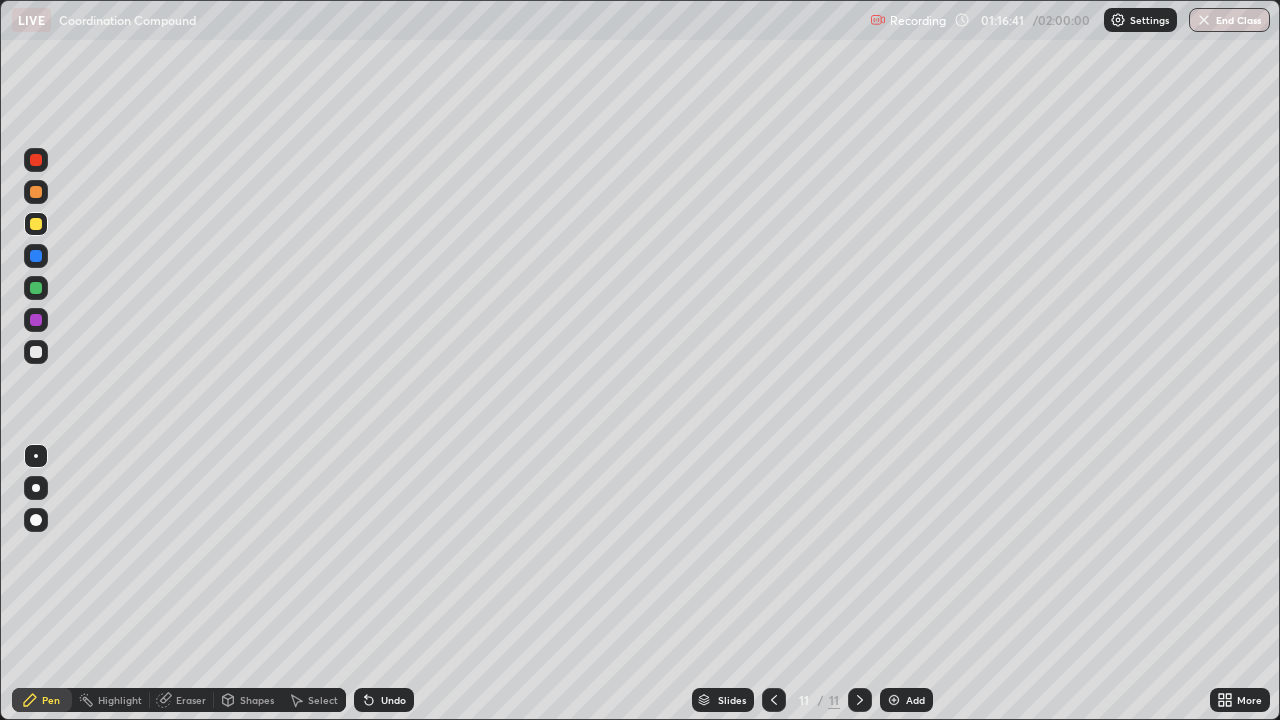 click at bounding box center (36, 192) 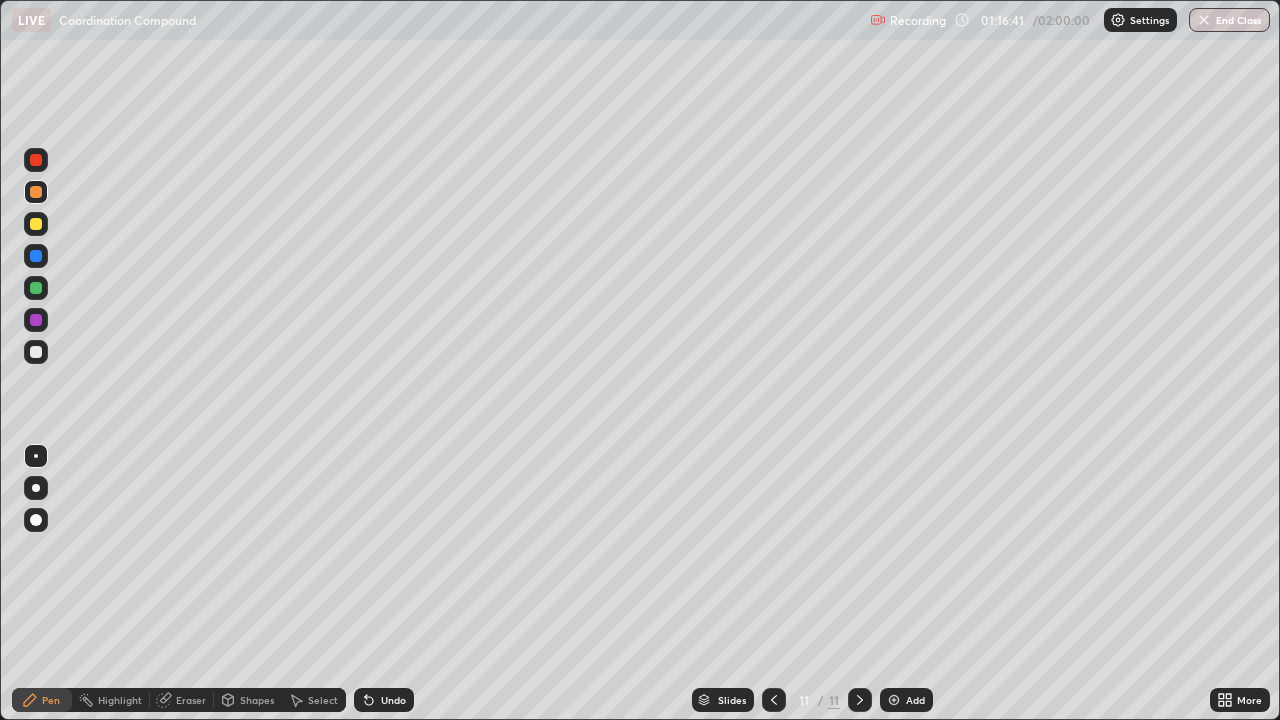 click at bounding box center (36, 192) 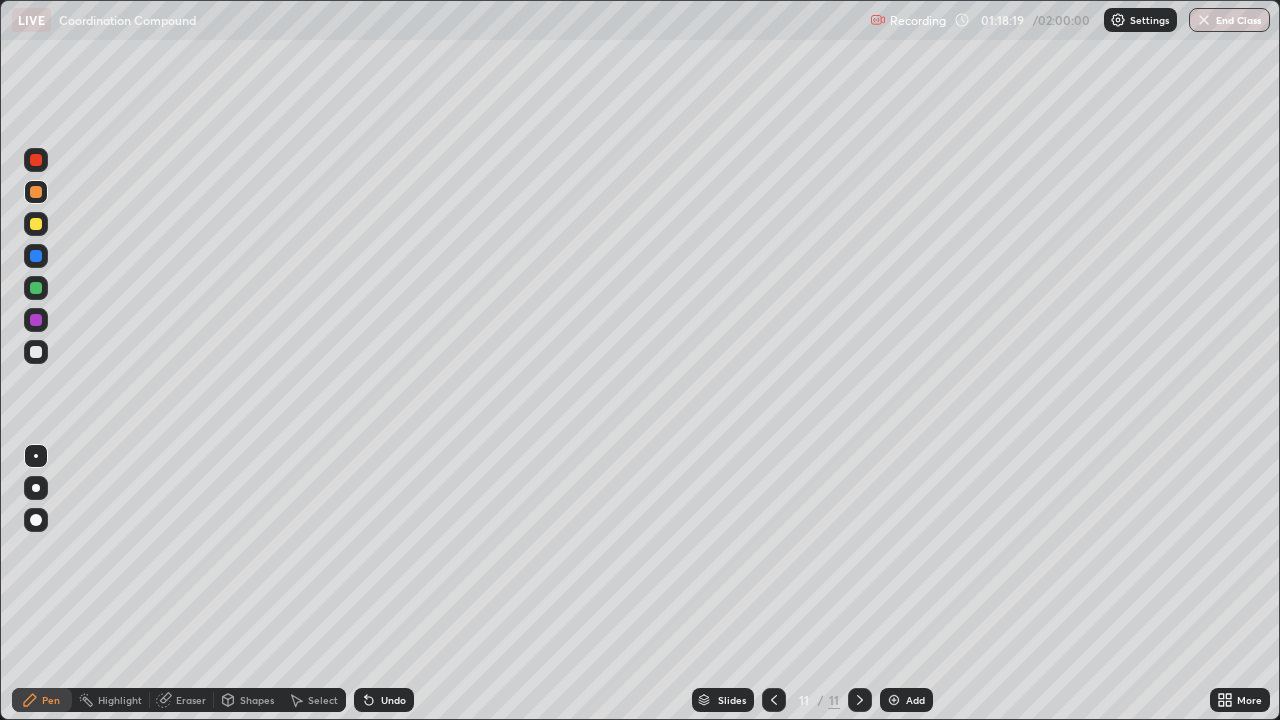 click at bounding box center (36, 352) 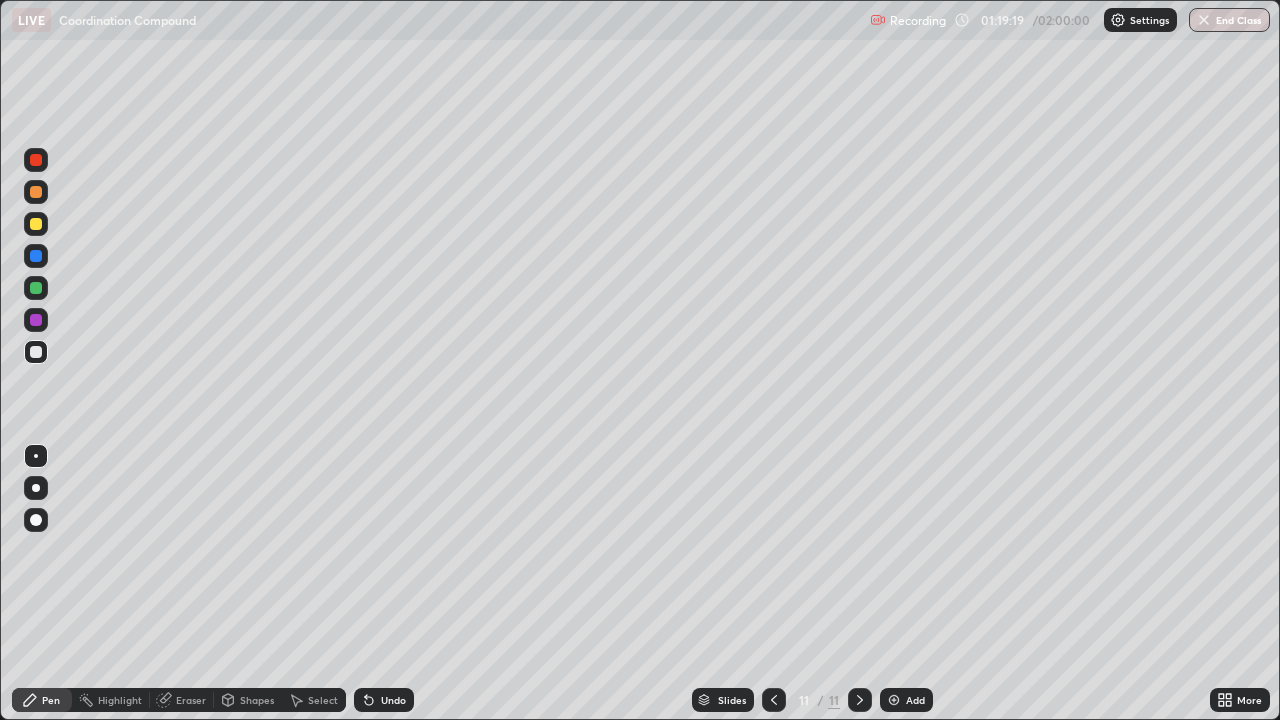 click at bounding box center (36, 224) 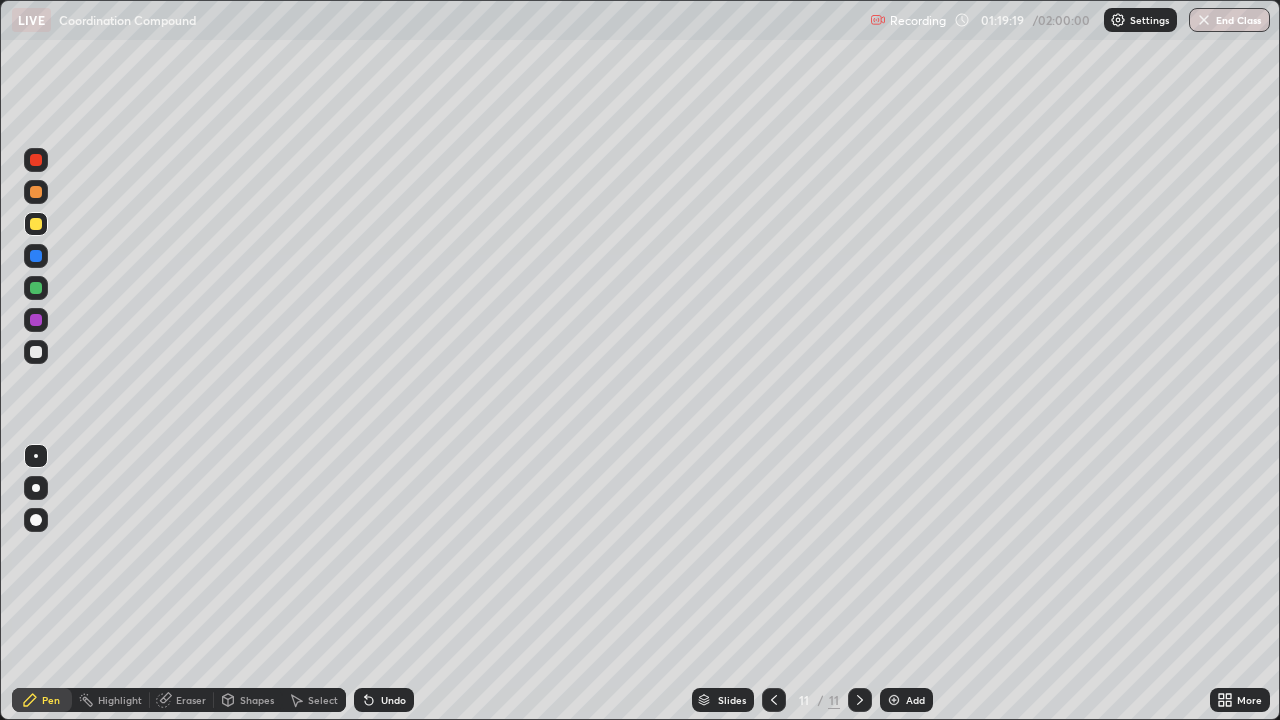 click at bounding box center [36, 224] 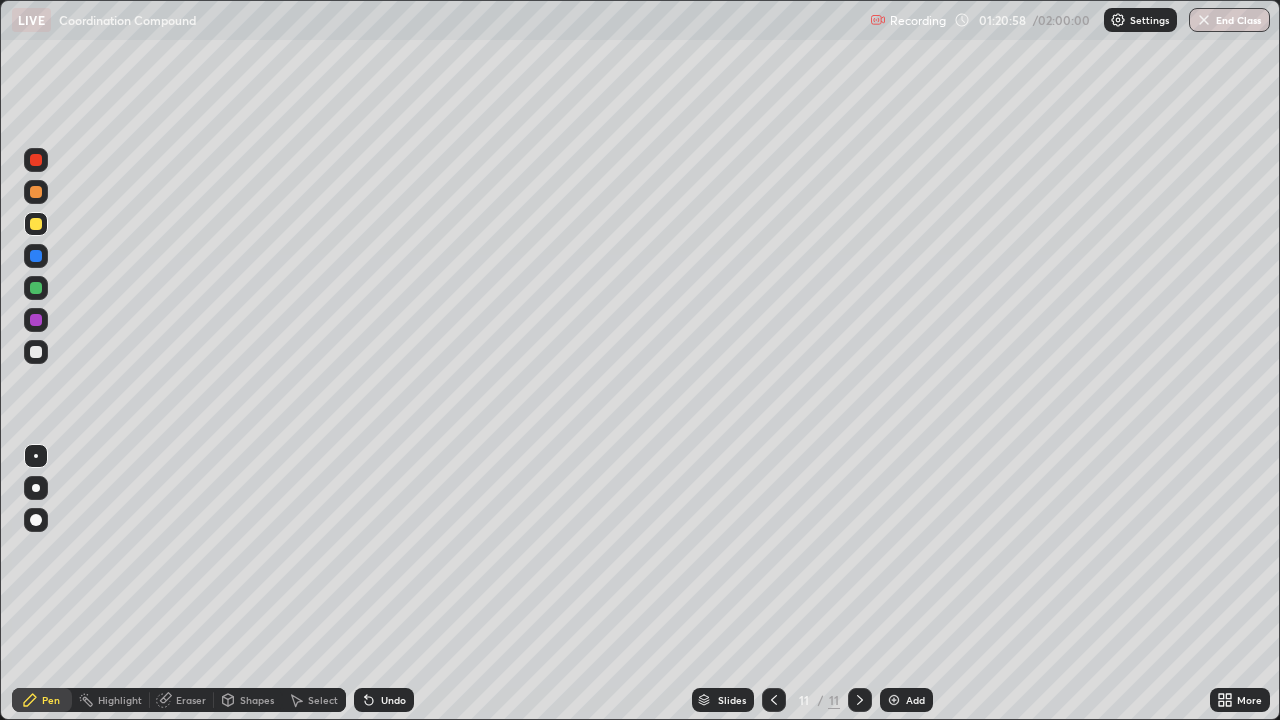 click at bounding box center [36, 352] 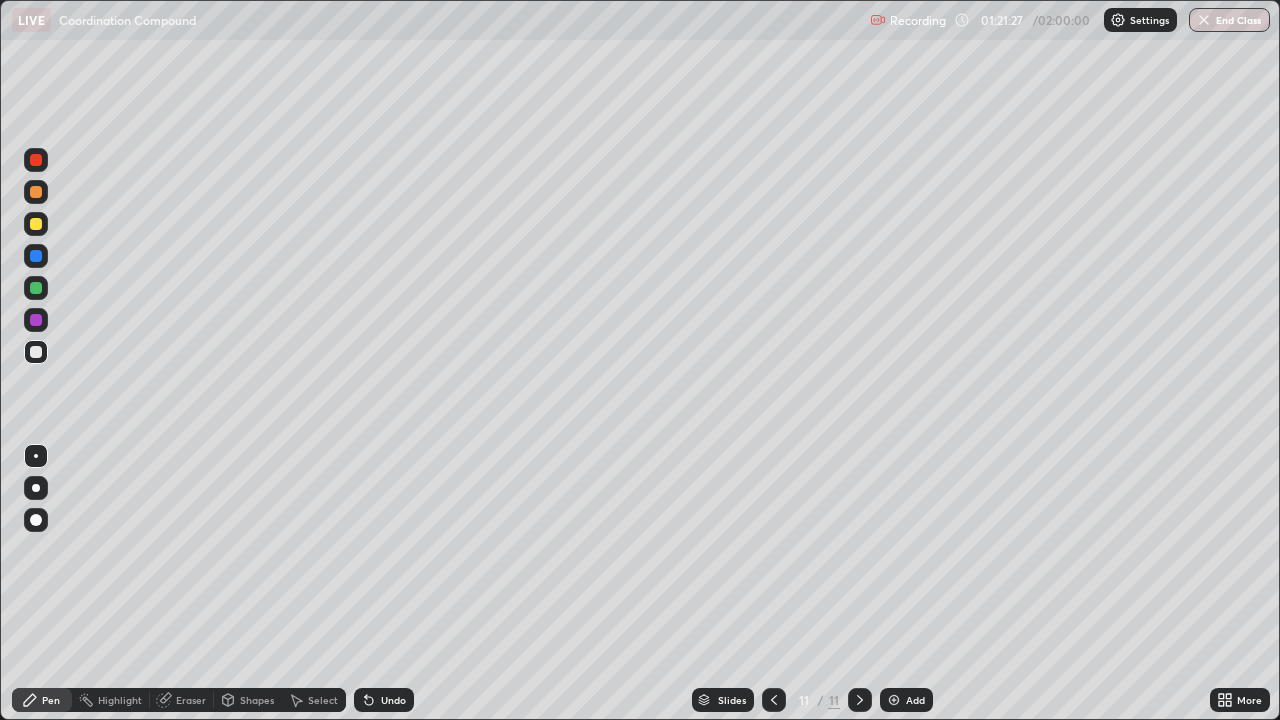 click on "Undo" at bounding box center (393, 700) 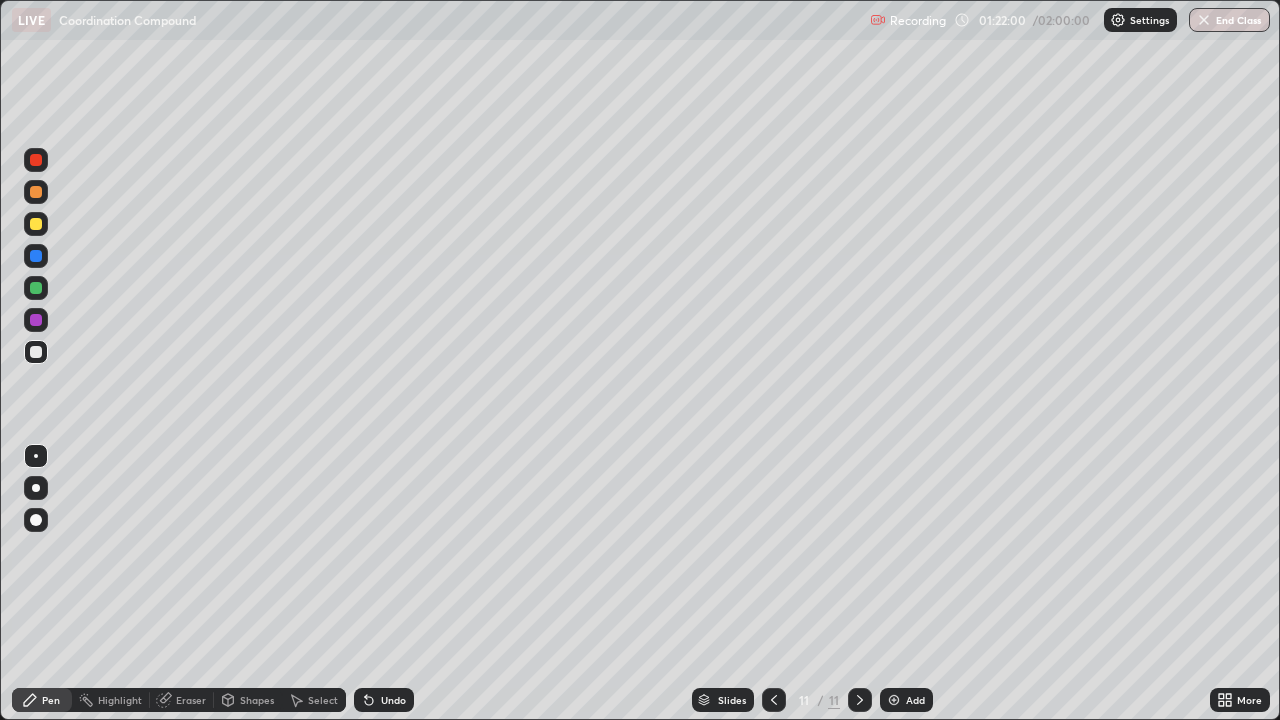 click on "Undo" at bounding box center (384, 700) 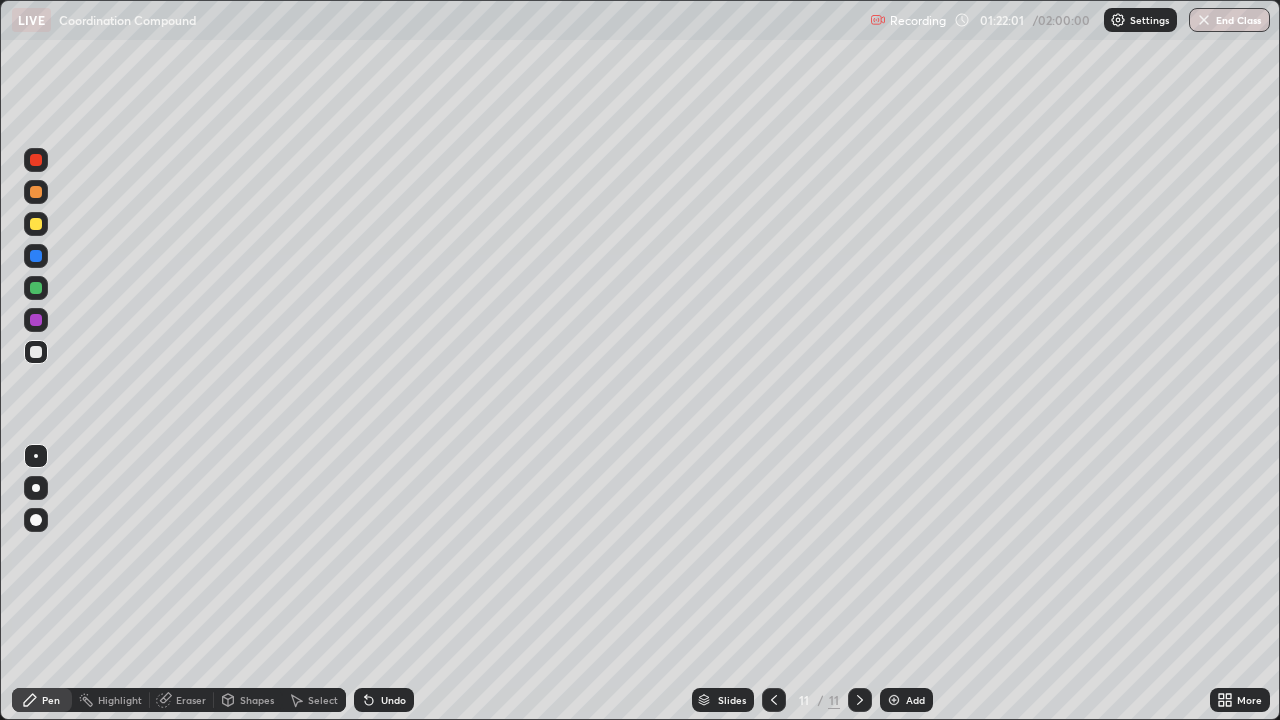 click on "Undo" at bounding box center (384, 700) 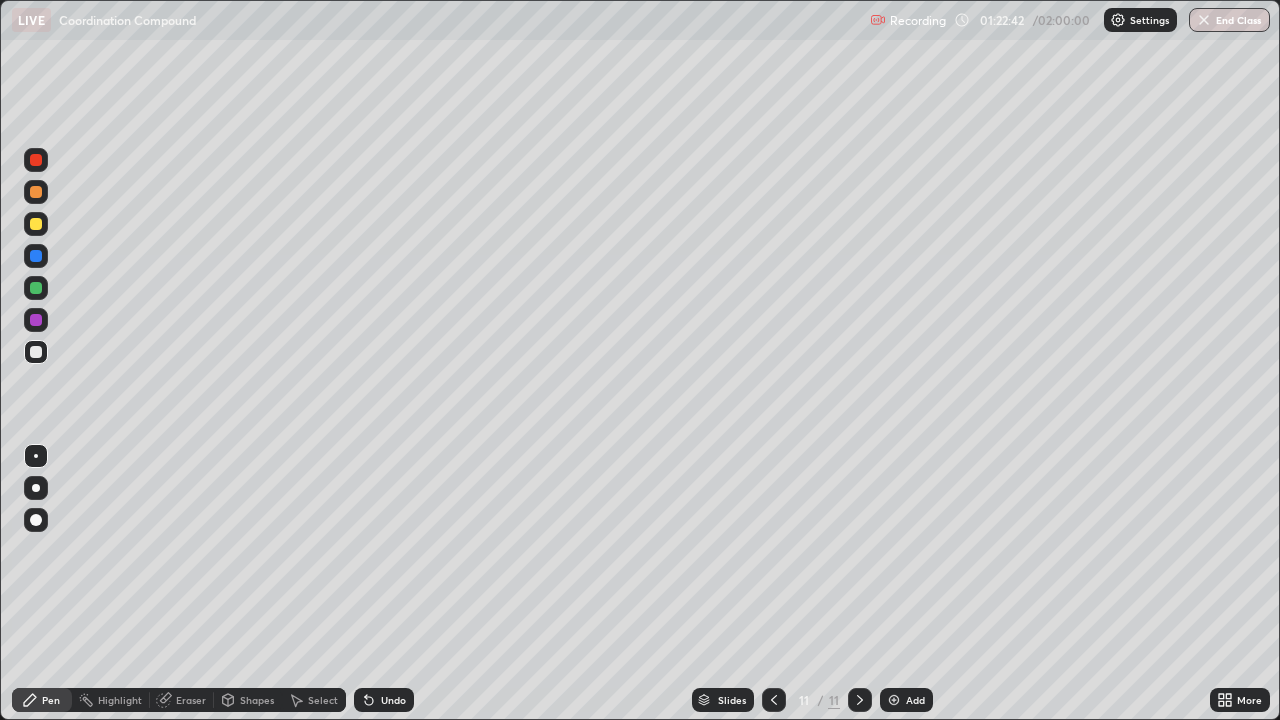click on "Undo" at bounding box center (393, 700) 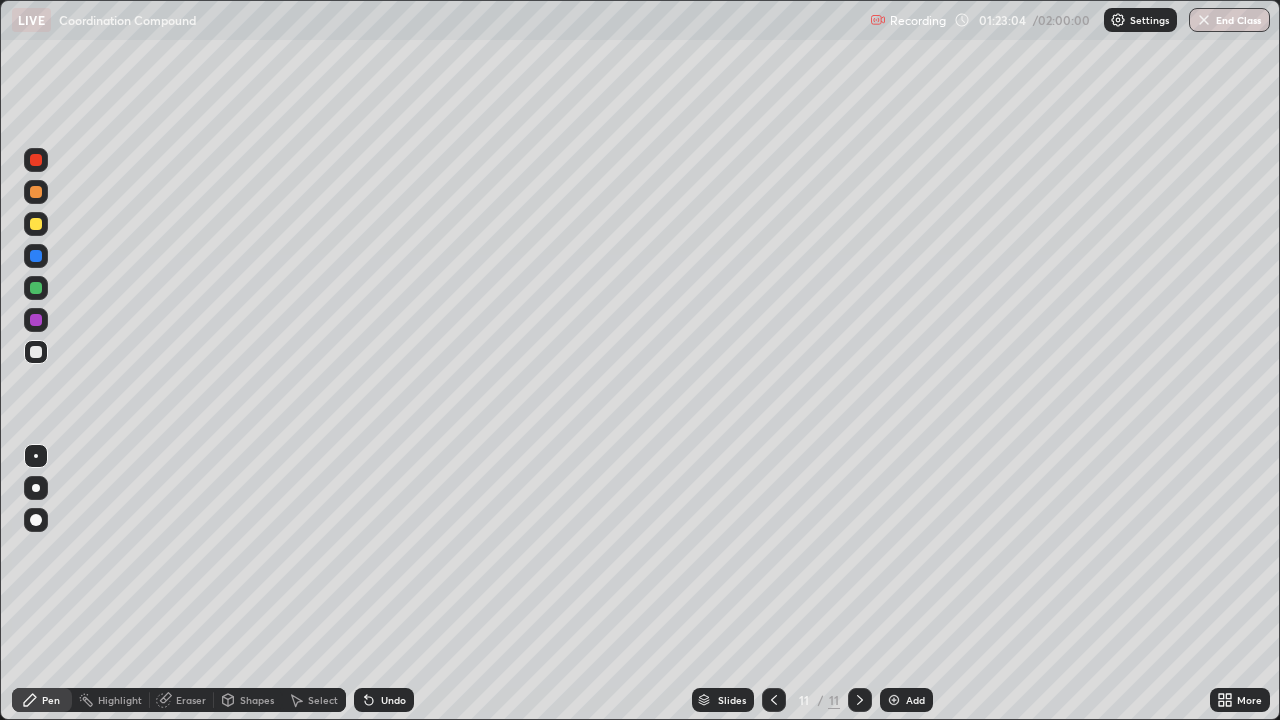 click on "Undo" at bounding box center (393, 700) 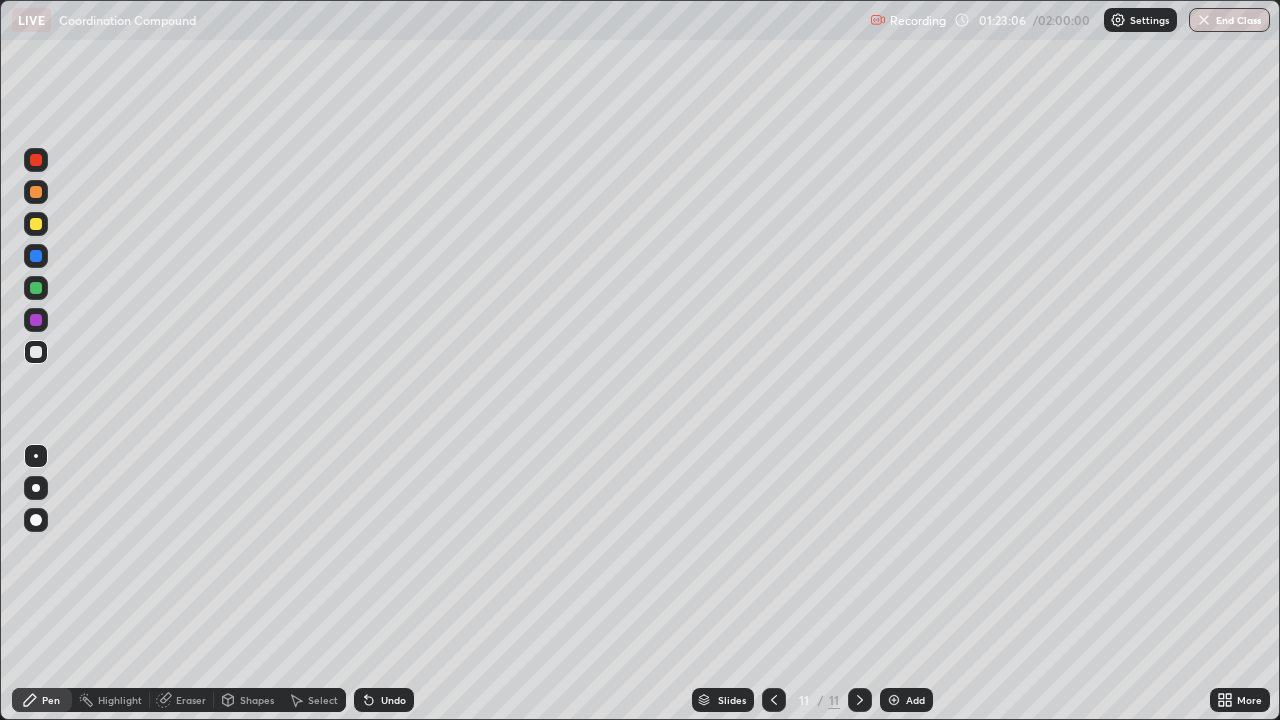 click on "Undo" at bounding box center [393, 700] 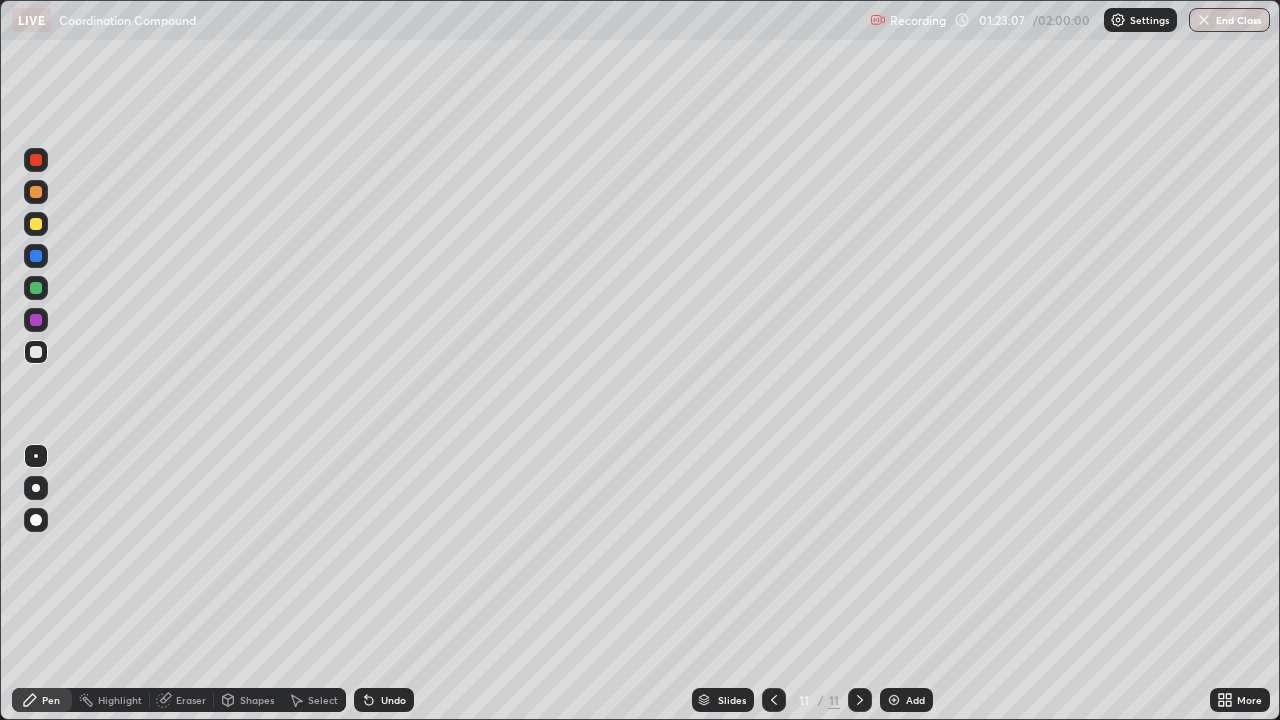 click on "Undo" at bounding box center [393, 700] 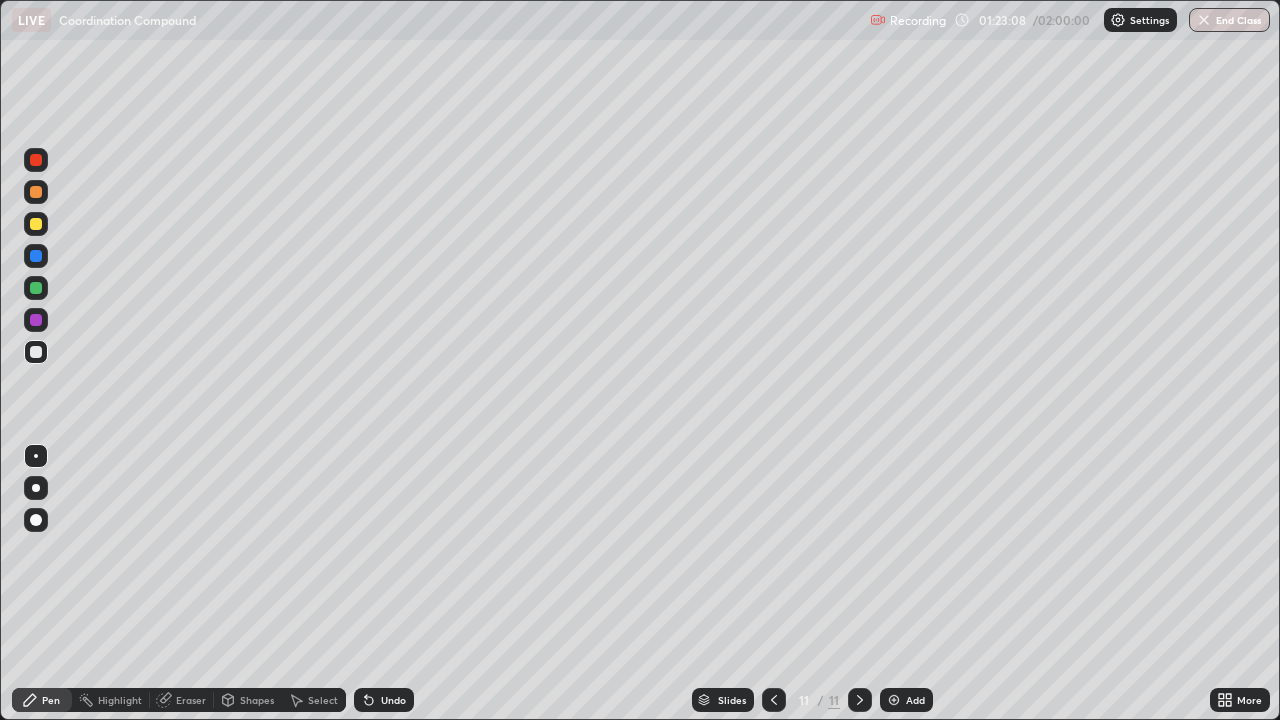 click on "Undo" at bounding box center (393, 700) 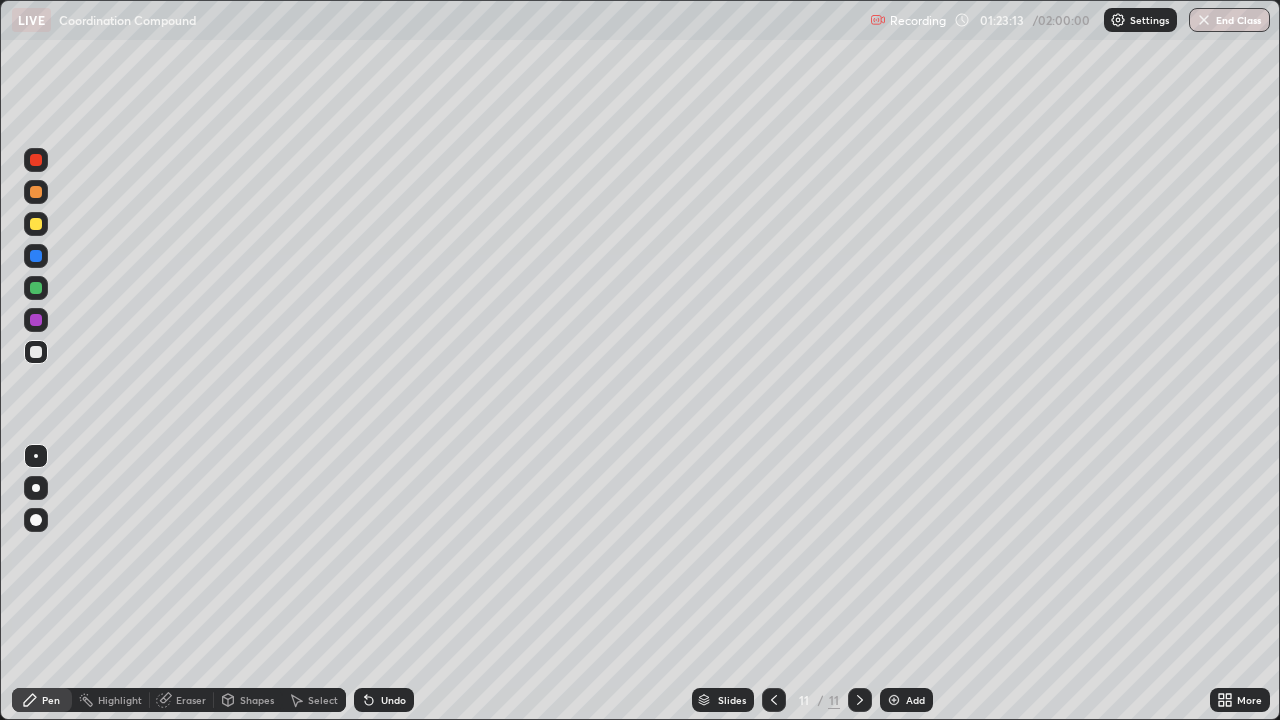 click at bounding box center (36, 224) 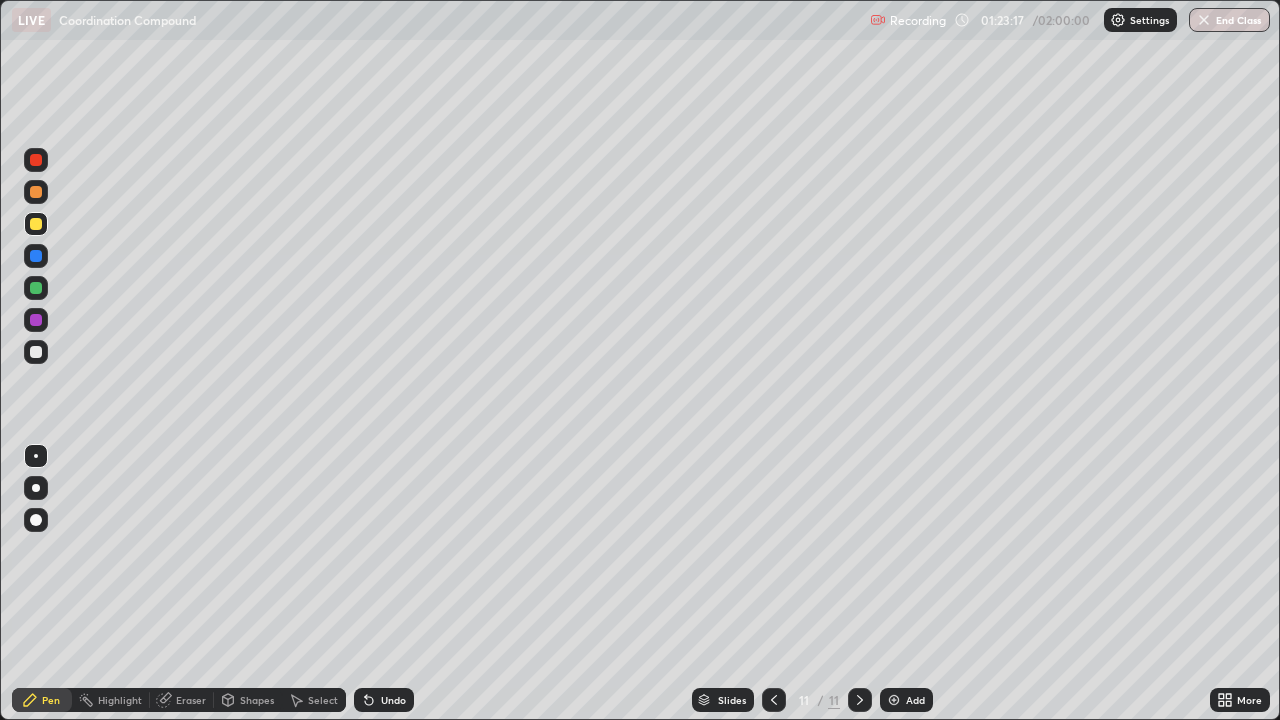 click on "Undo" at bounding box center [393, 700] 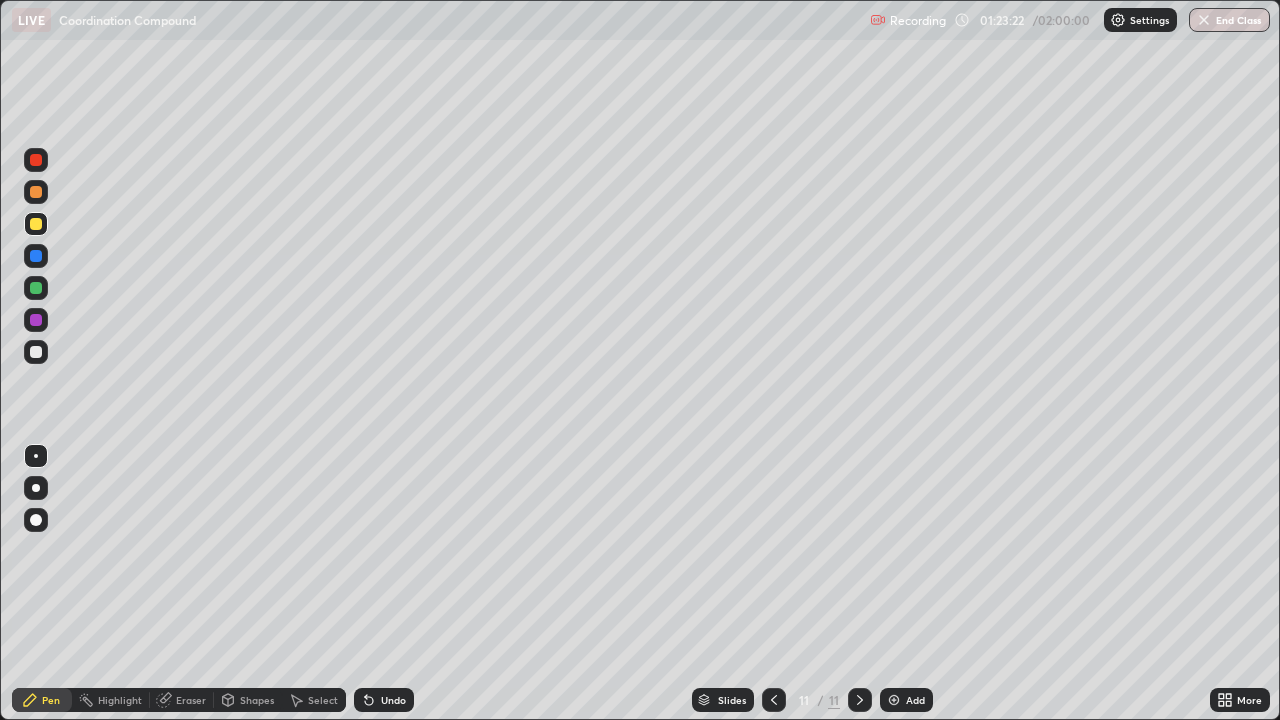 click on "Undo" at bounding box center (393, 700) 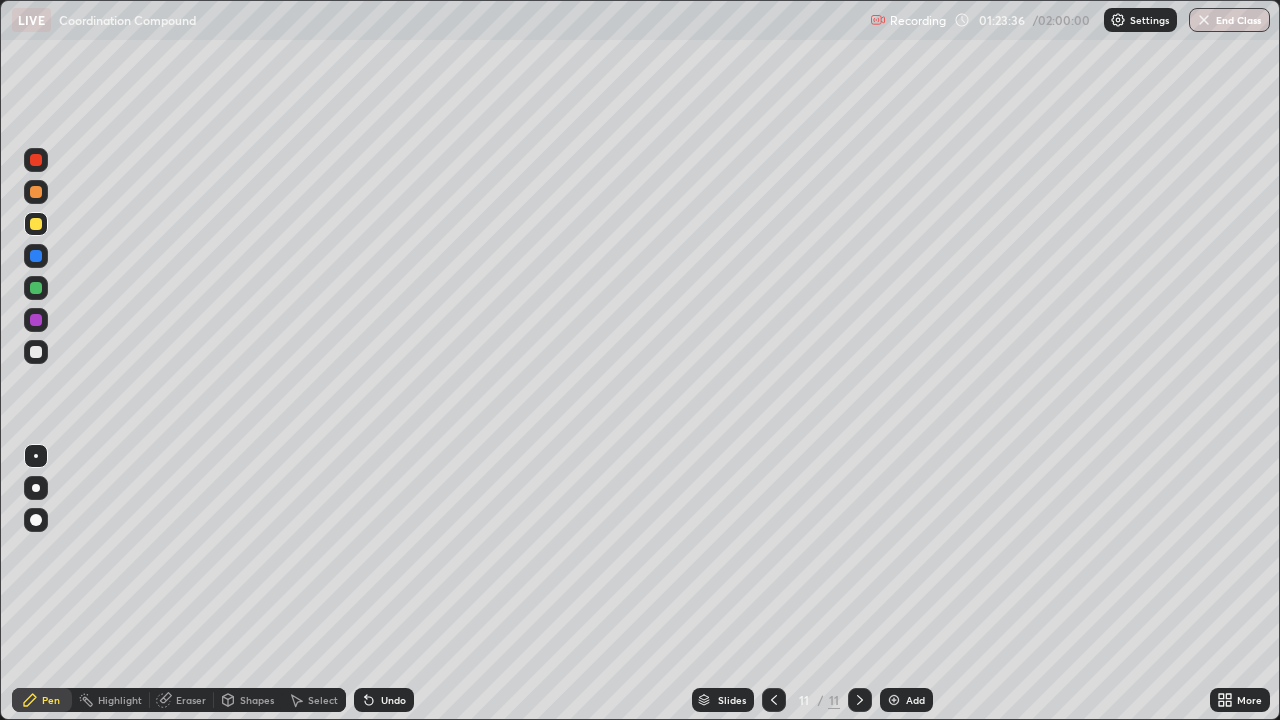 click on "Undo" at bounding box center [393, 700] 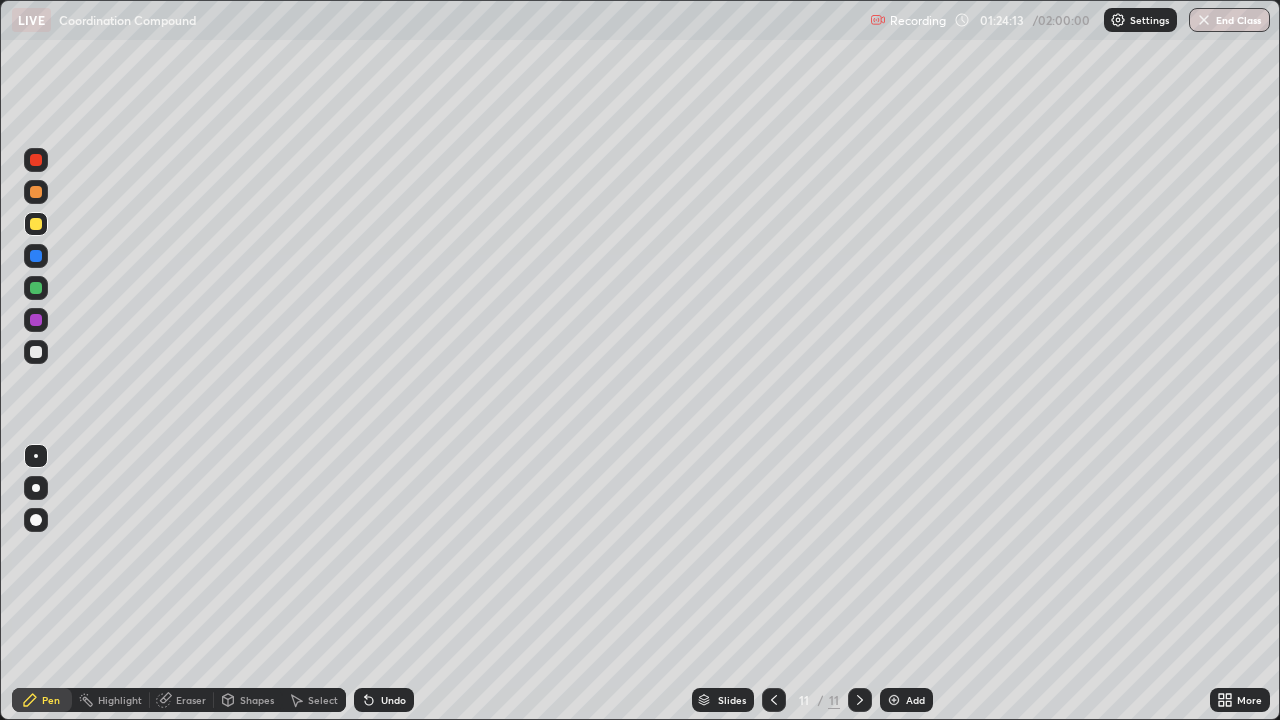 click at bounding box center [36, 160] 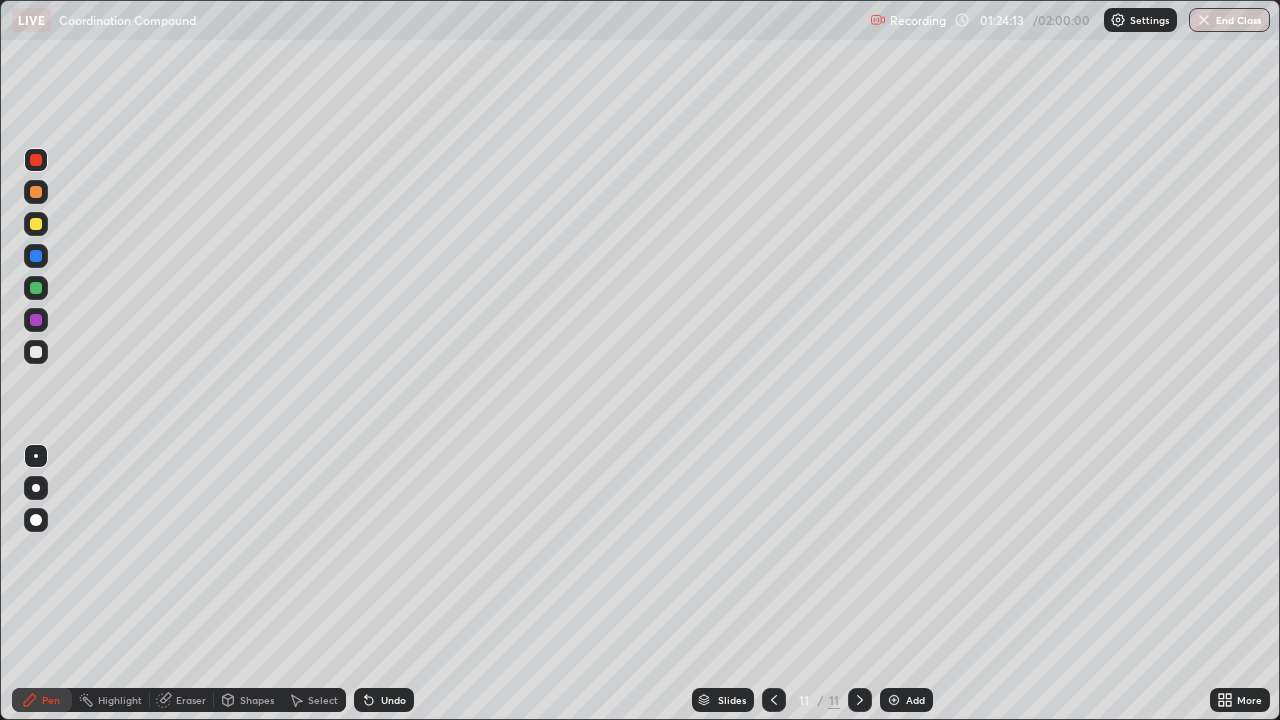 click at bounding box center (36, 160) 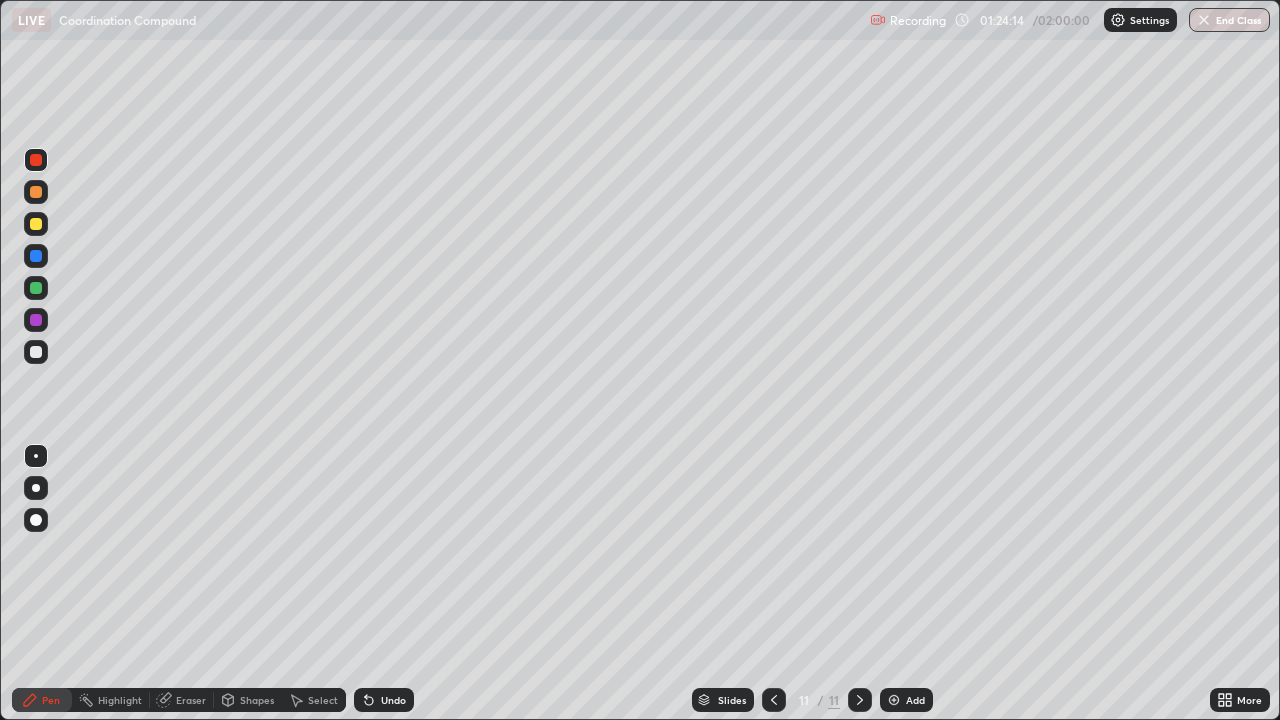 click at bounding box center (36, 352) 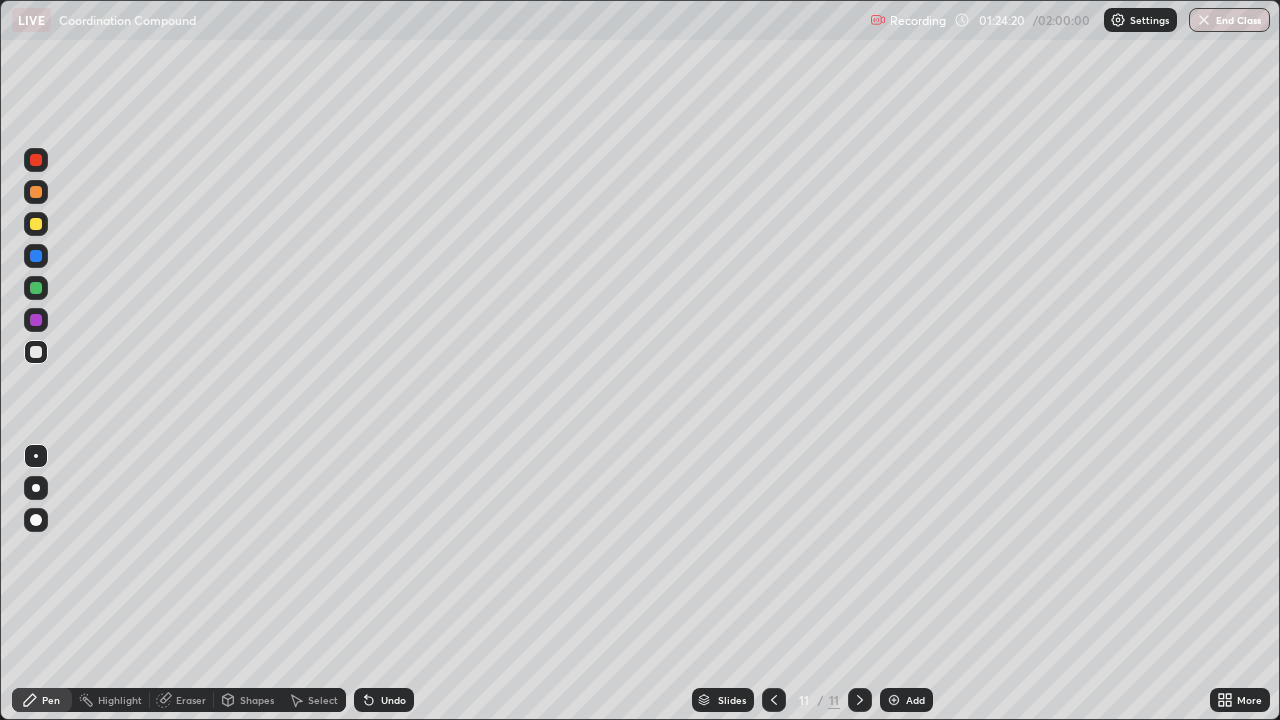 click on "Eraser" at bounding box center [191, 700] 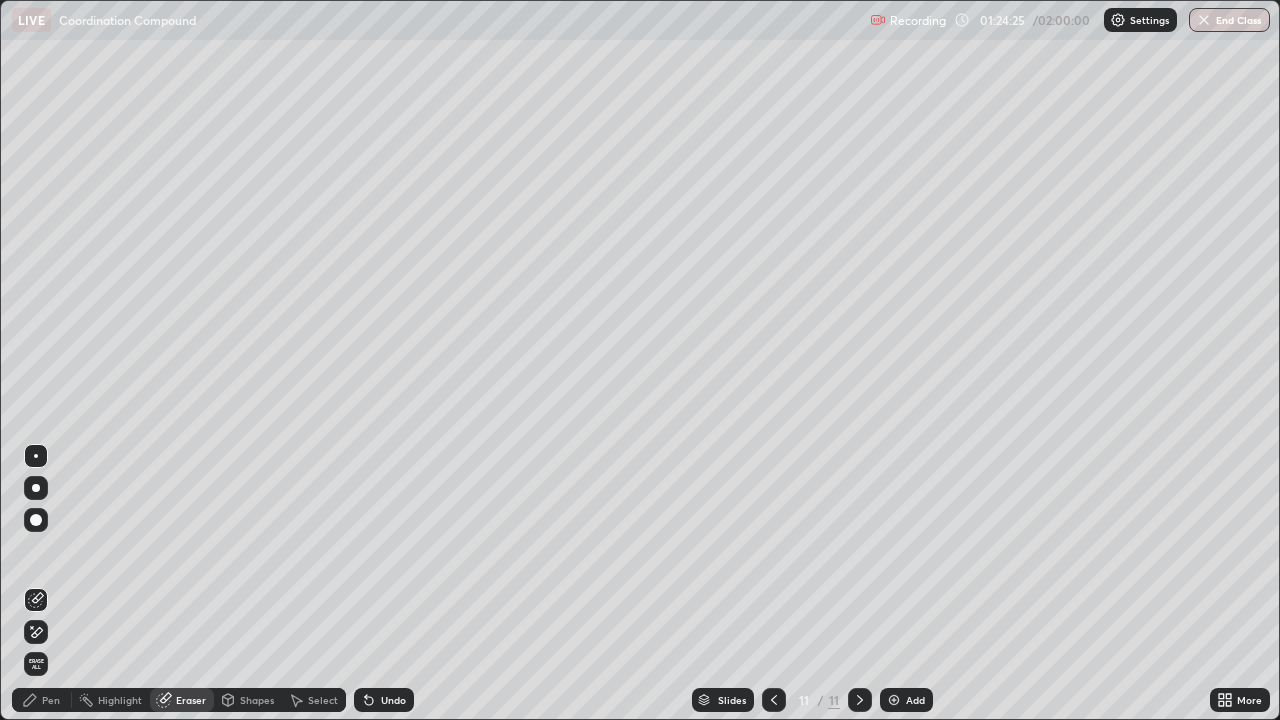 click 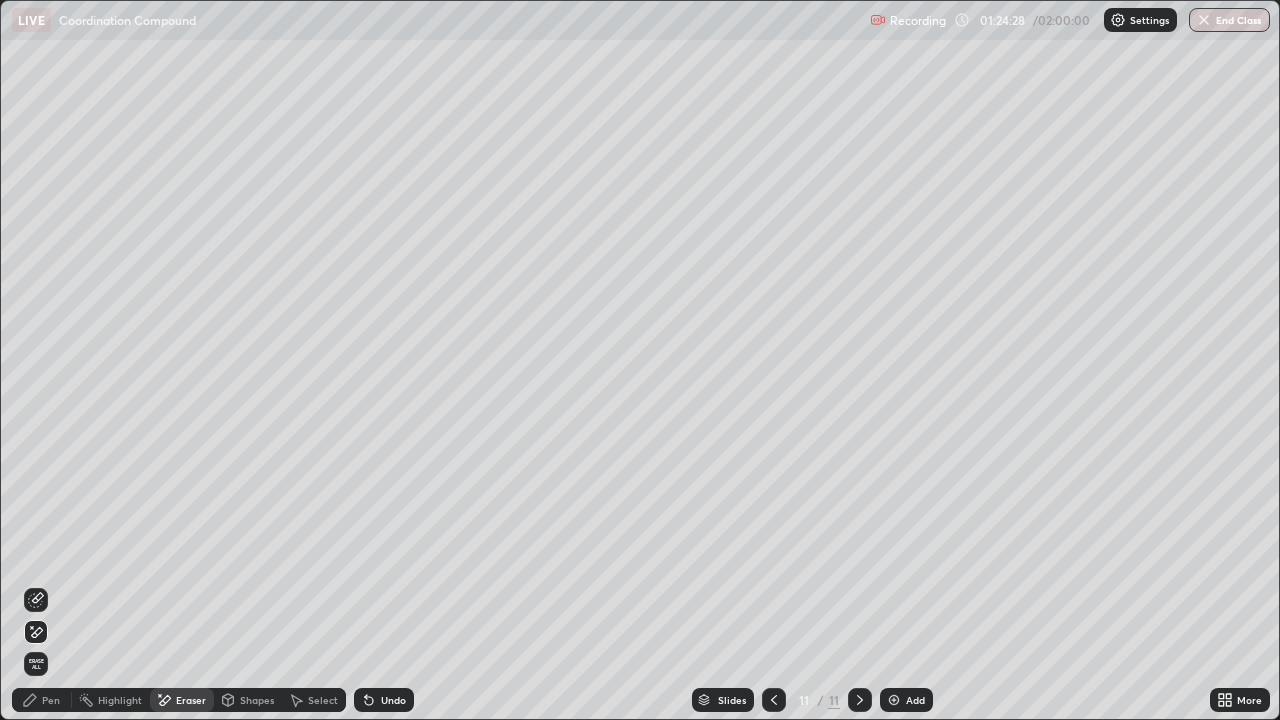 click on "Pen" at bounding box center [51, 700] 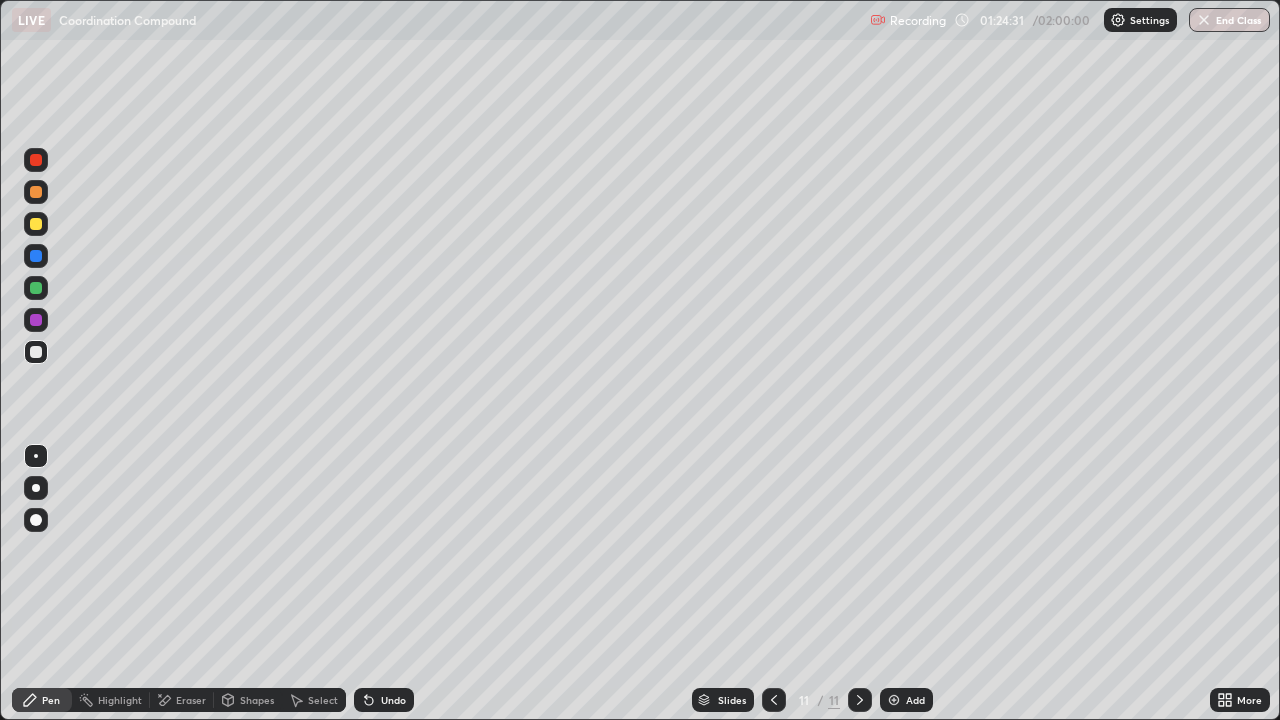 click 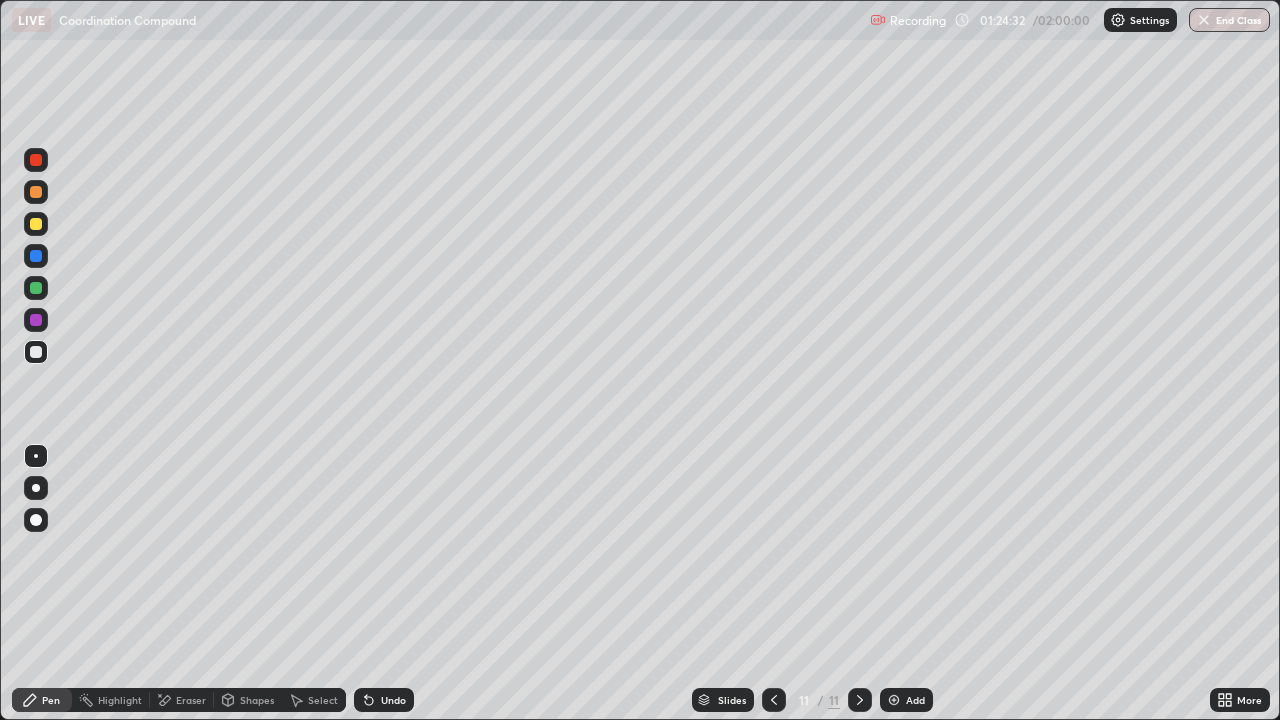 click at bounding box center (36, 224) 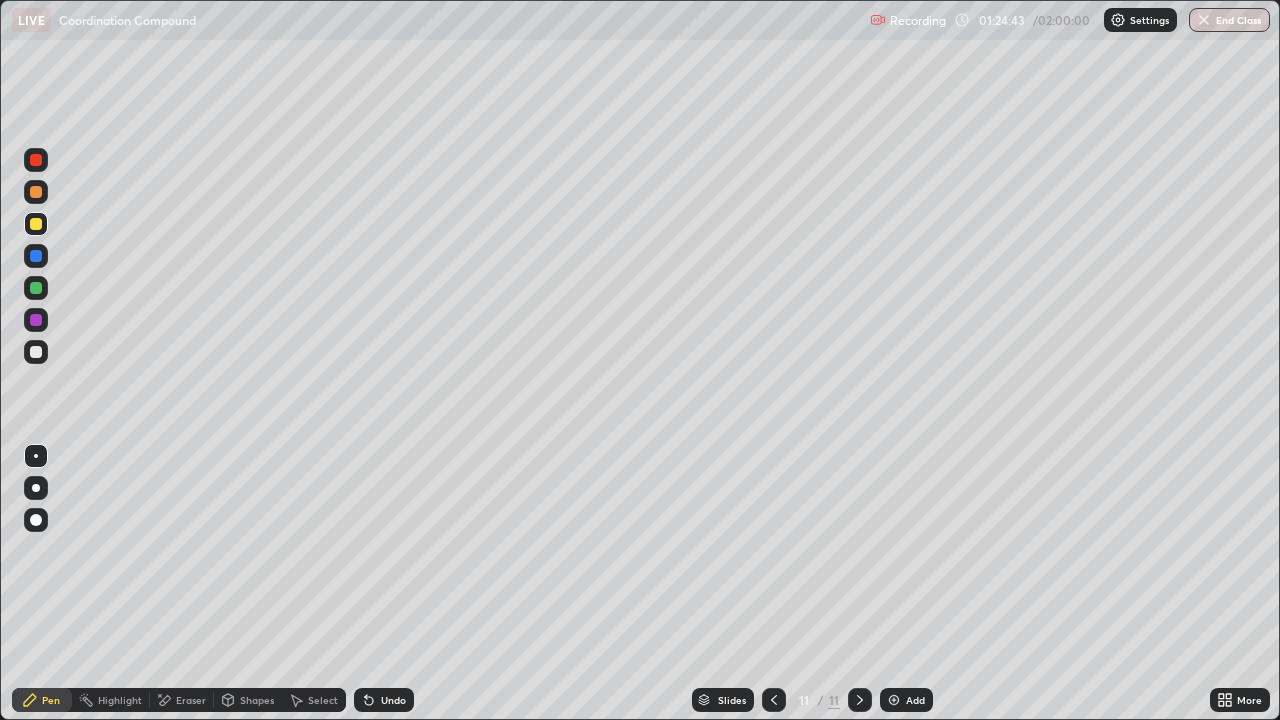 click at bounding box center [36, 352] 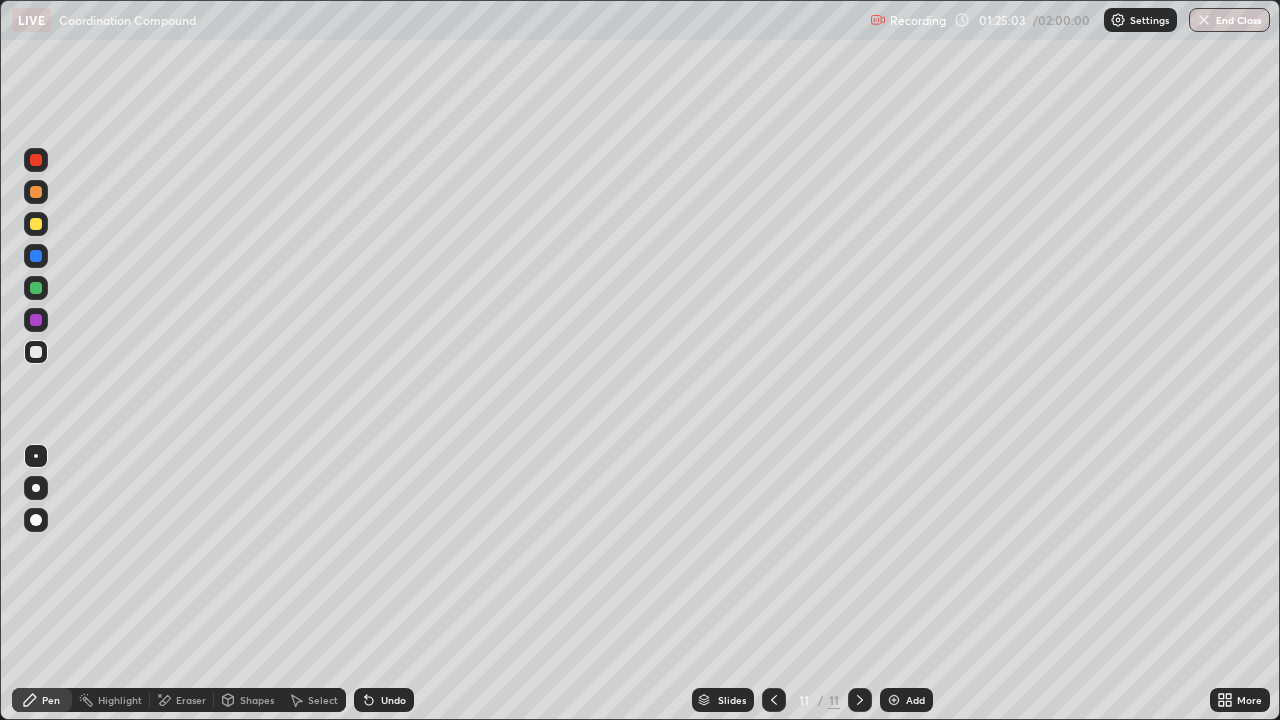 click at bounding box center [36, 224] 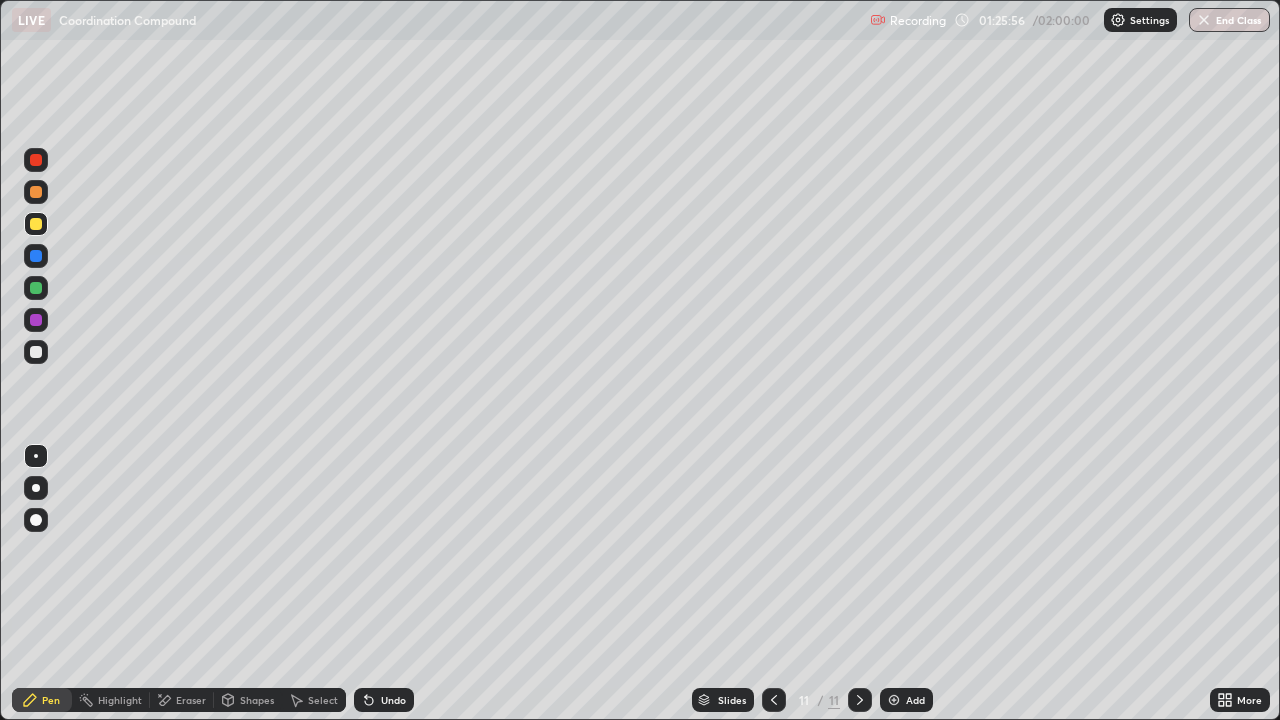 click on "Undo" at bounding box center (393, 700) 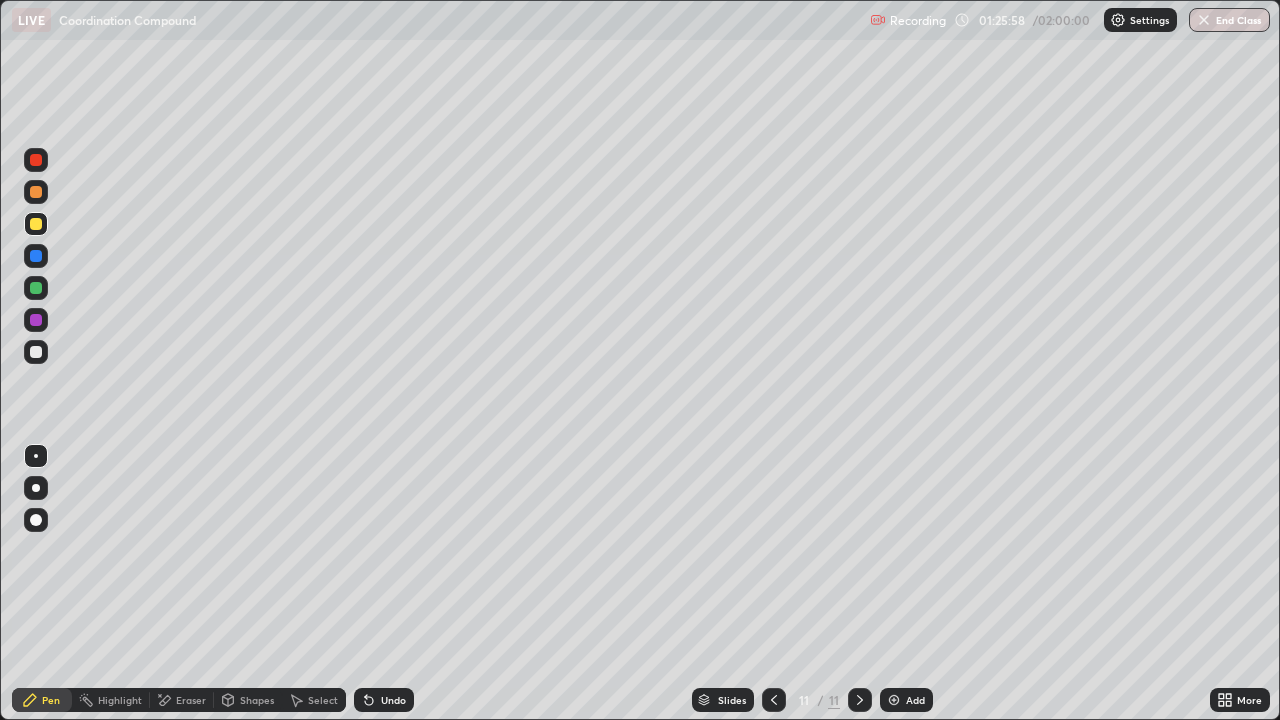 click at bounding box center (36, 352) 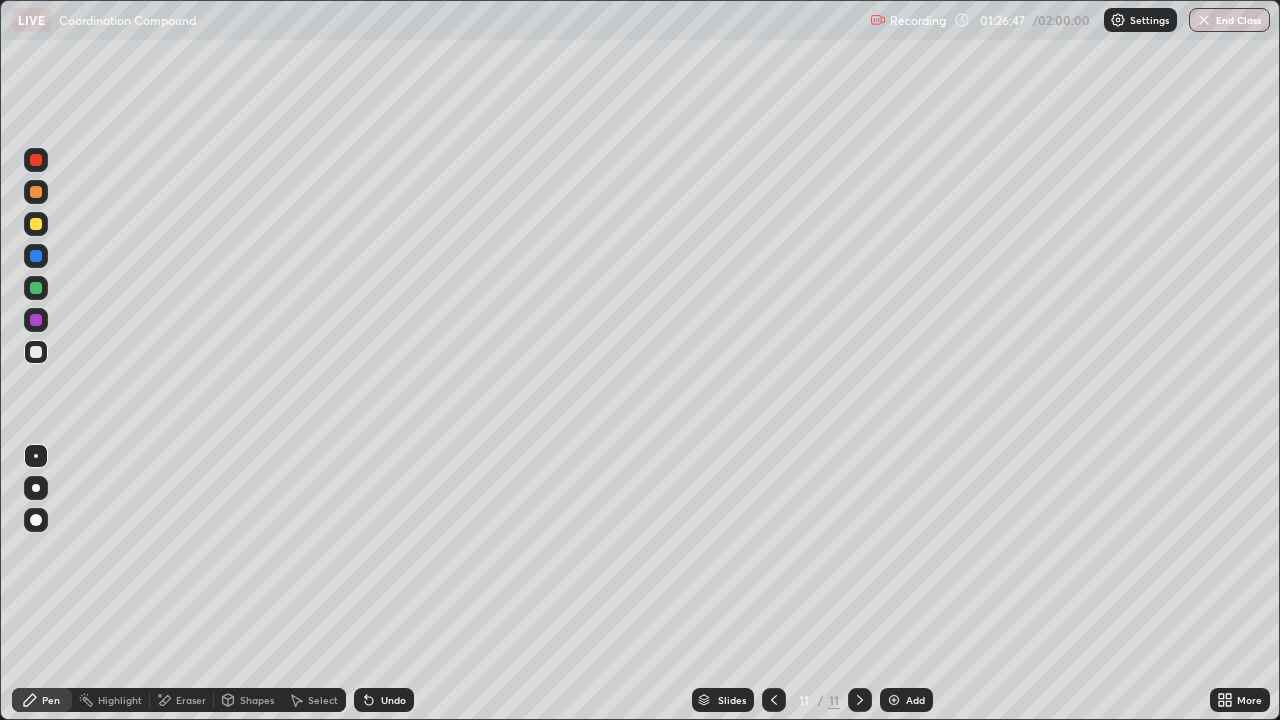 click at bounding box center [36, 352] 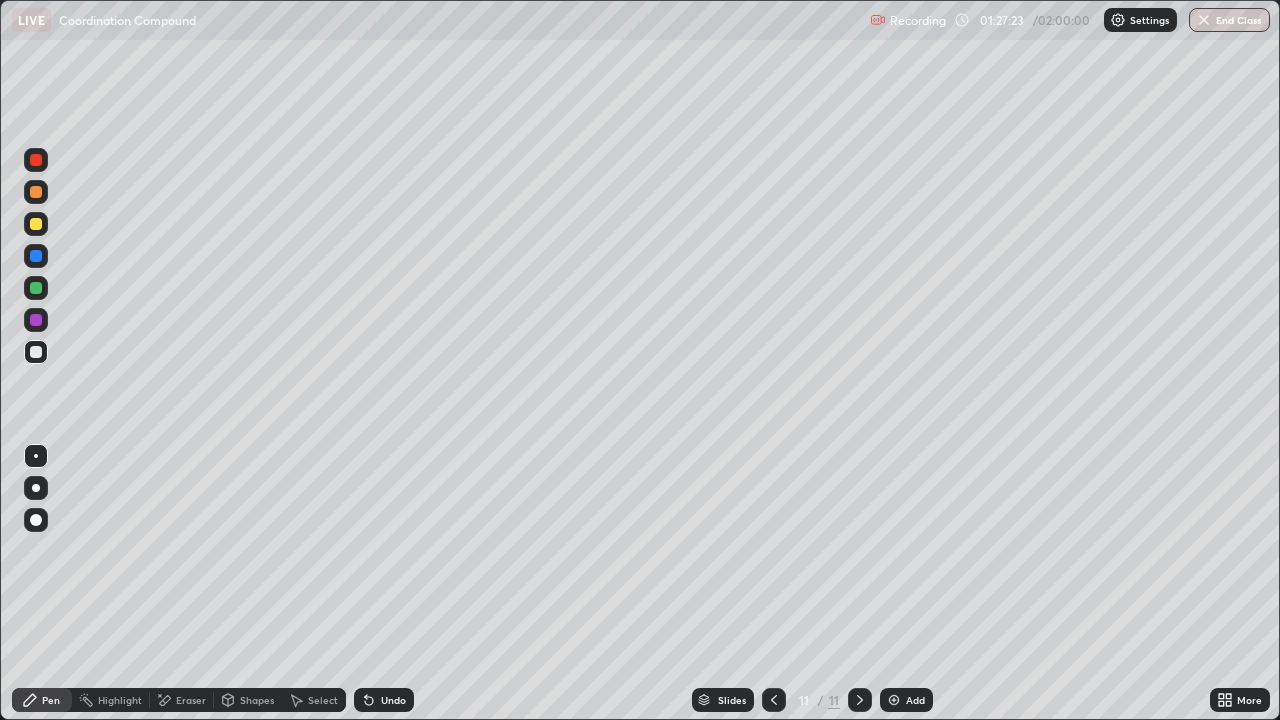 click at bounding box center (36, 160) 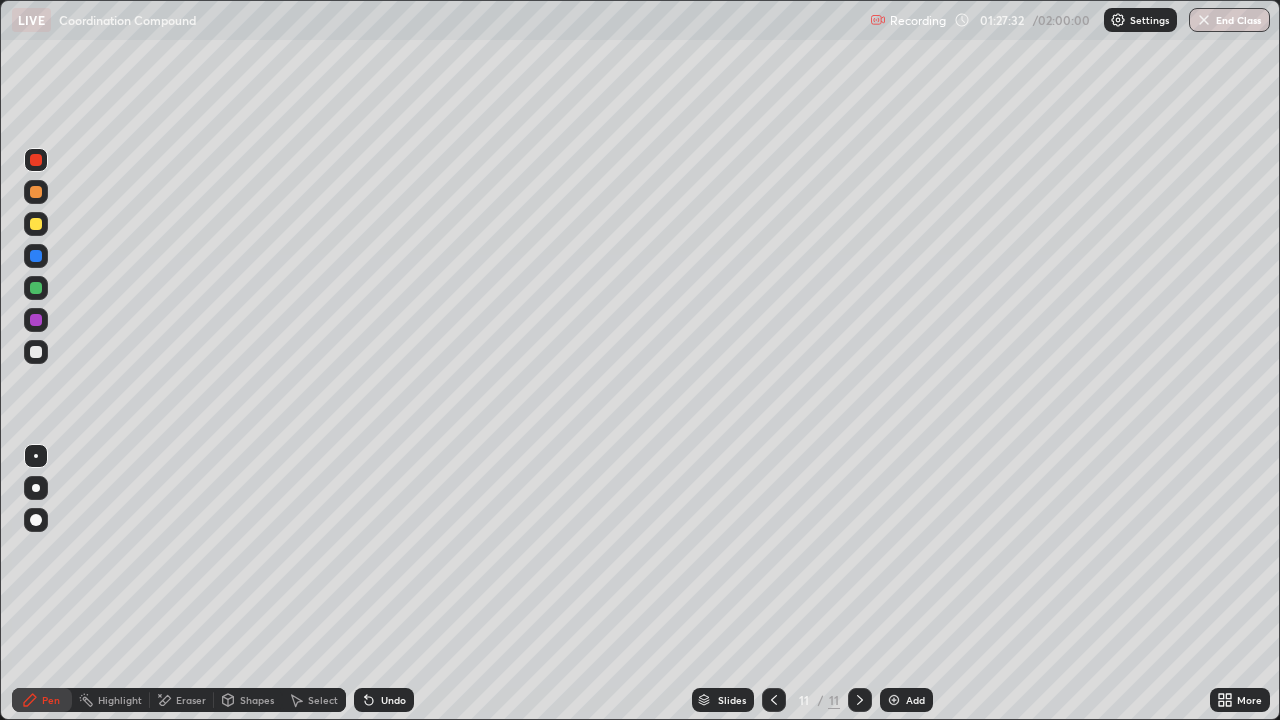 click on "Undo" at bounding box center (384, 700) 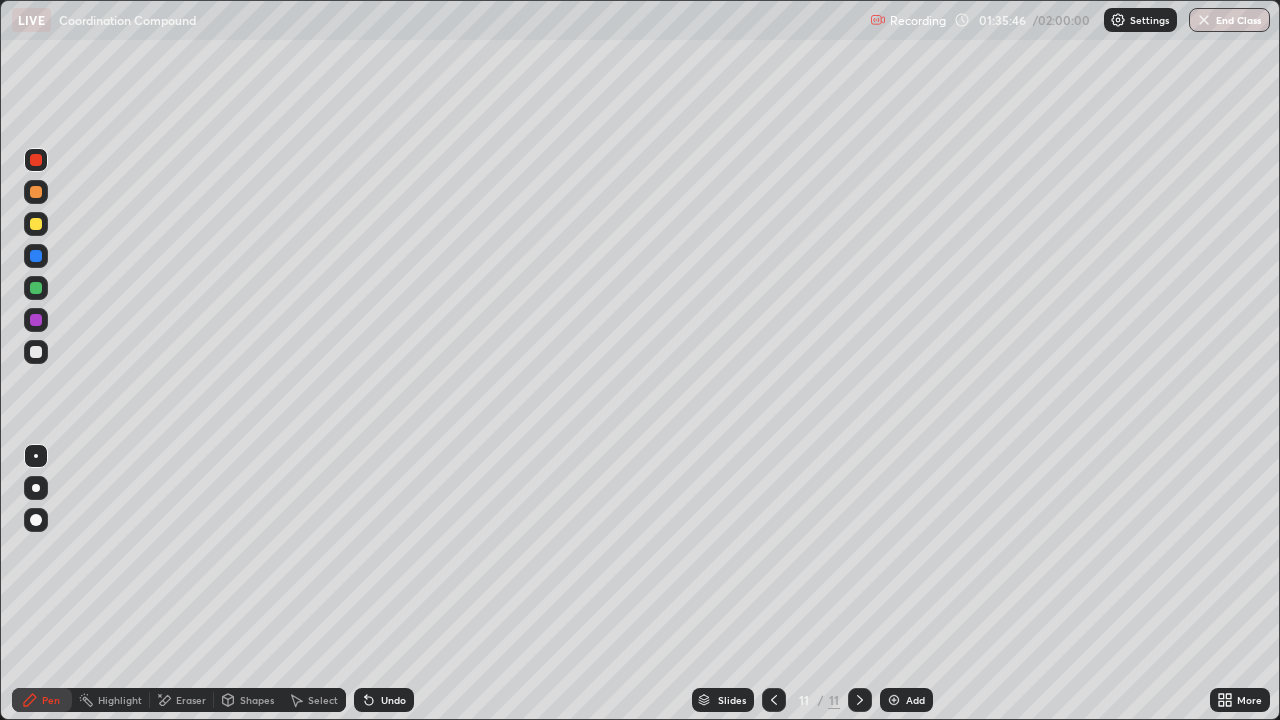 click on "Add" at bounding box center [915, 700] 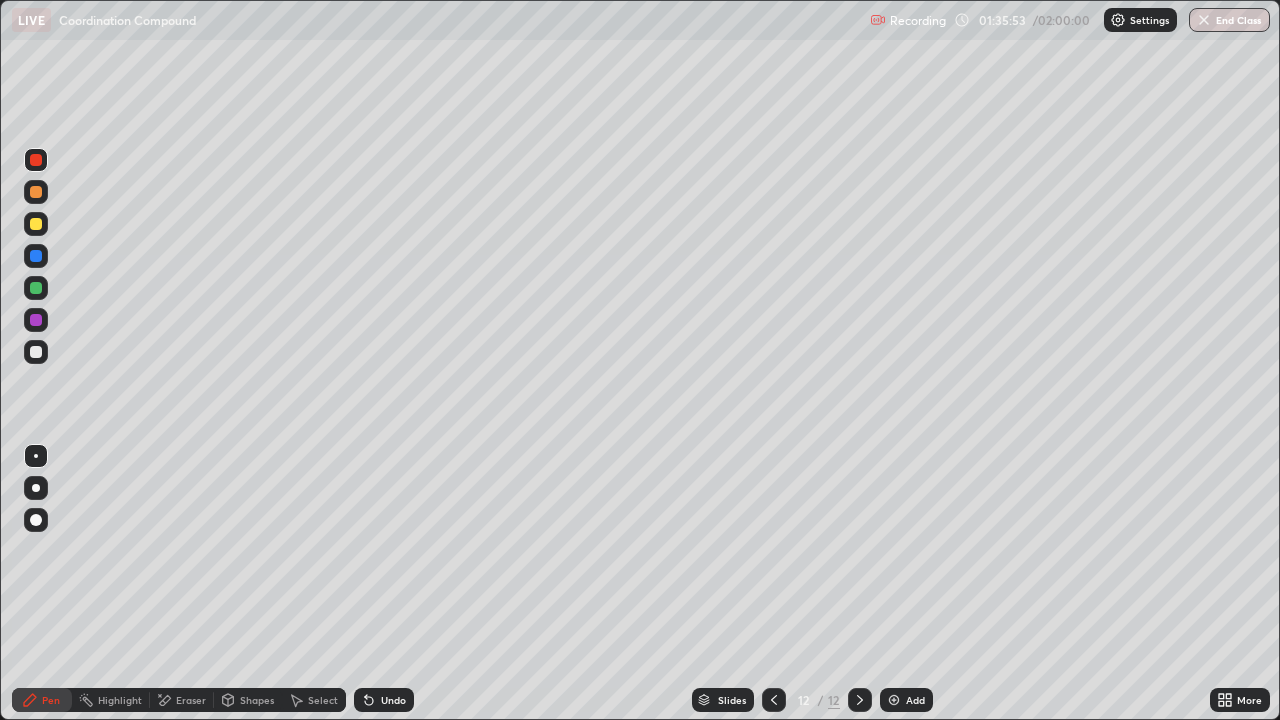 click at bounding box center [36, 224] 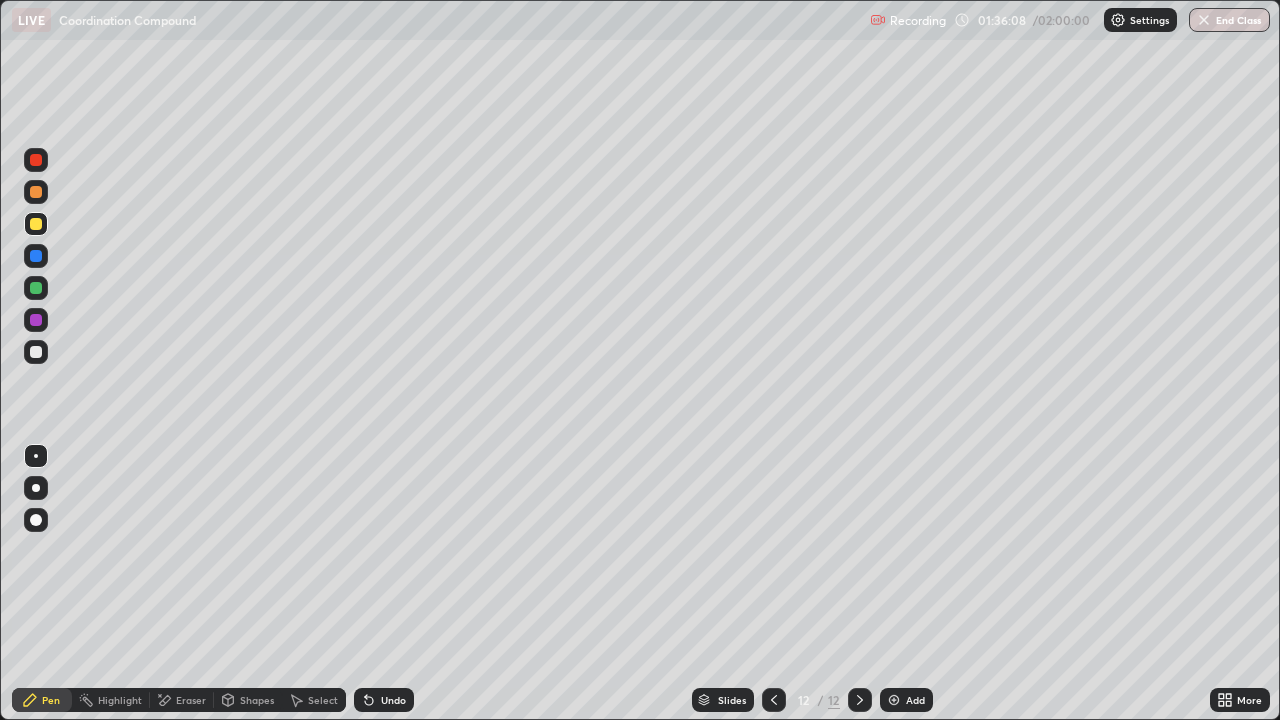 click 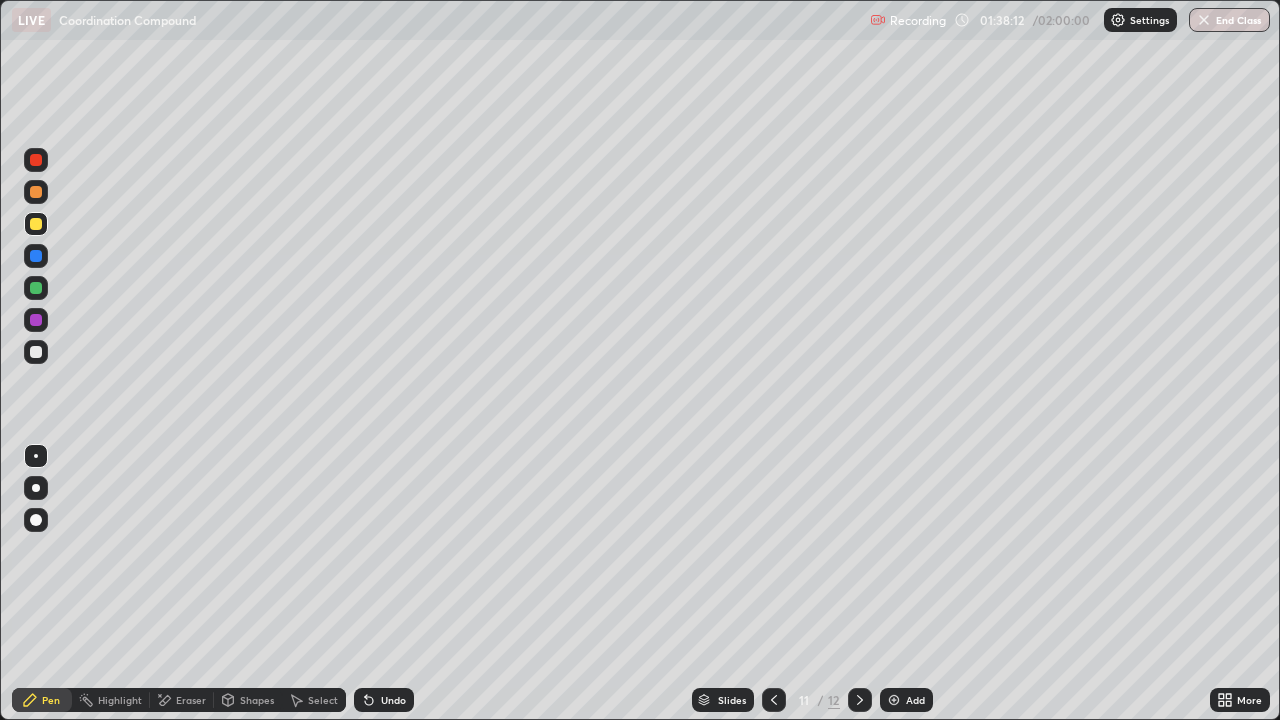 click 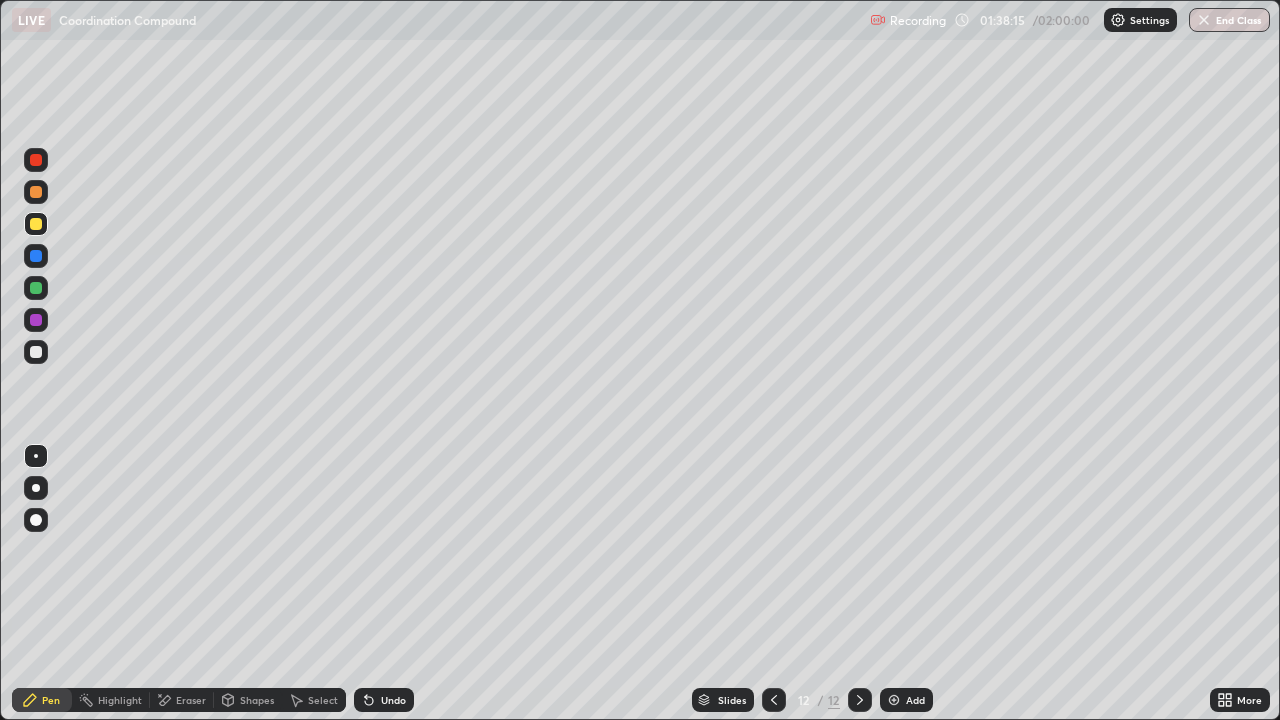 click 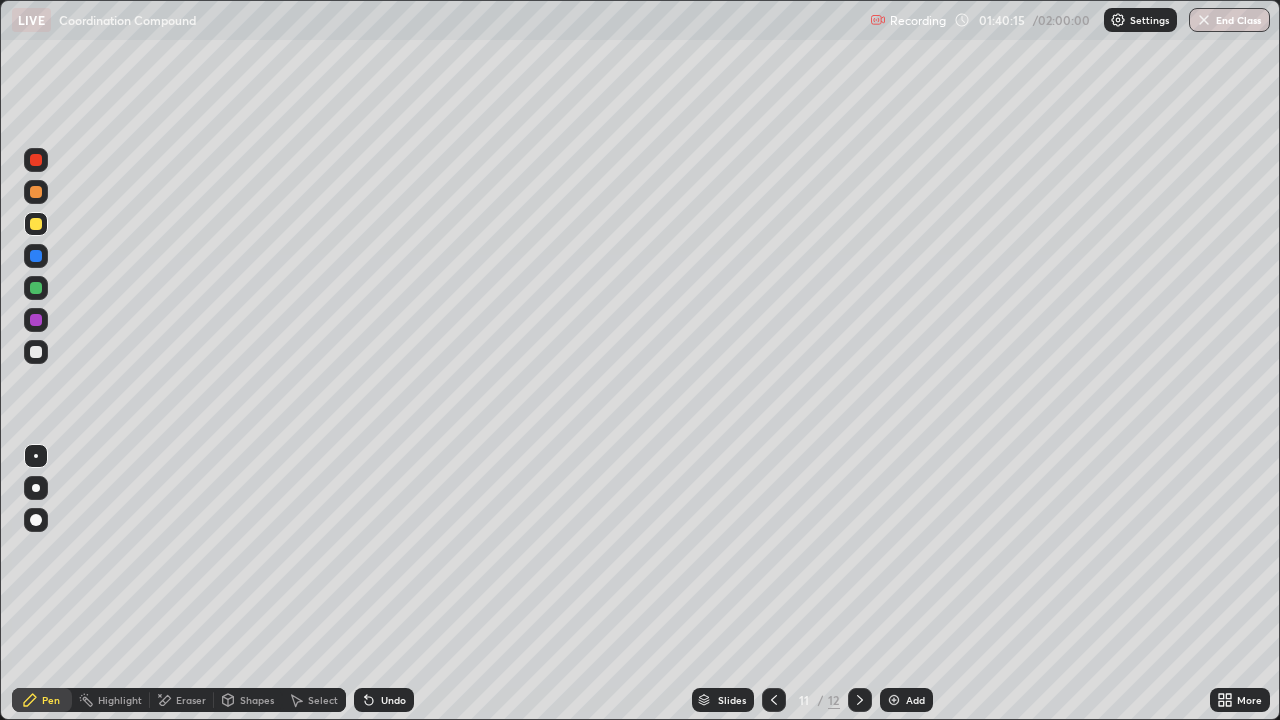 click 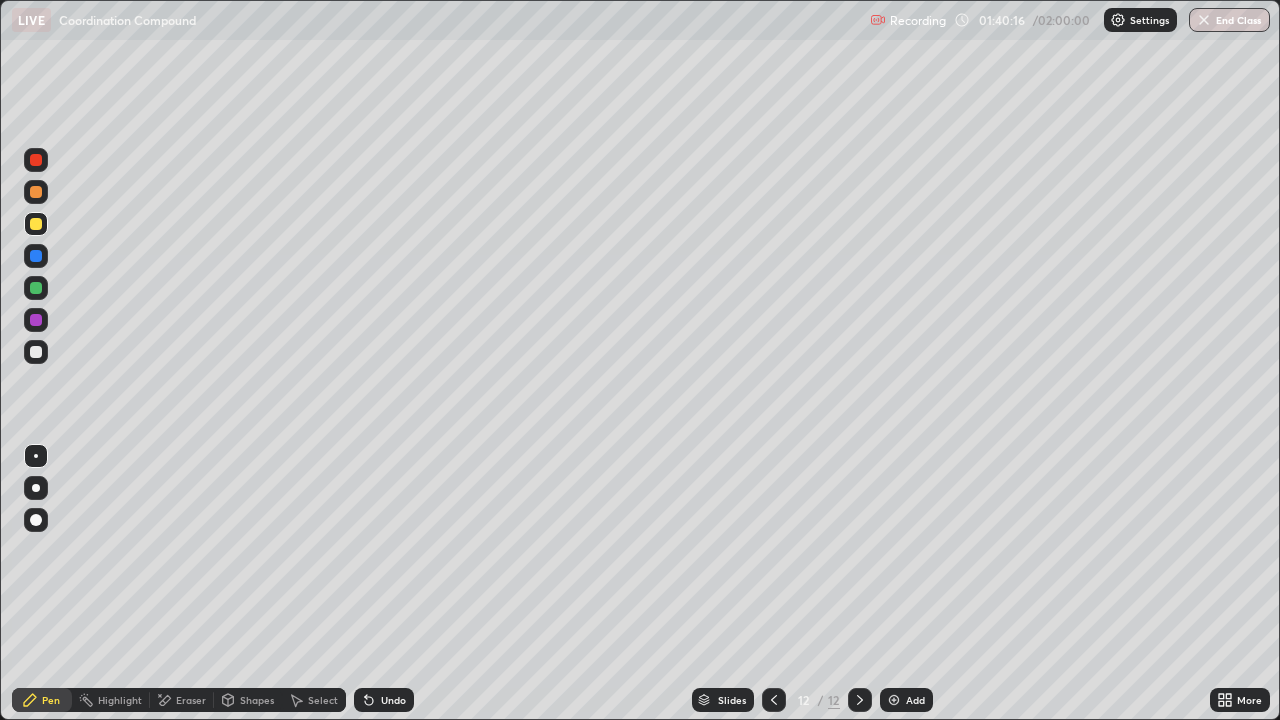 click 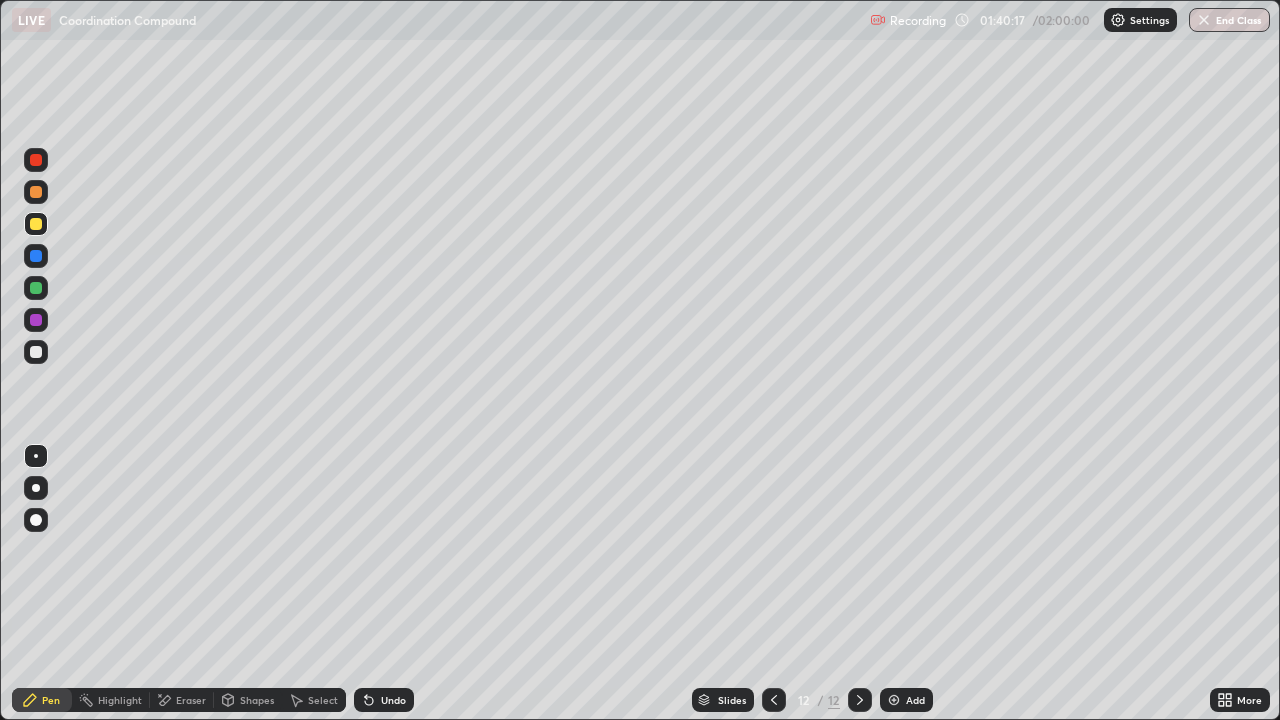 click on "Add" at bounding box center [915, 700] 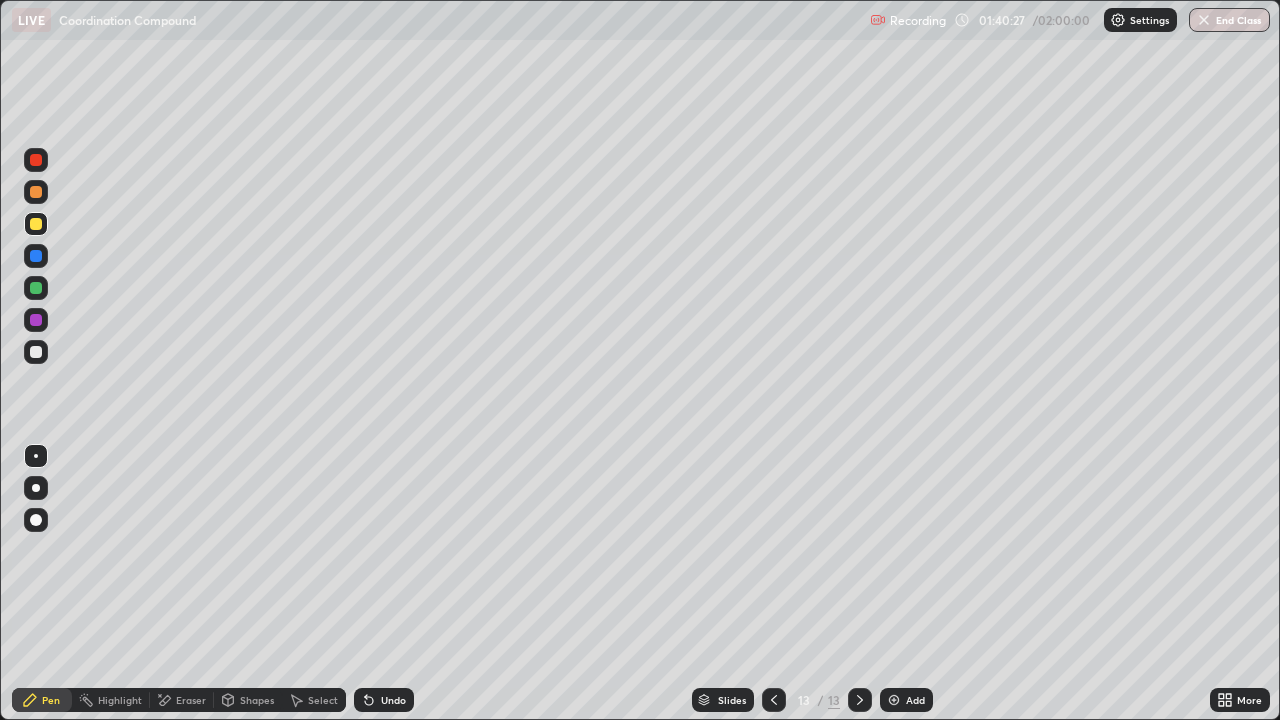 click at bounding box center [36, 352] 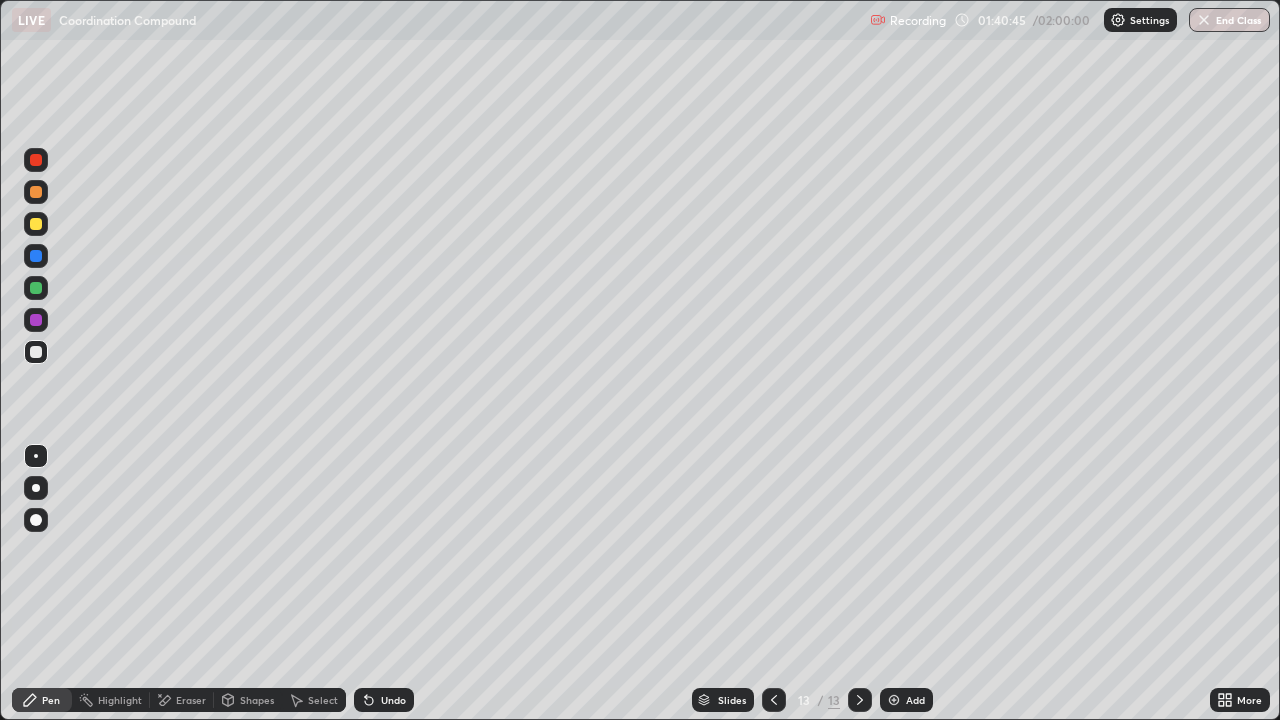 click at bounding box center [36, 160] 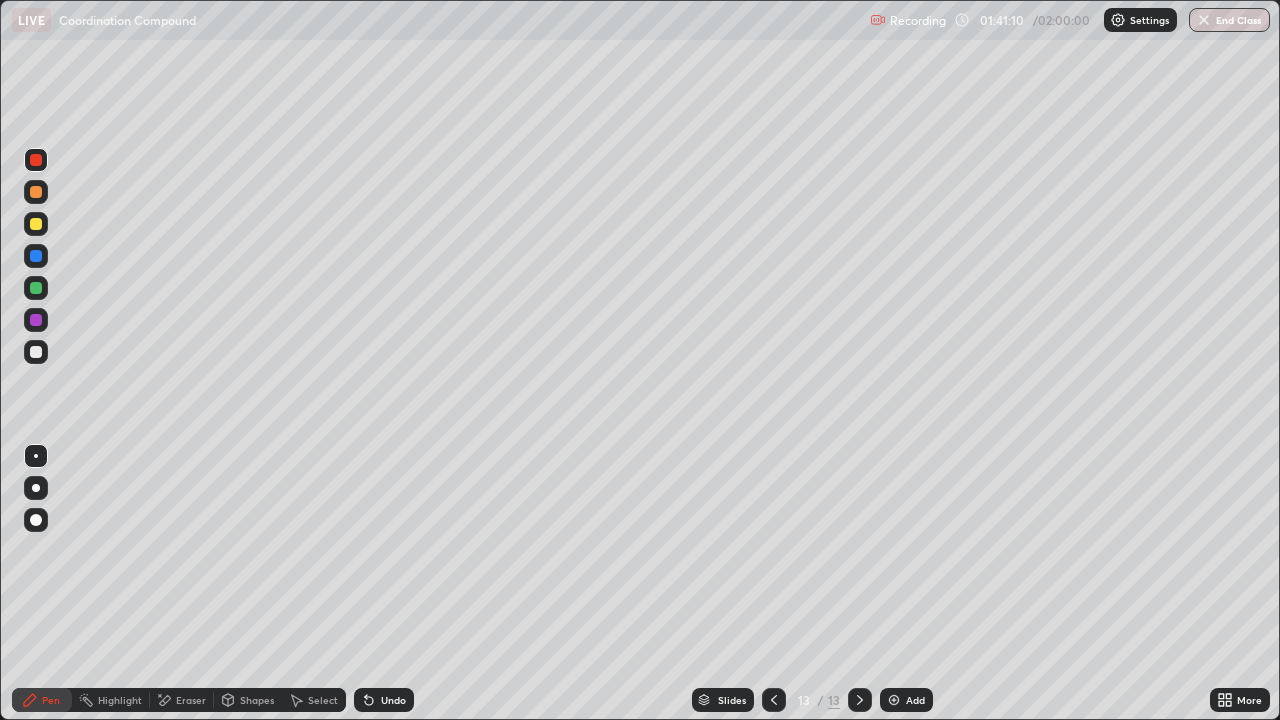 click at bounding box center [36, 352] 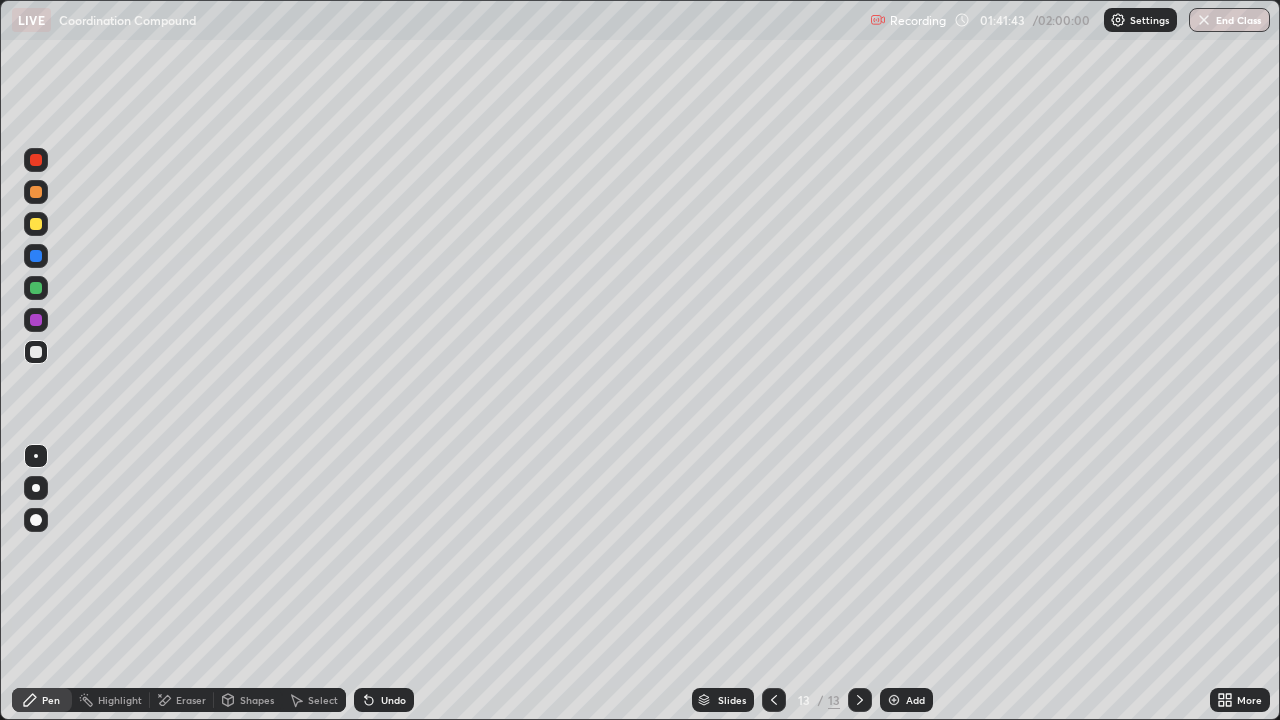 click on "Undo" at bounding box center [393, 700] 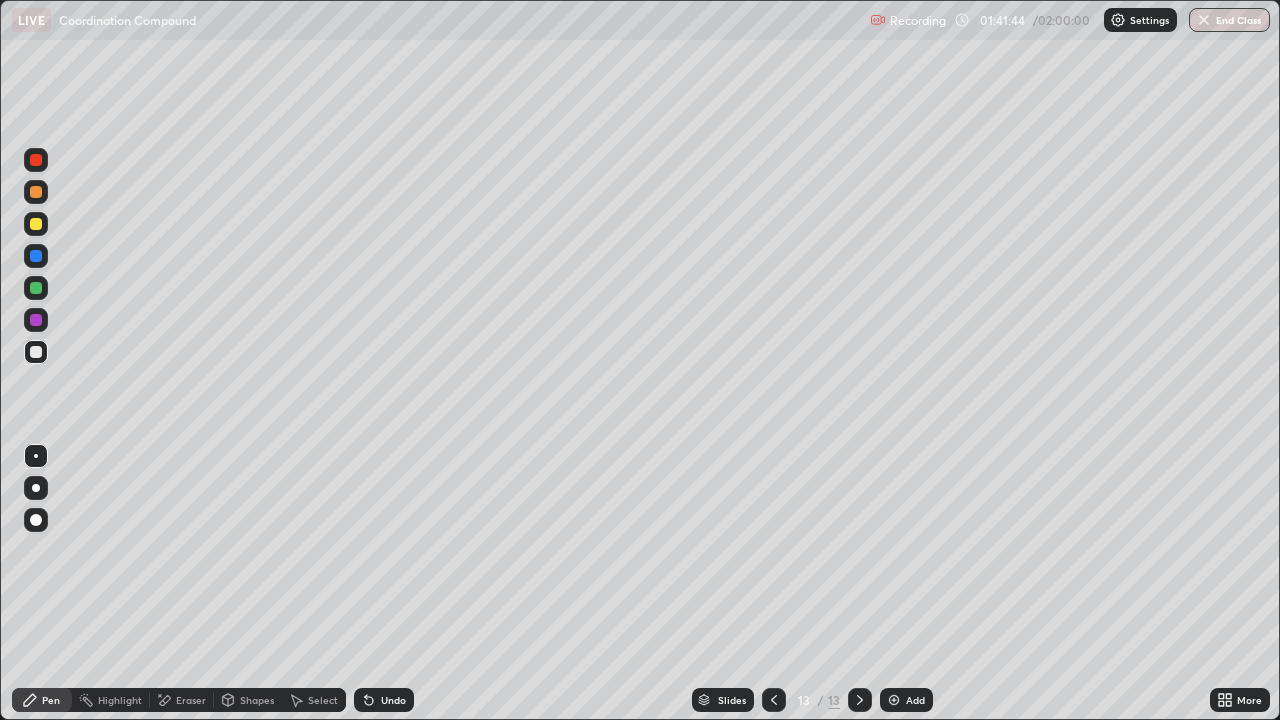 click 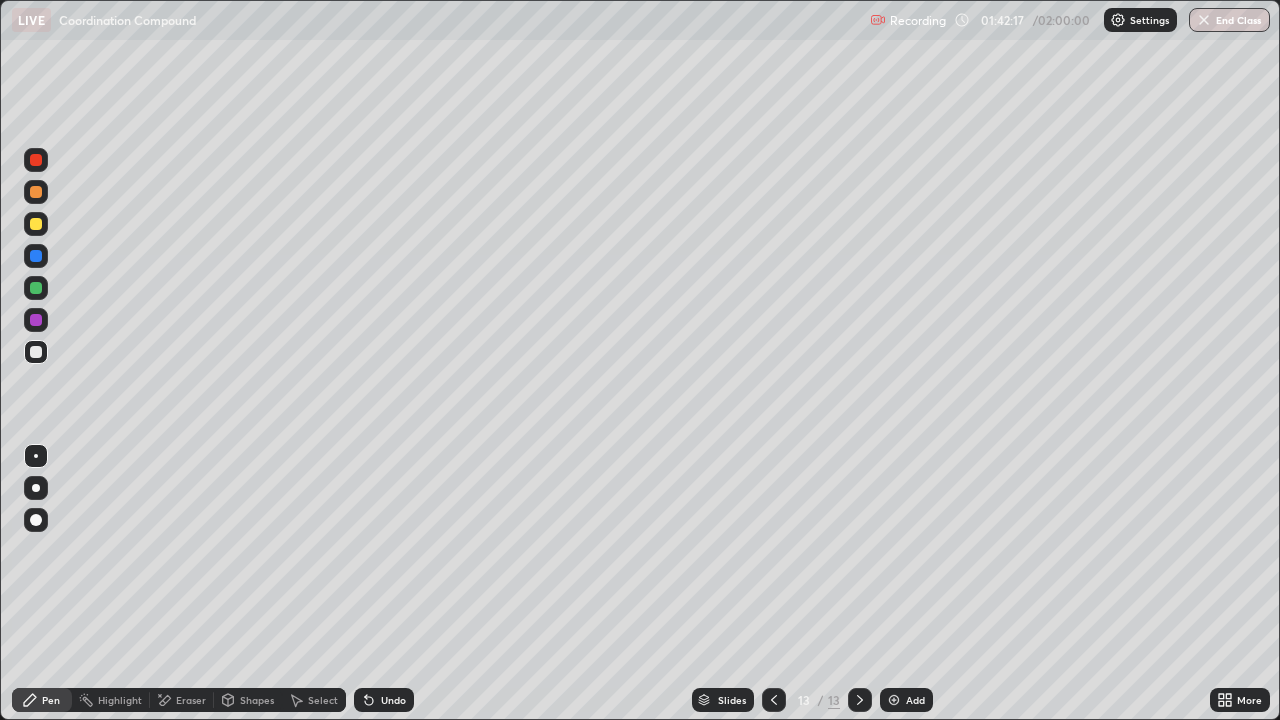 click at bounding box center [36, 352] 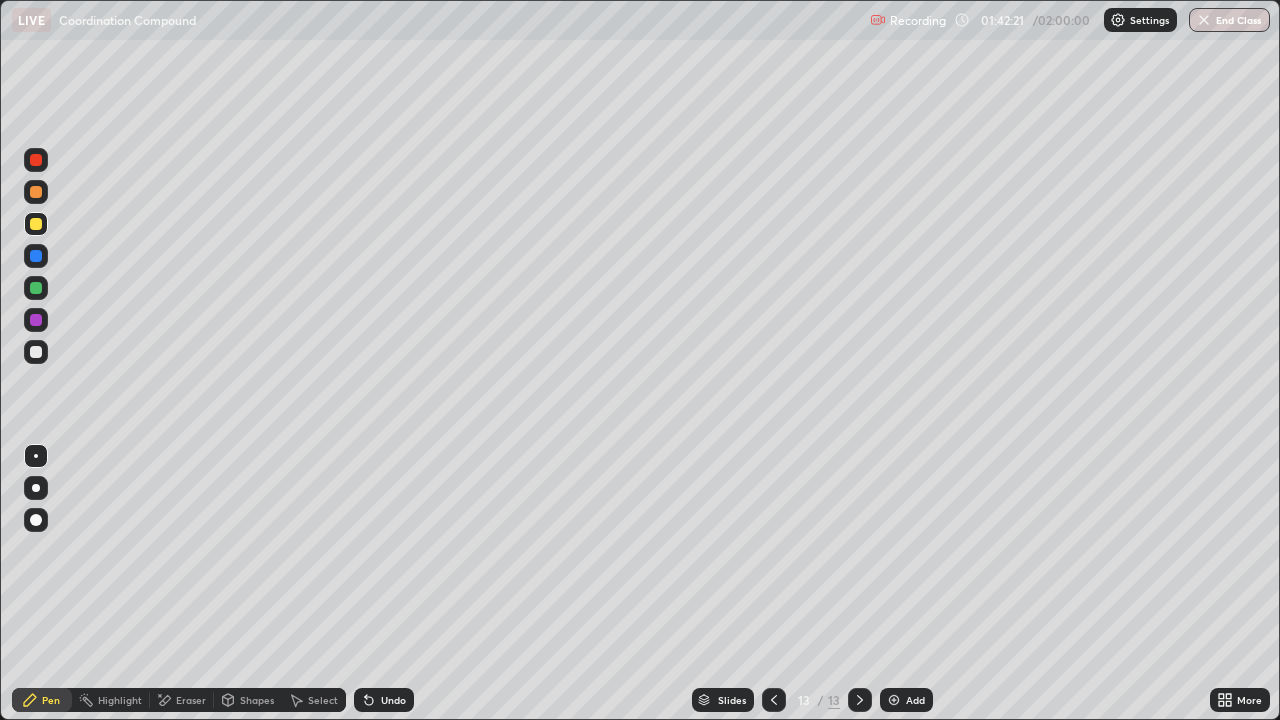 click on "Undo" at bounding box center [393, 700] 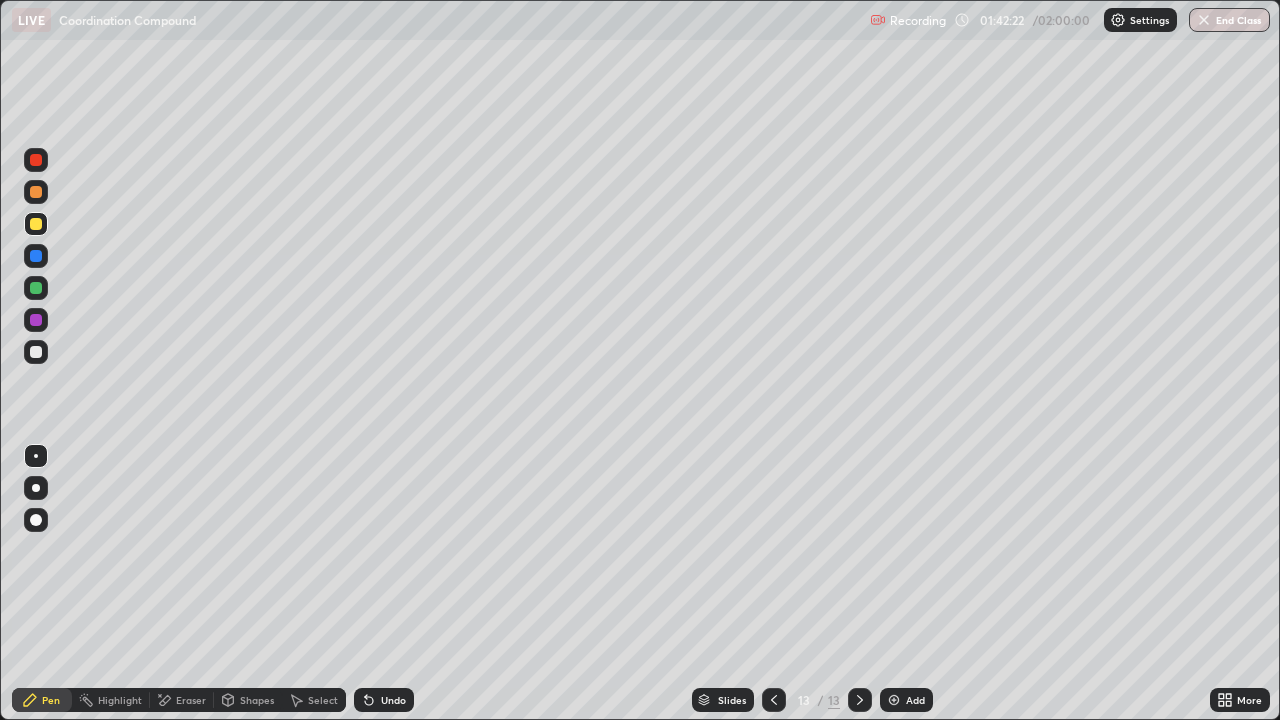 click on "Undo" at bounding box center [393, 700] 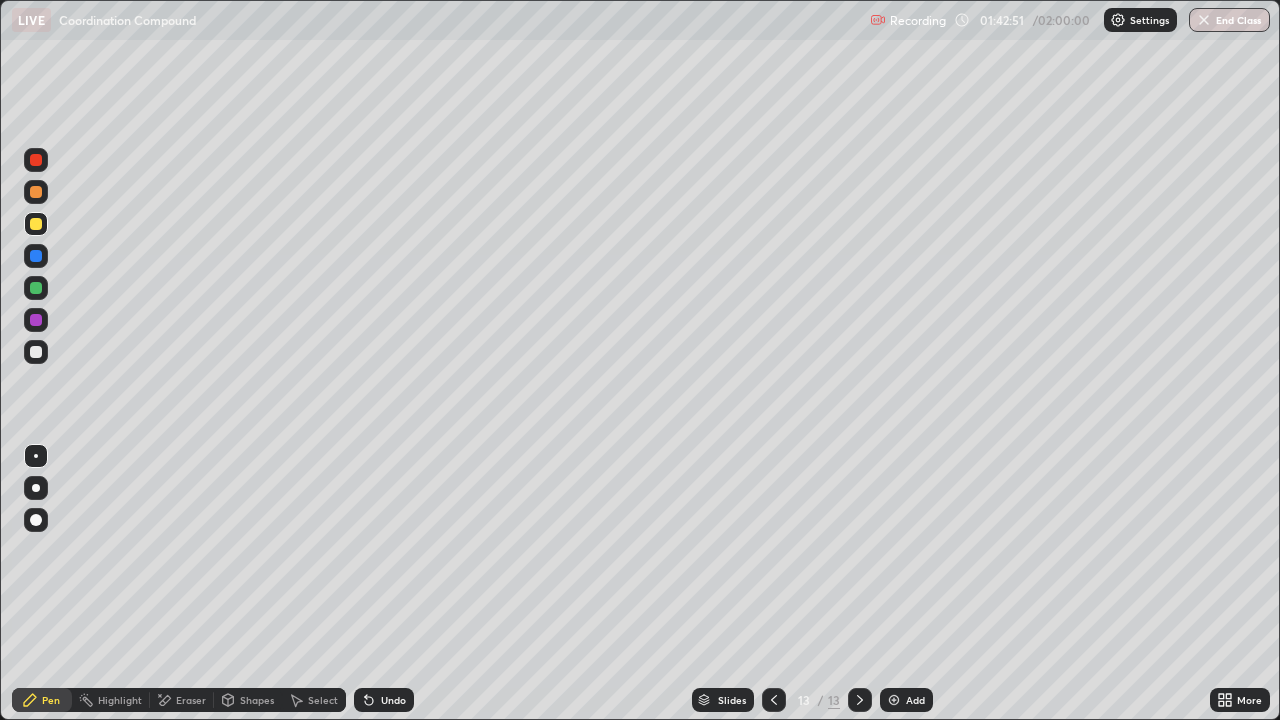 click at bounding box center (36, 352) 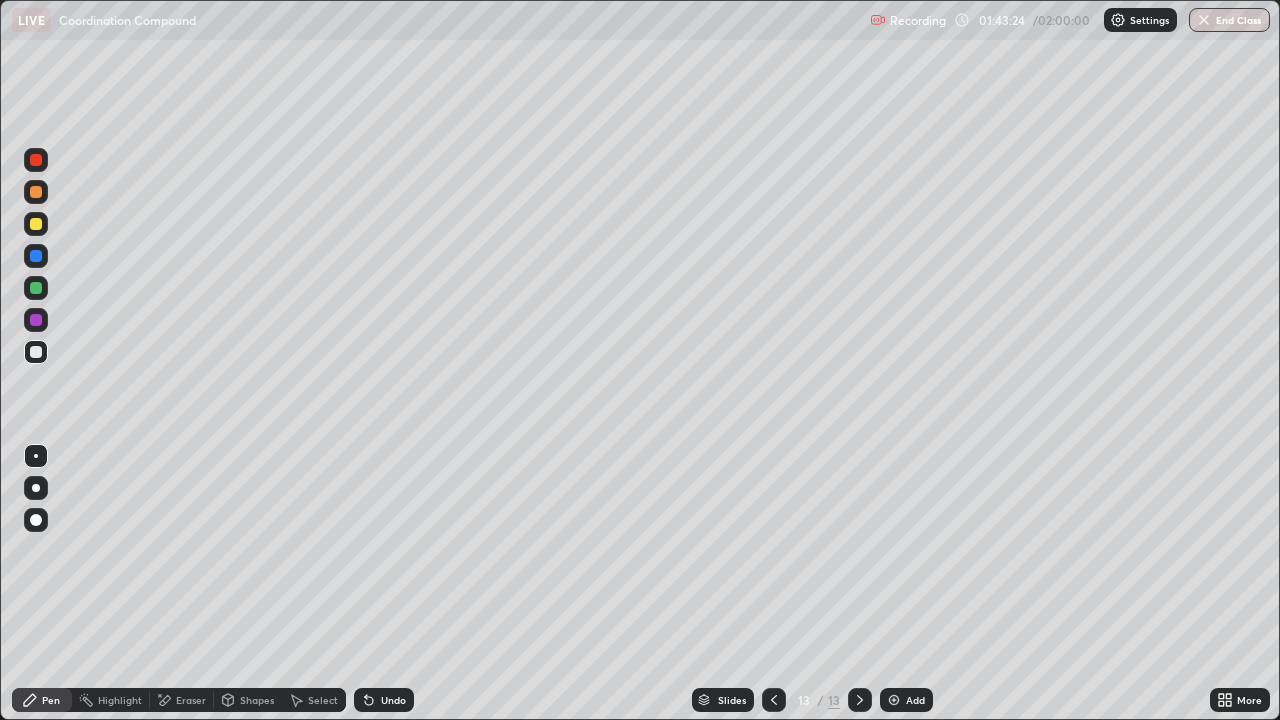 click at bounding box center [36, 160] 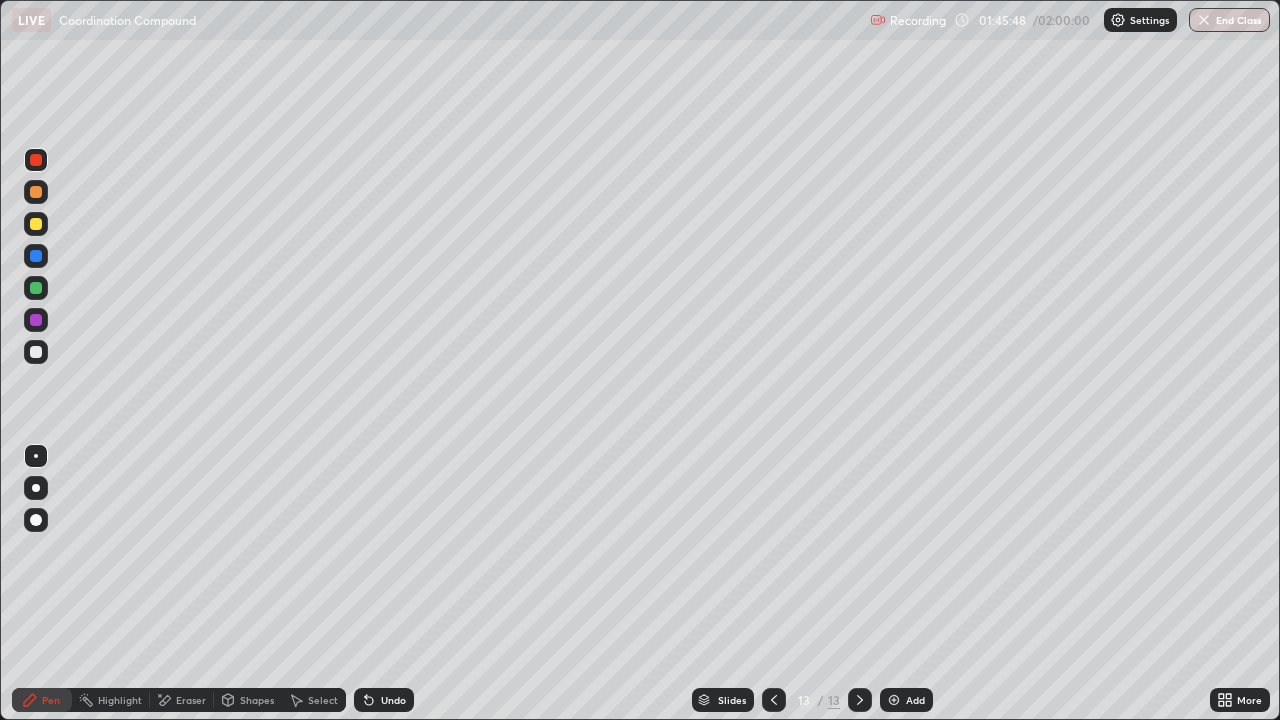 click 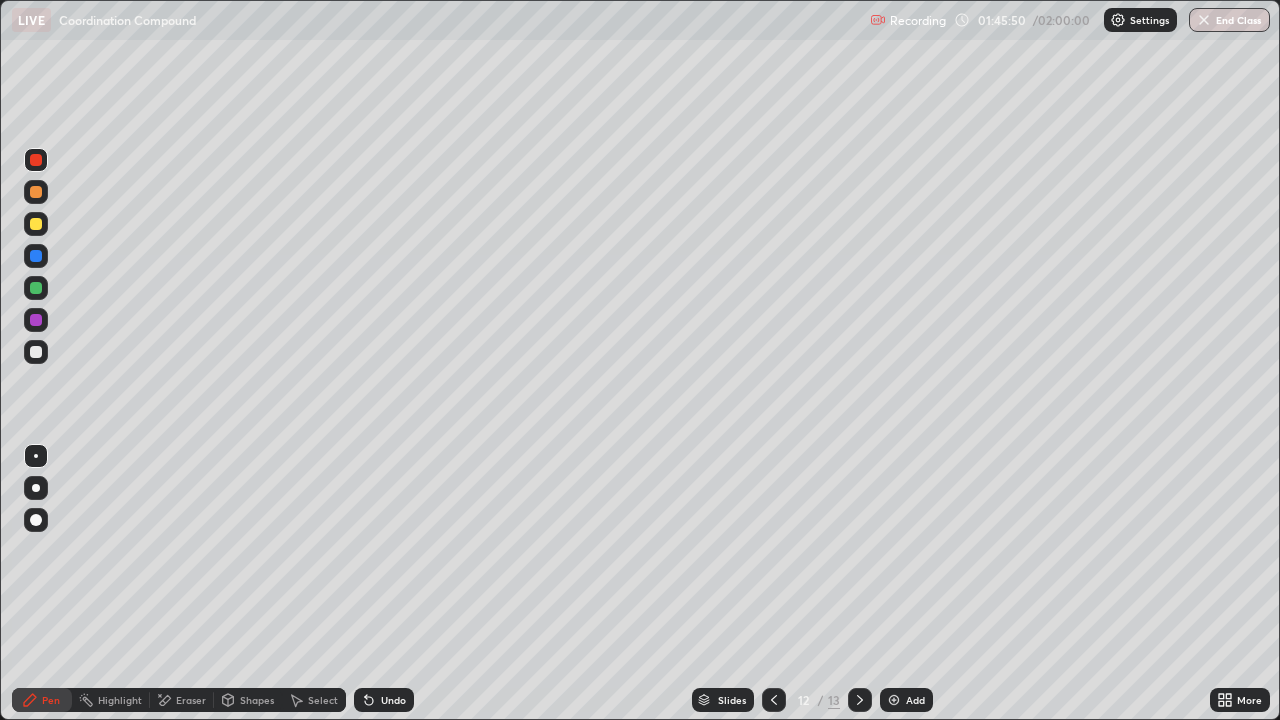click at bounding box center (774, 700) 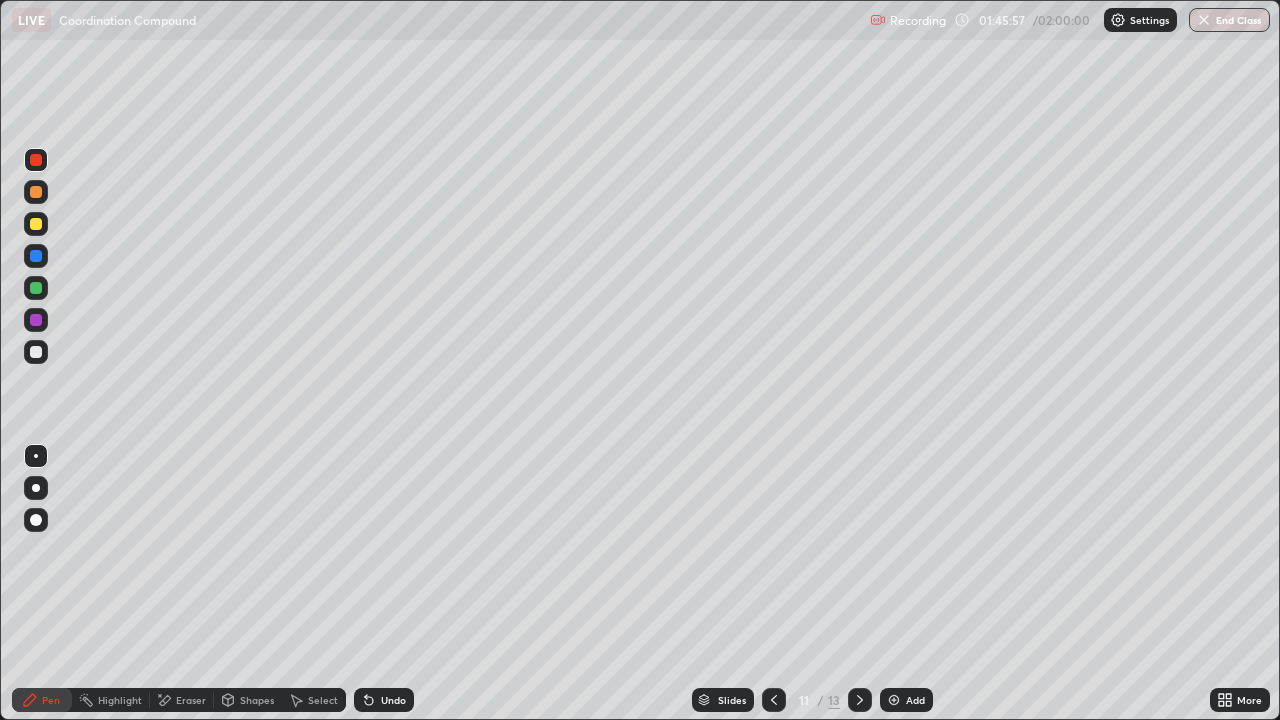 click 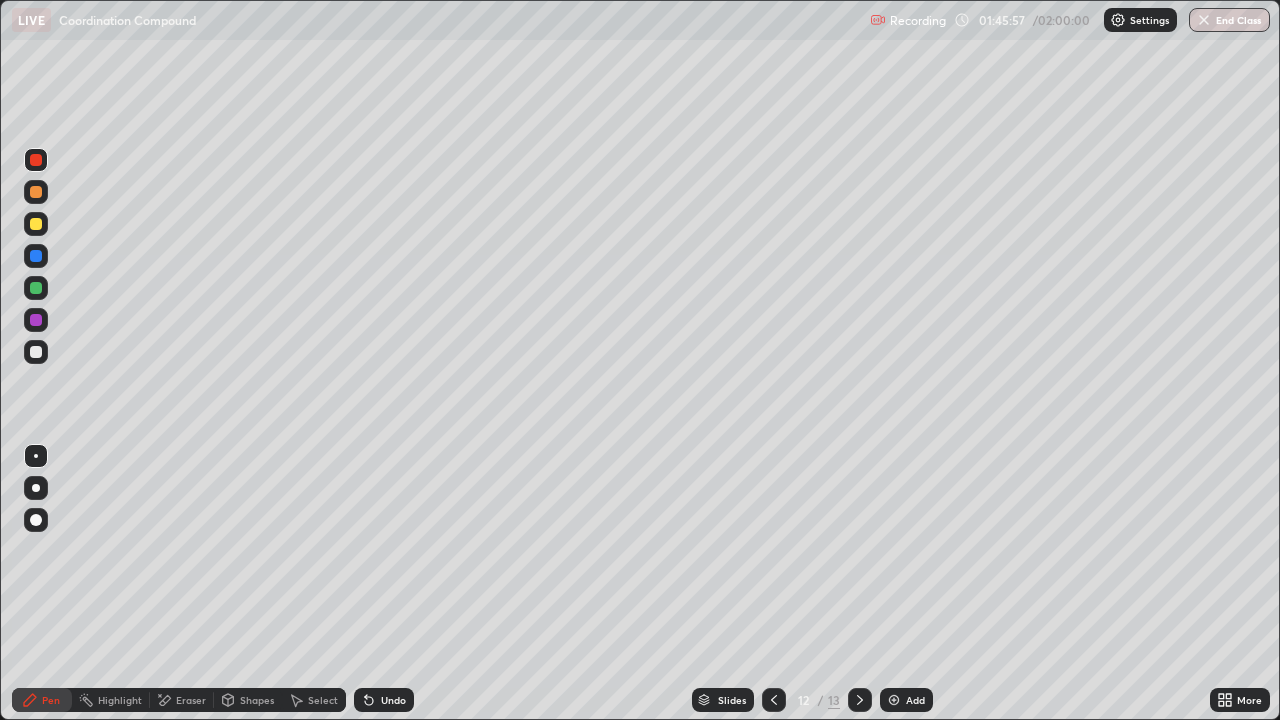 click 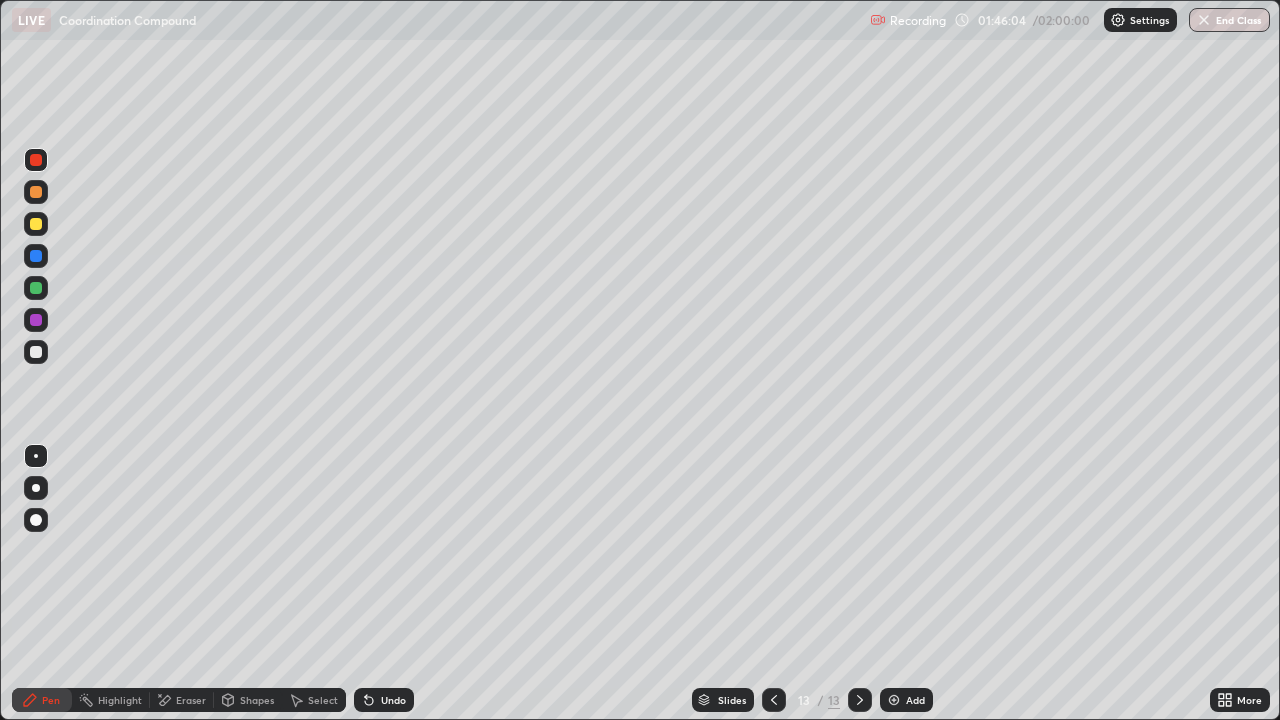 click 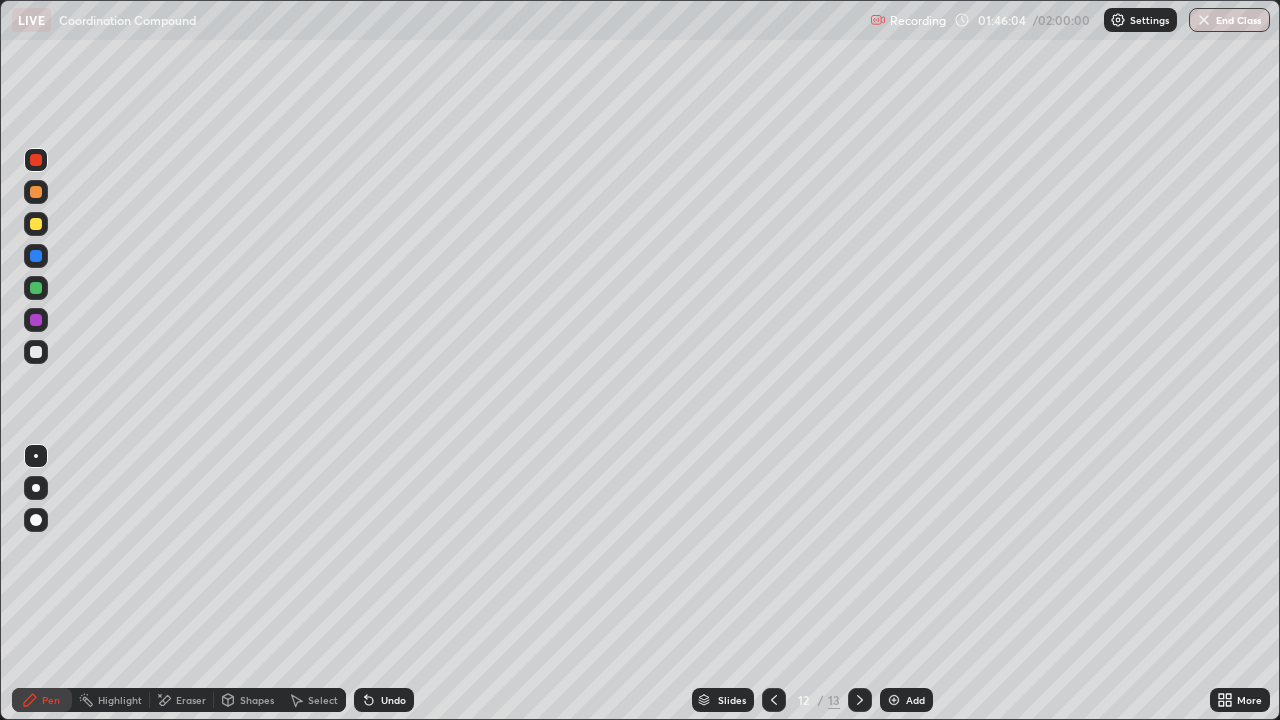 click 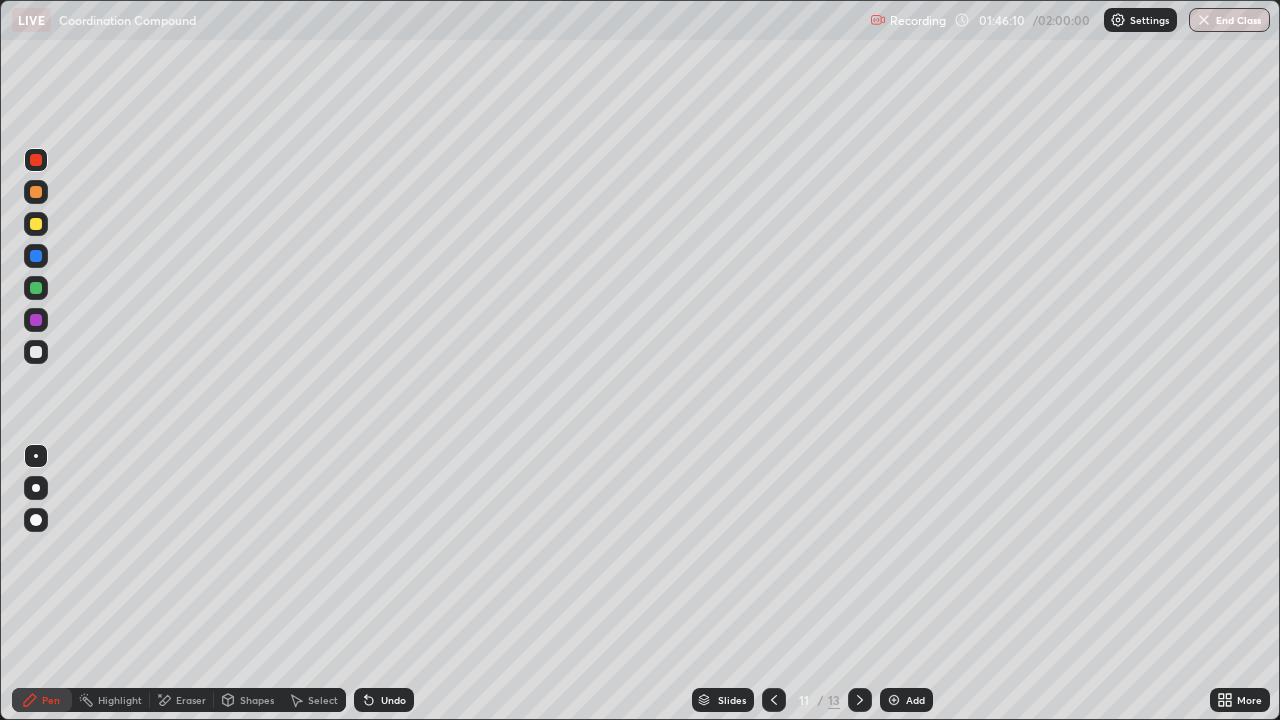 click at bounding box center (860, 700) 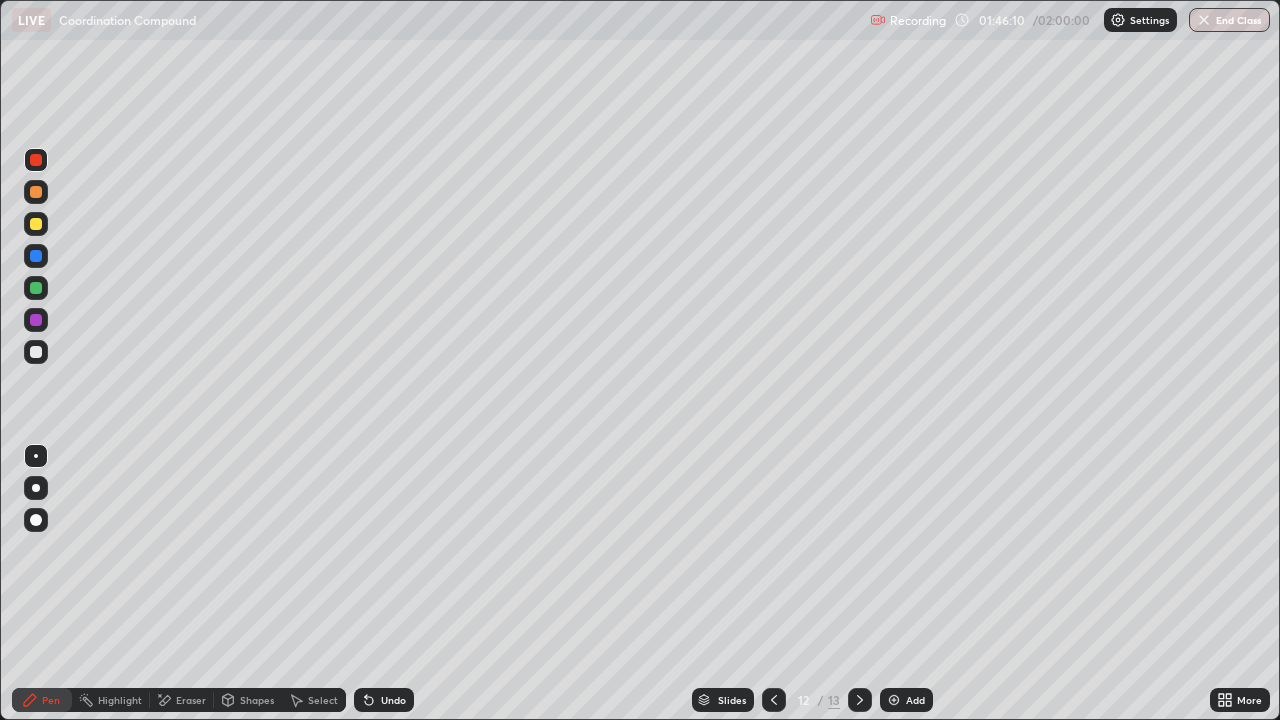 click 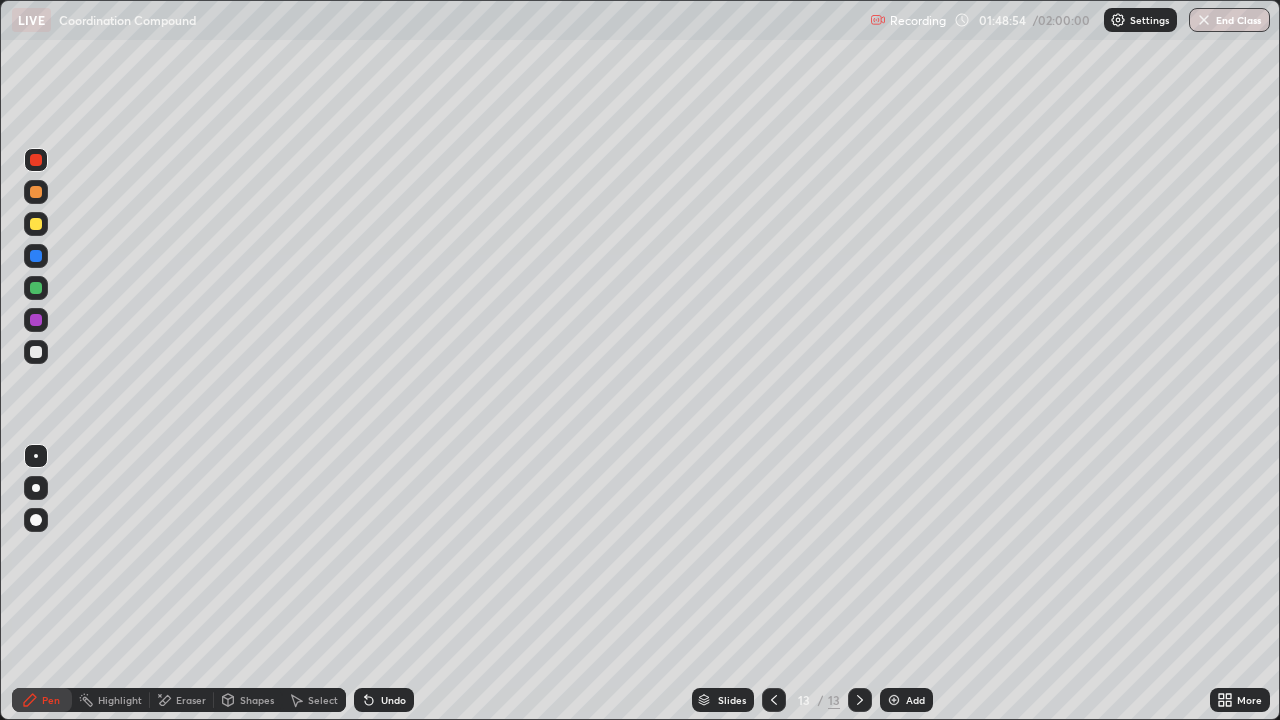 click 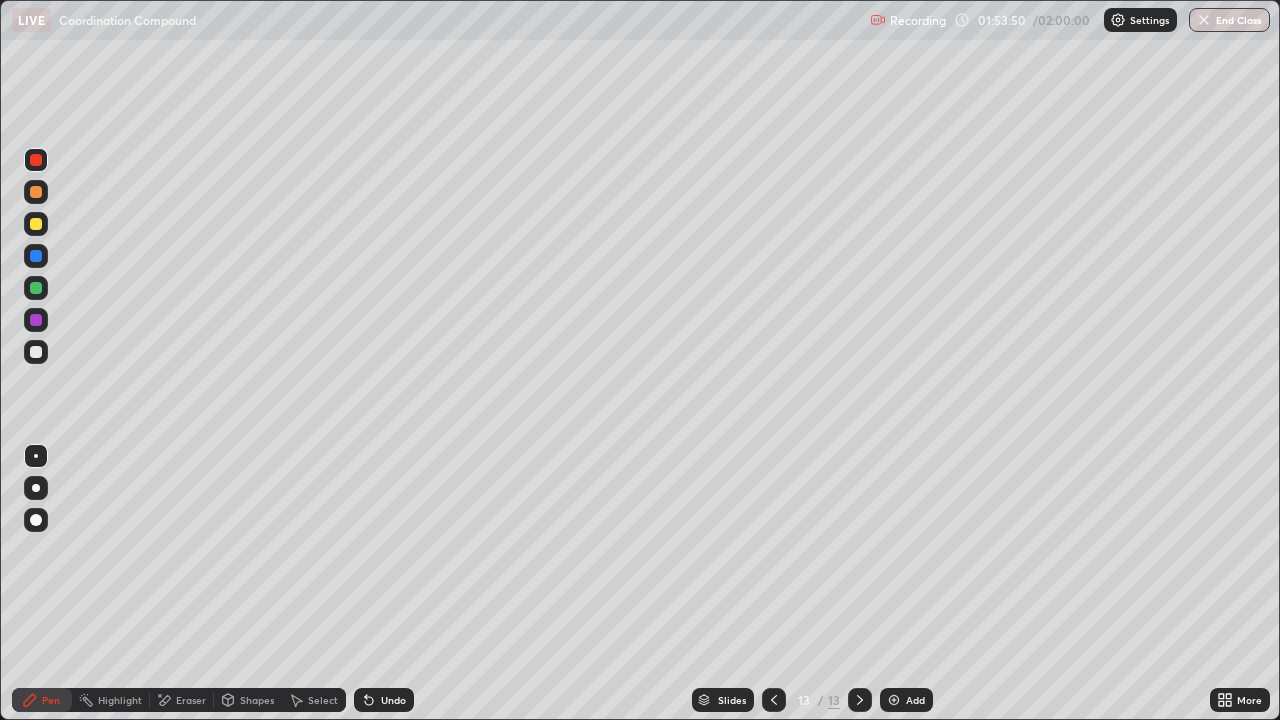 click at bounding box center (860, 700) 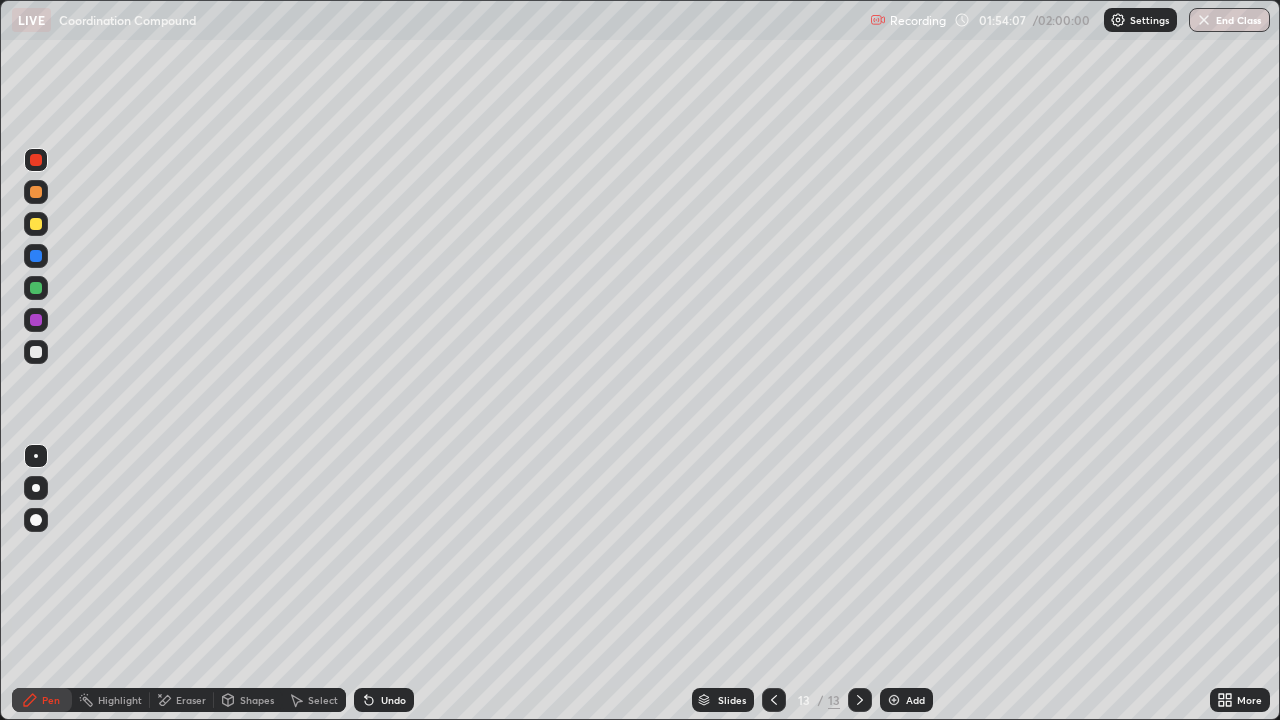 click on "Add" at bounding box center [915, 700] 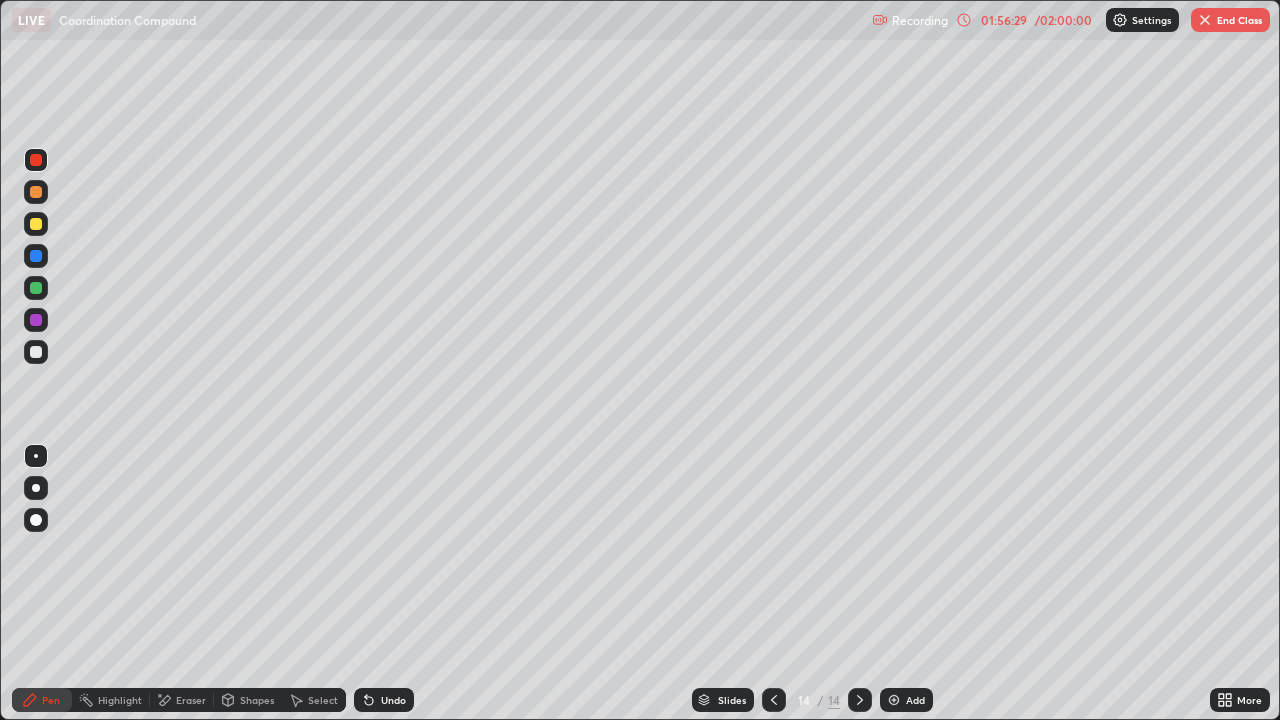 click at bounding box center (36, 352) 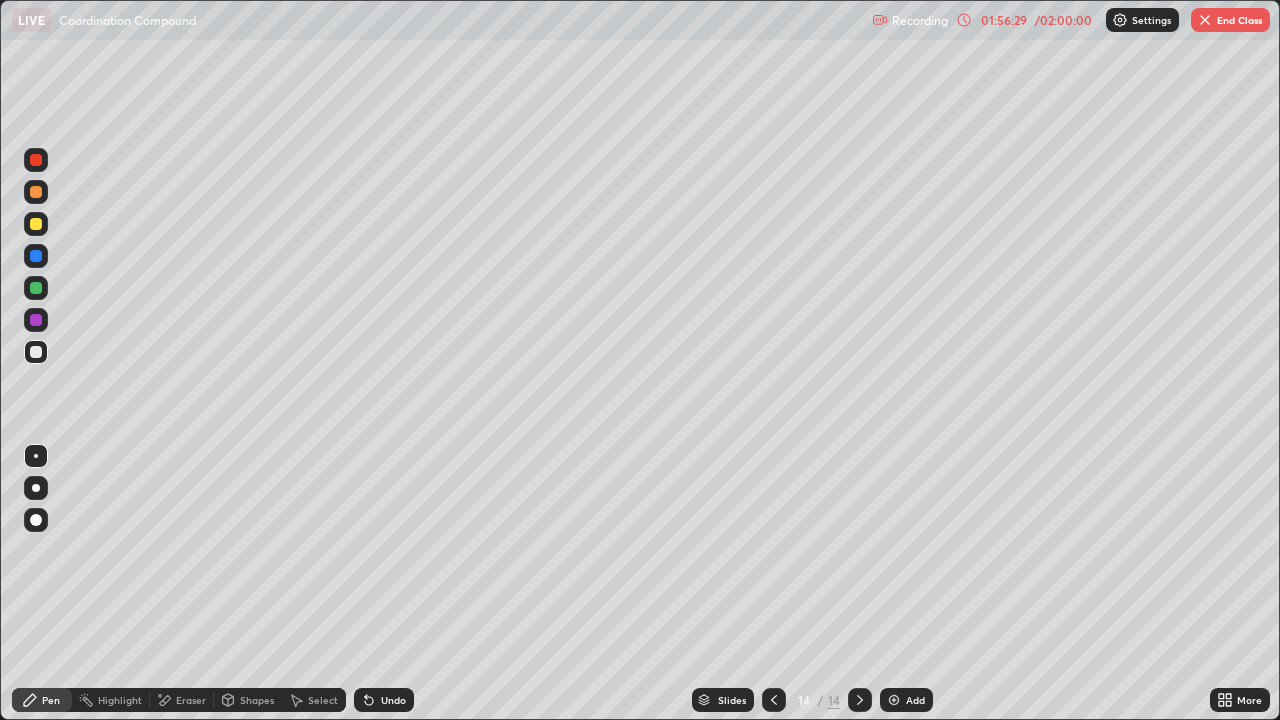 click at bounding box center (36, 352) 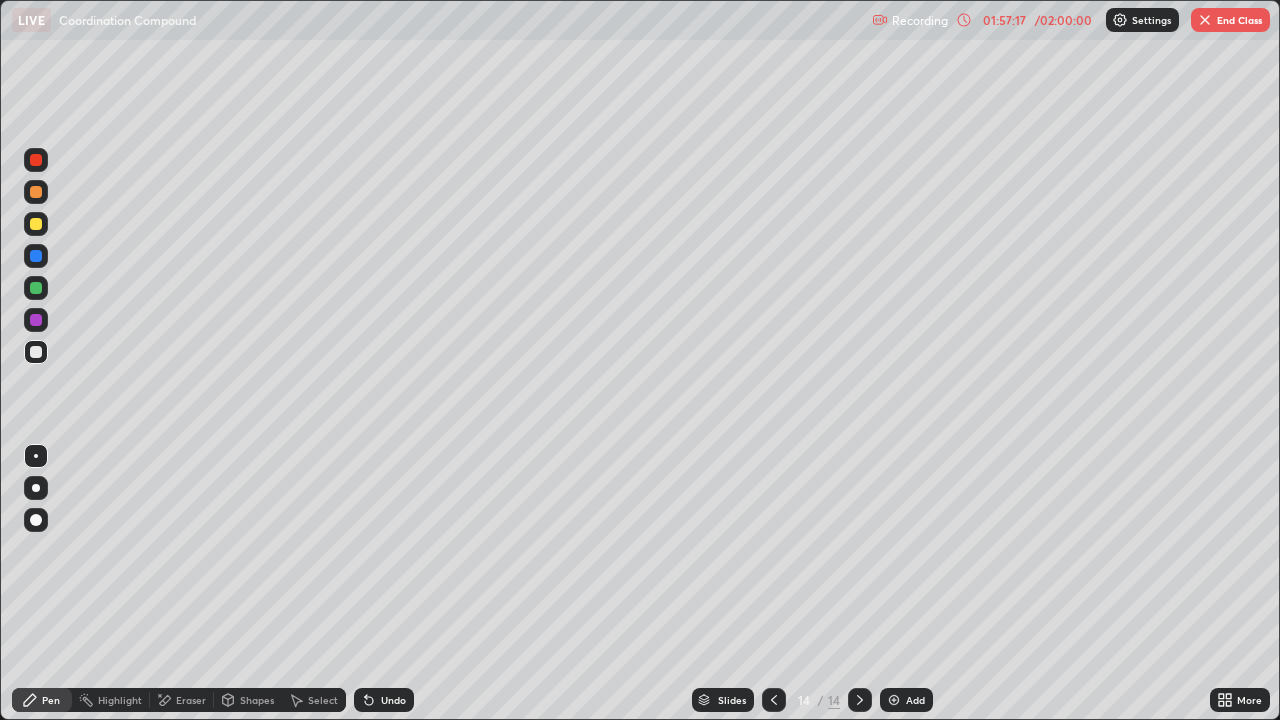 click at bounding box center (36, 224) 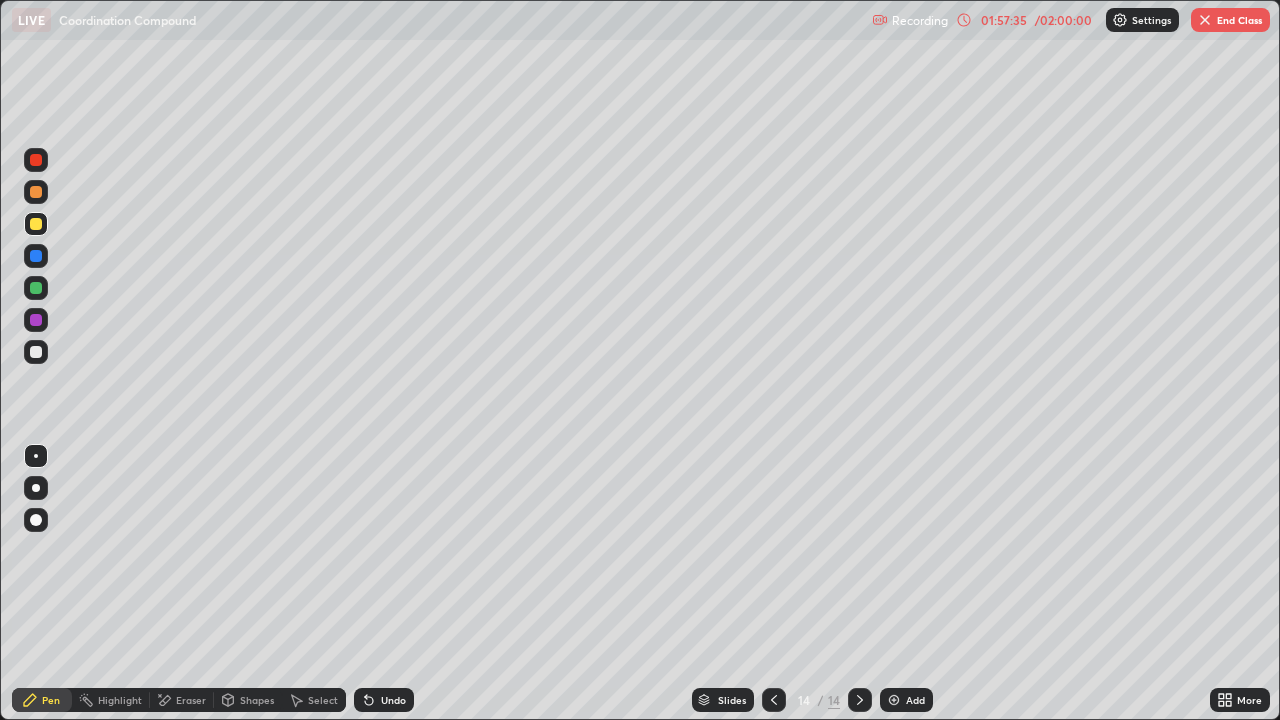 click at bounding box center (36, 352) 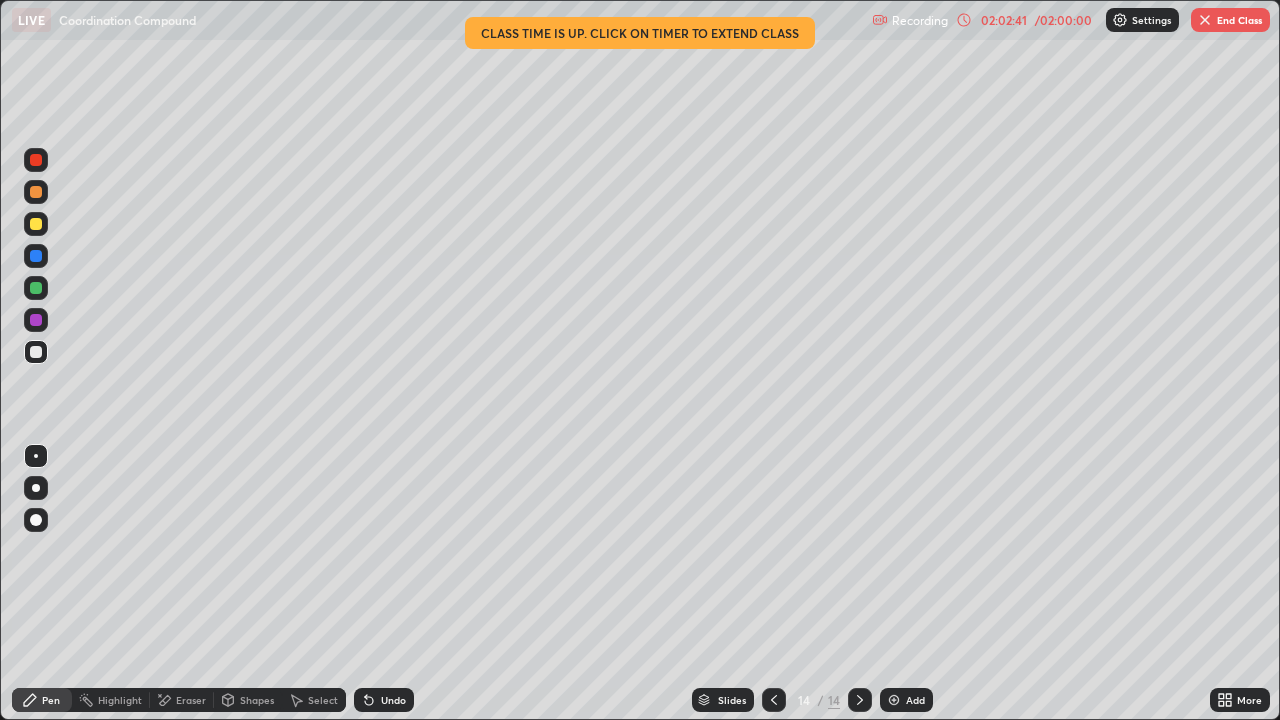 click on "End Class" at bounding box center (1230, 20) 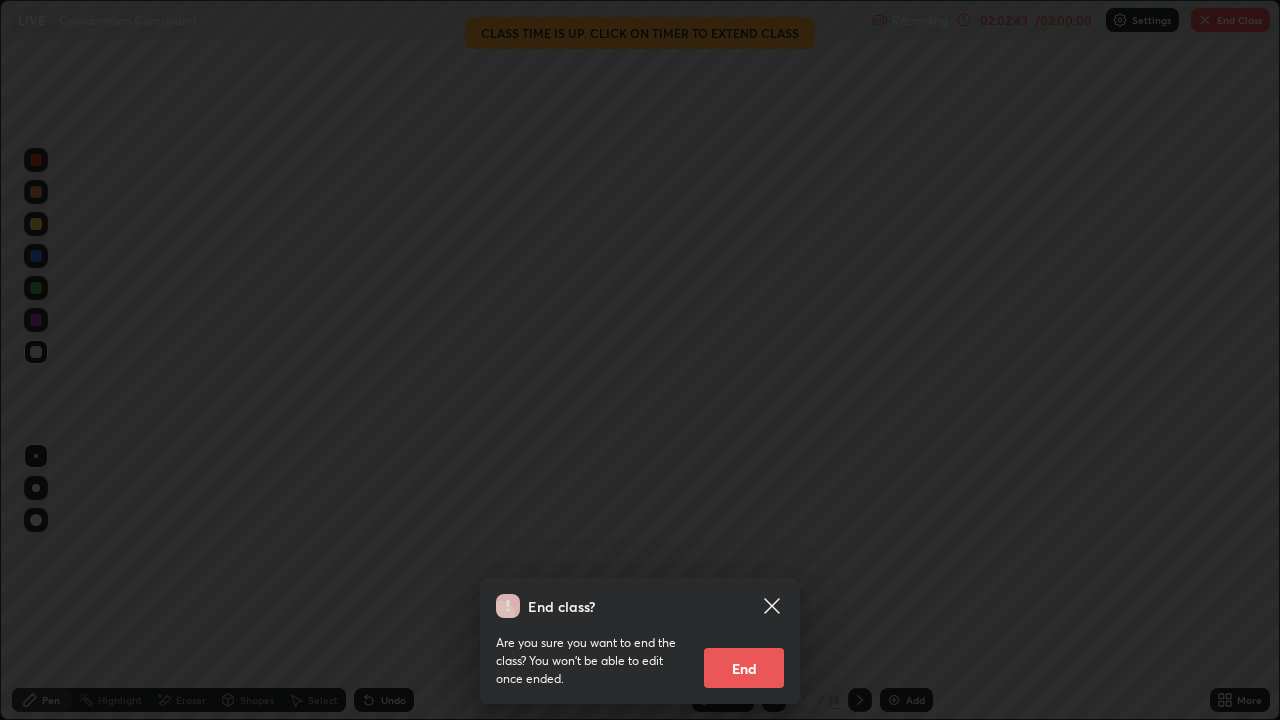 click on "End" at bounding box center [744, 668] 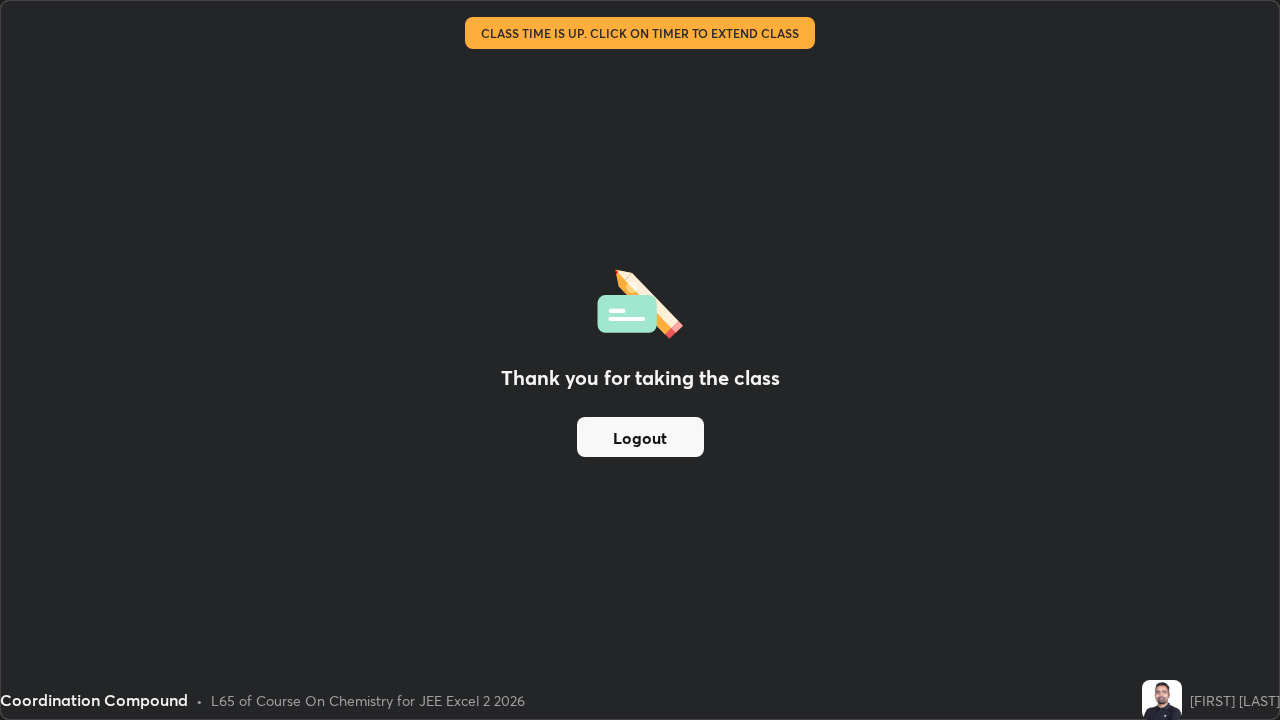 click on "Logout" at bounding box center [640, 437] 